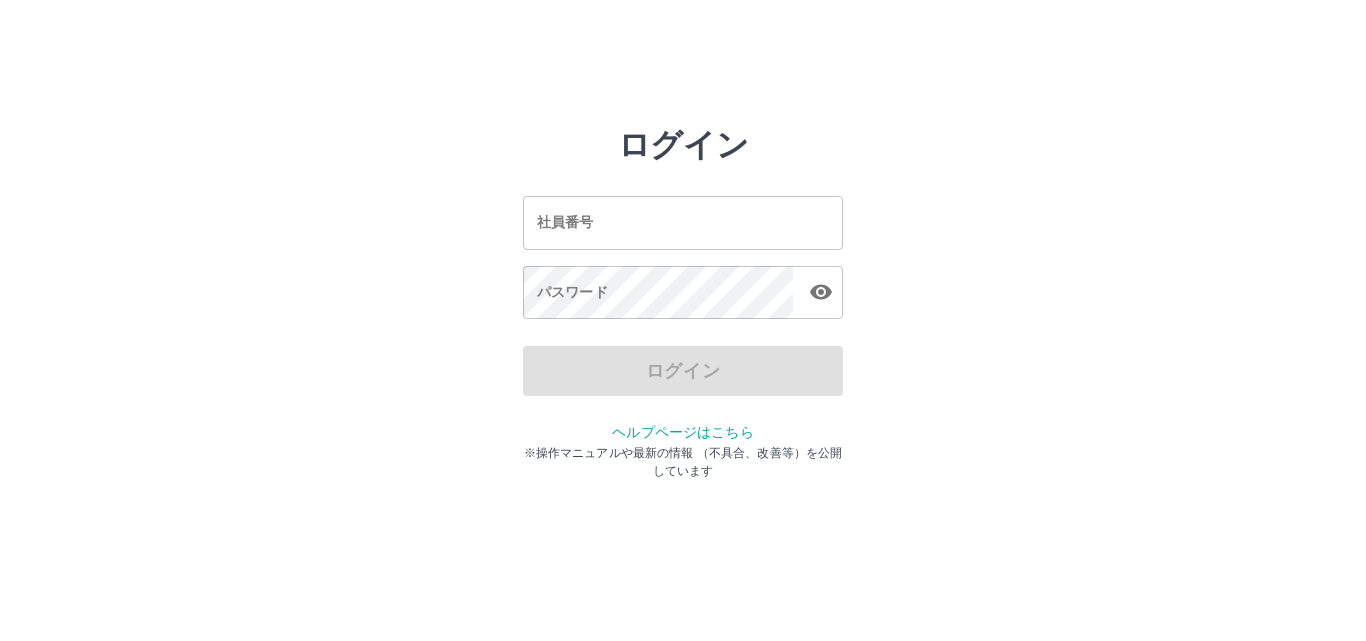 scroll, scrollTop: 0, scrollLeft: 0, axis: both 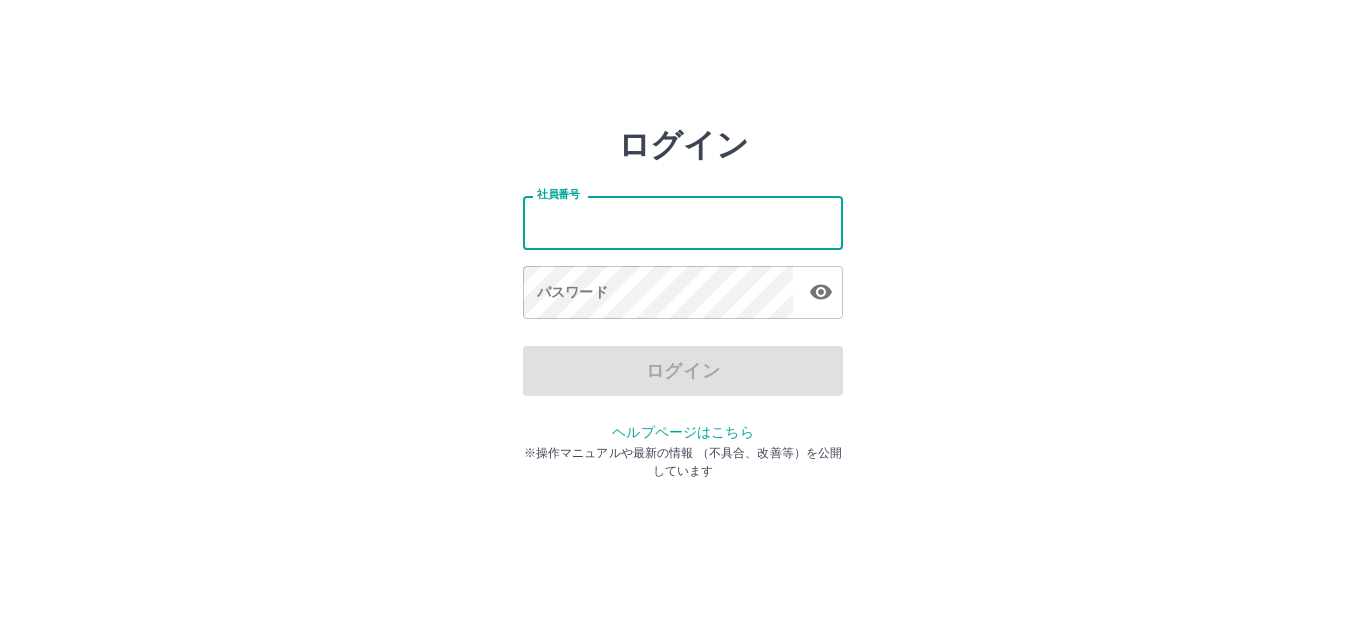 type on "*******" 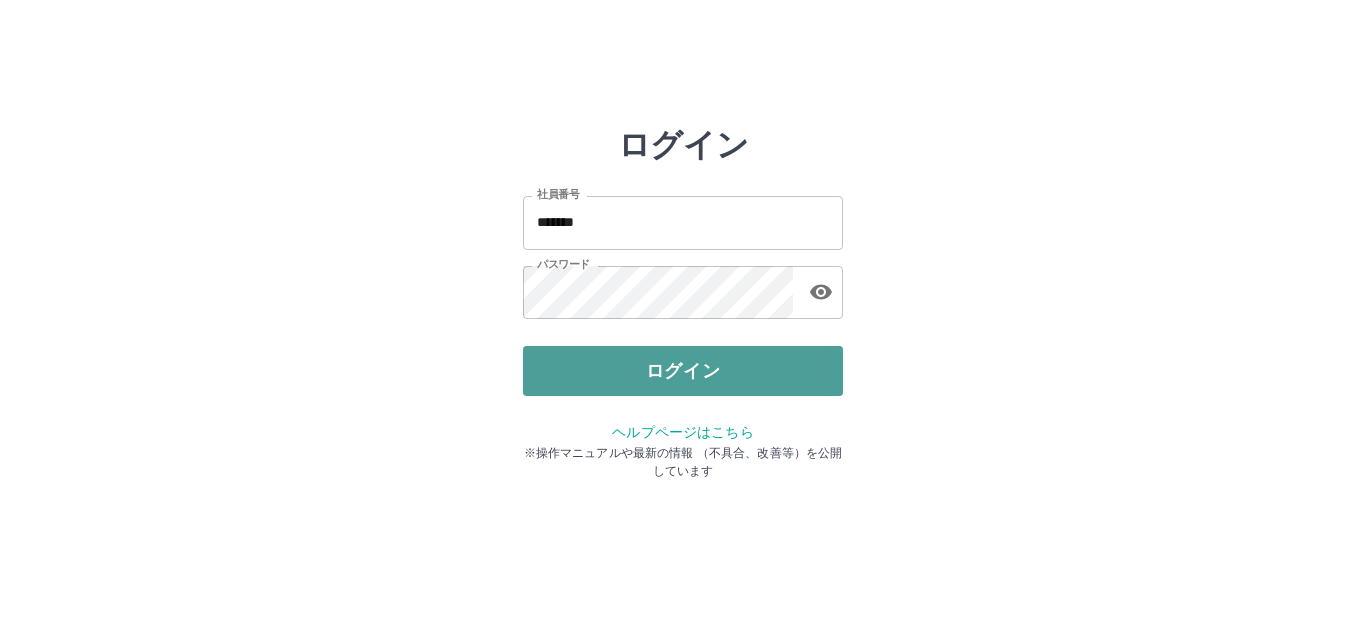 click on "ログイン" at bounding box center [683, 371] 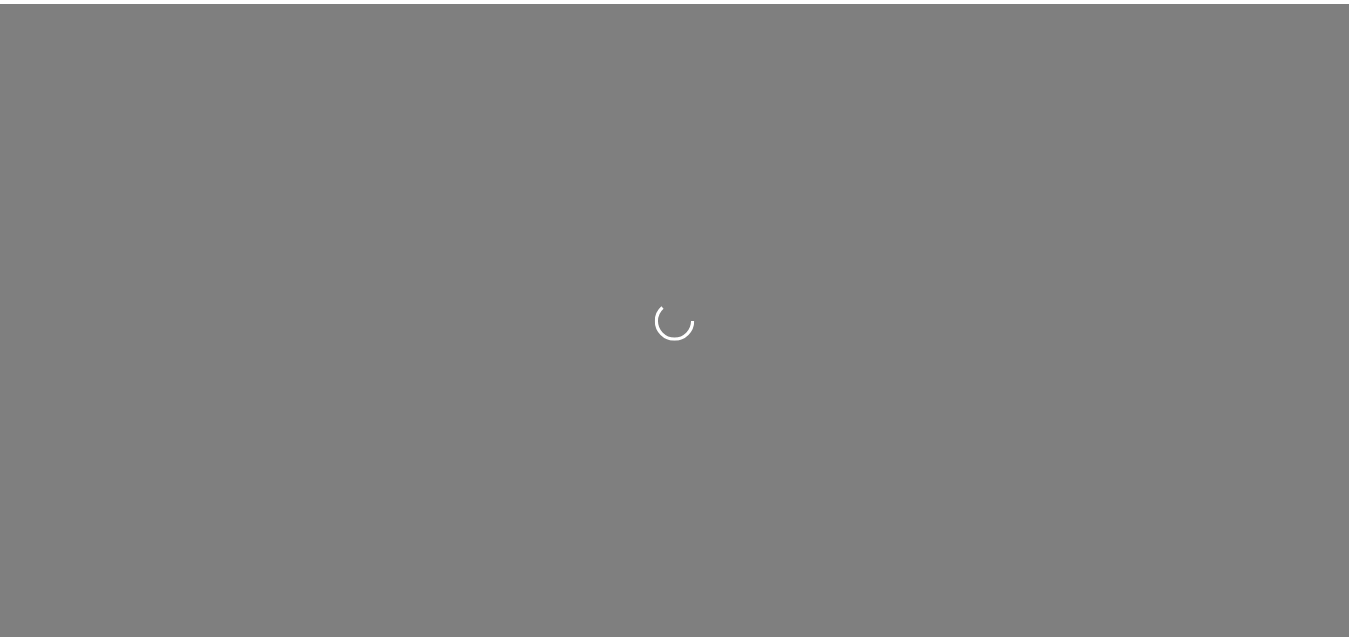 scroll, scrollTop: 0, scrollLeft: 0, axis: both 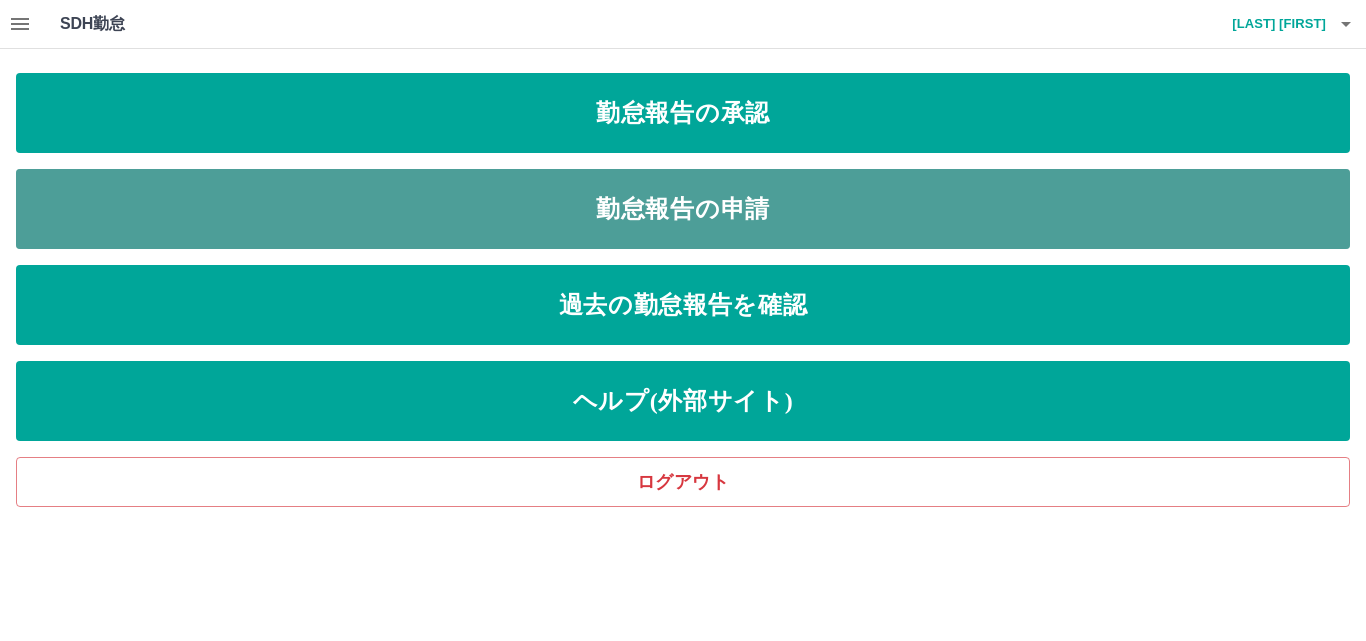 click on "勤怠報告の申請" at bounding box center [683, 209] 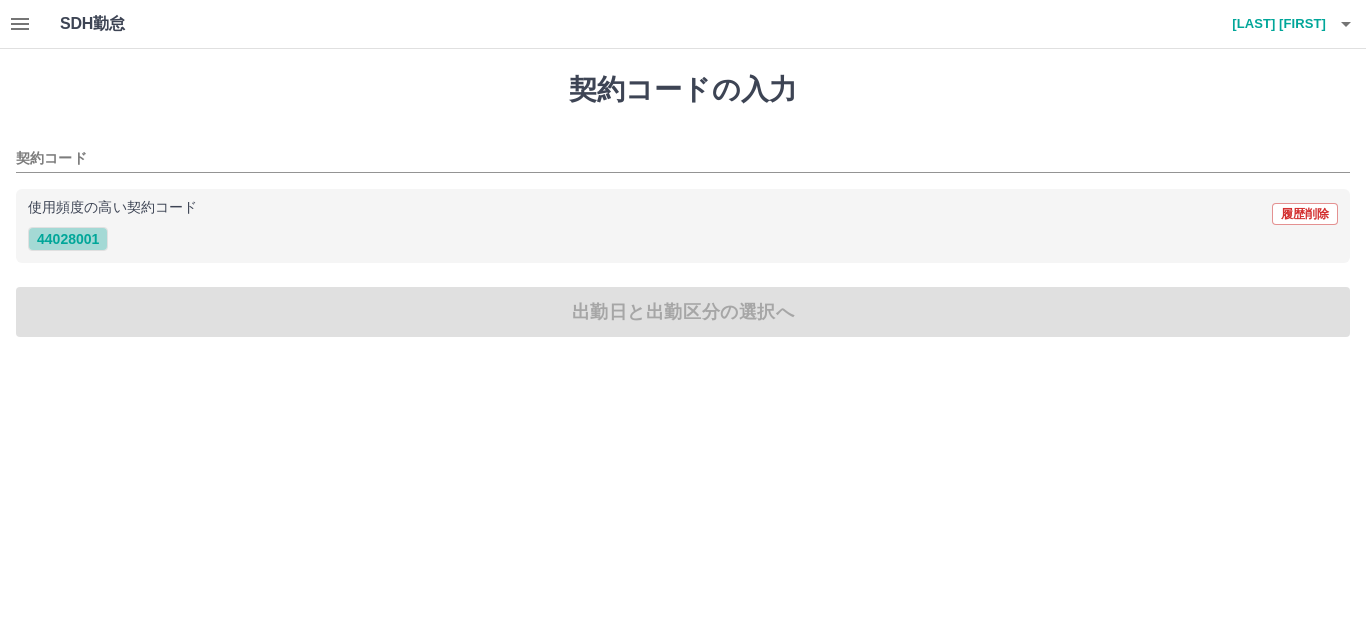 click on "44028001" at bounding box center (68, 239) 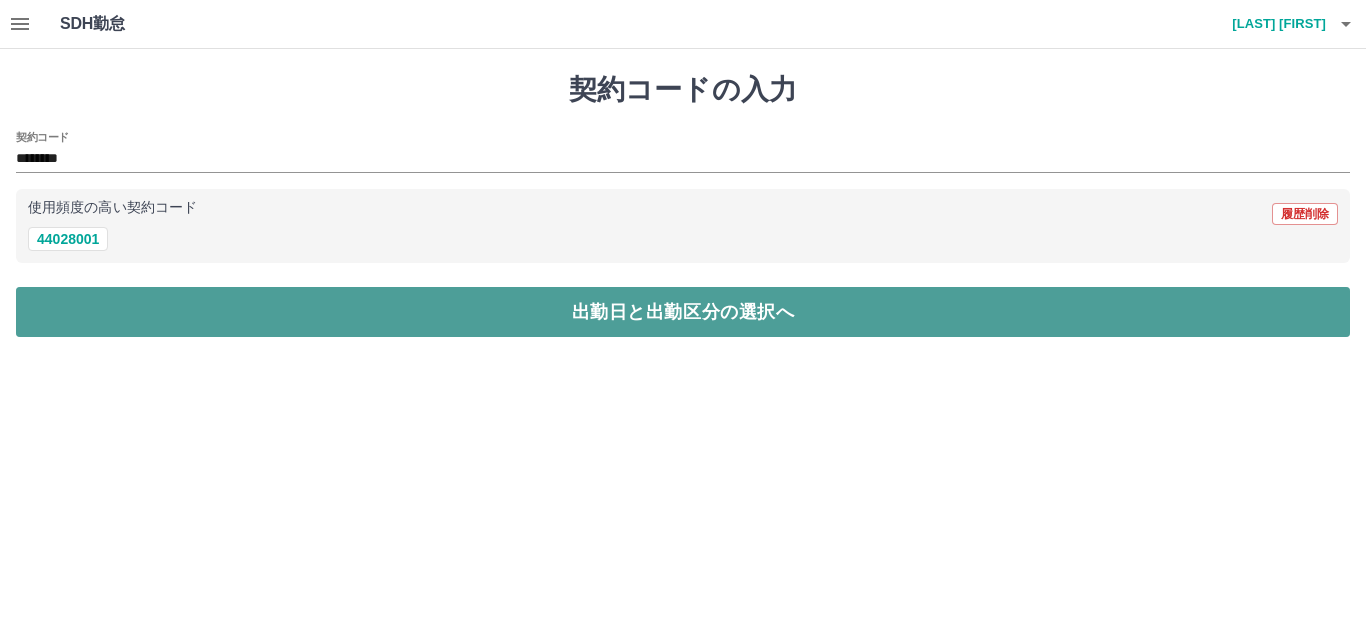click on "出勤日と出勤区分の選択へ" at bounding box center [683, 312] 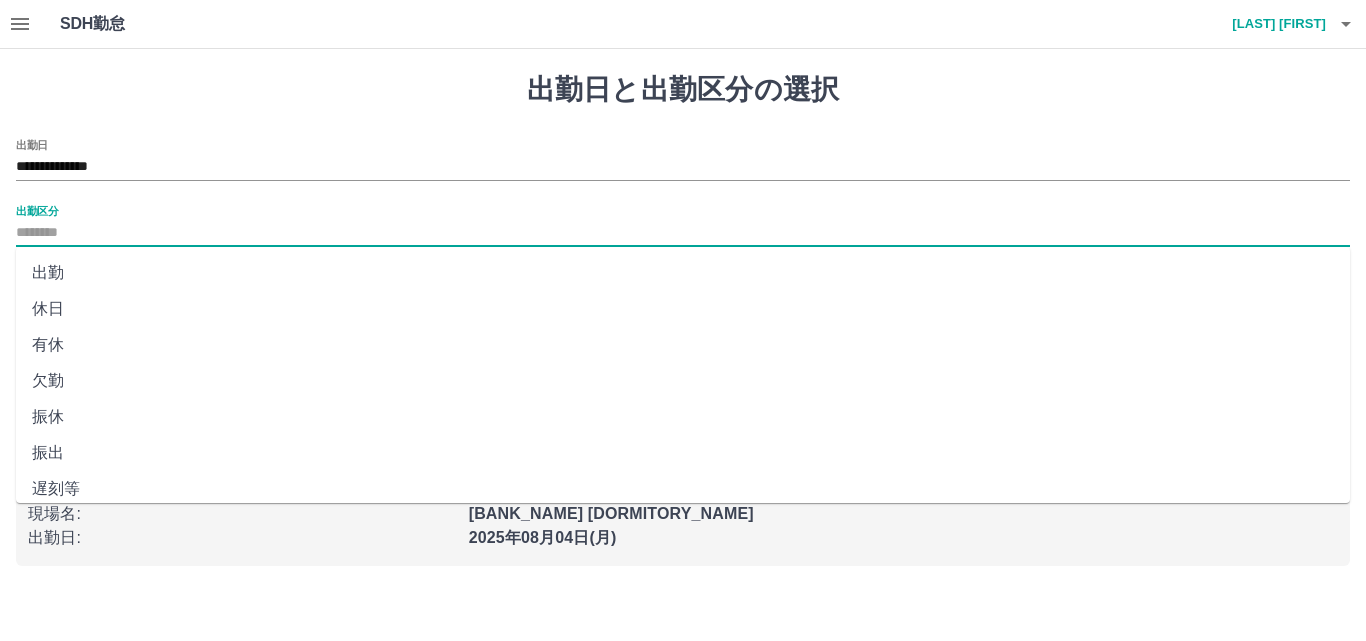 click on "出勤区分" at bounding box center (683, 233) 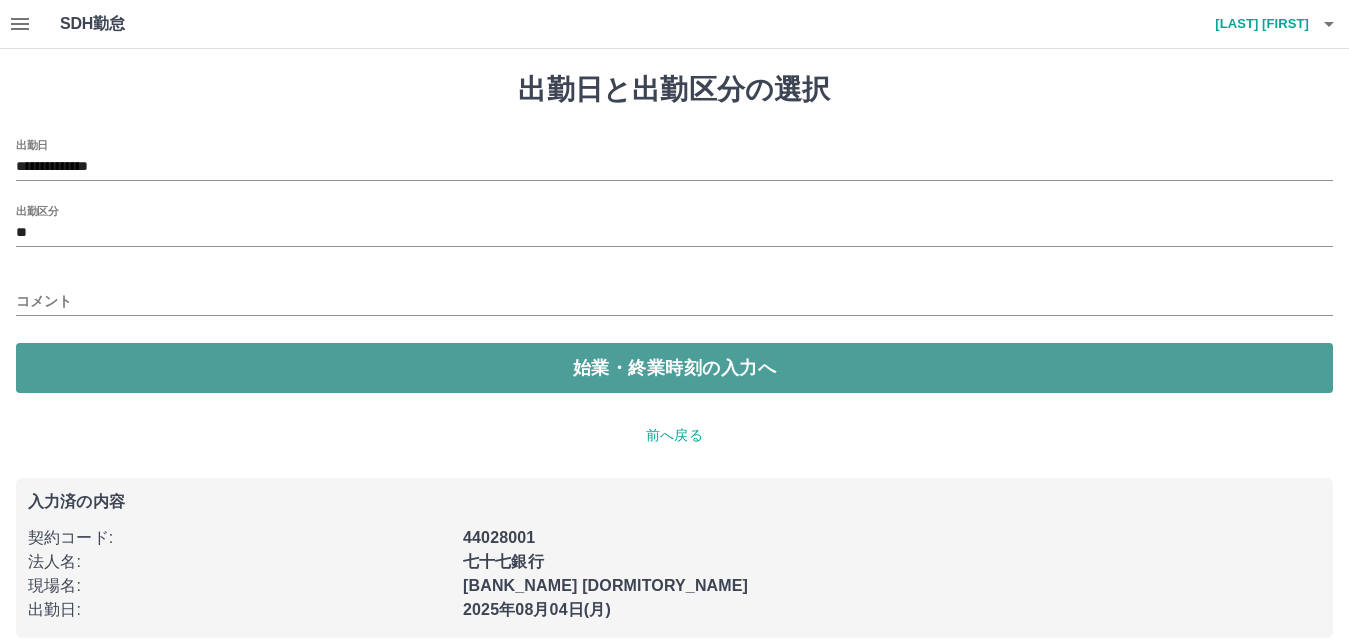 click on "始業・終業時刻の入力へ" at bounding box center (674, 368) 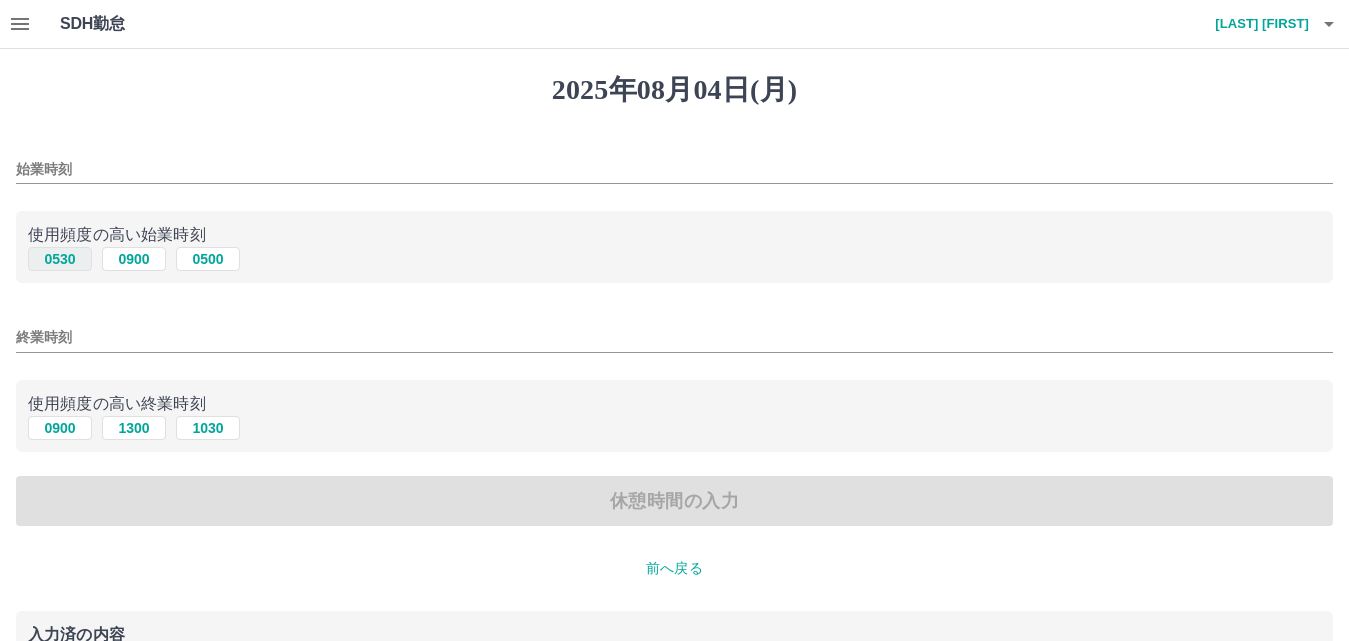 click on "0530" at bounding box center [60, 259] 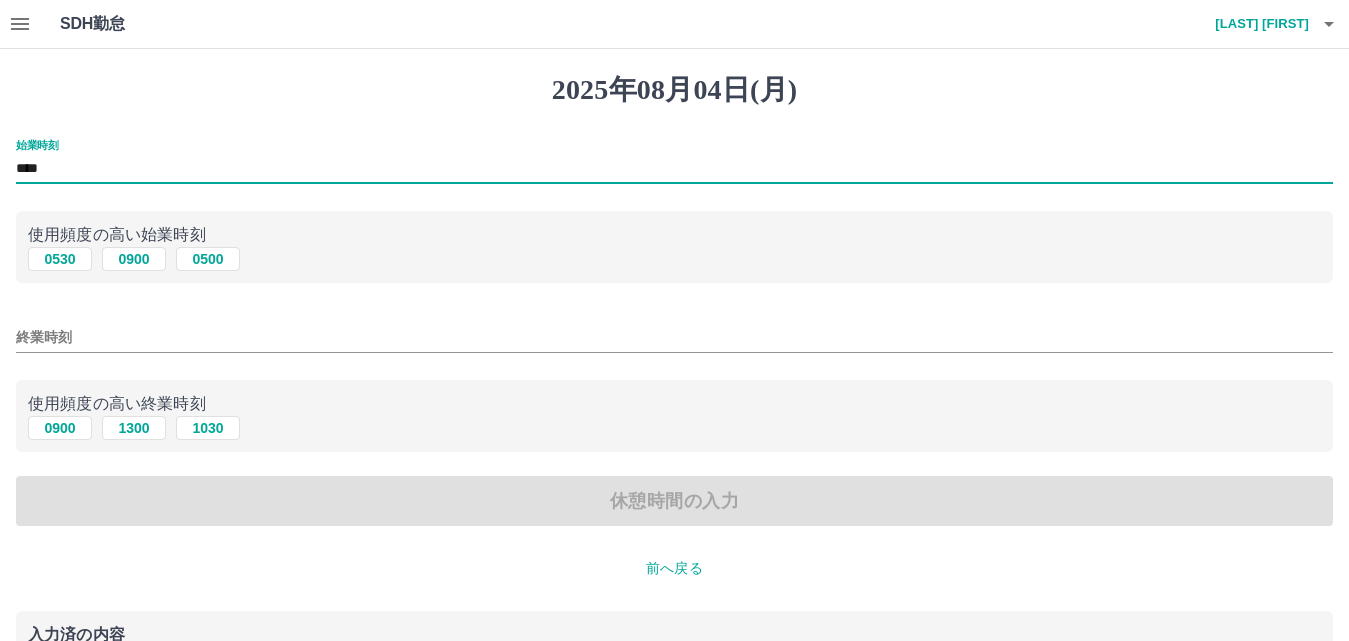 drag, startPoint x: 49, startPoint y: 172, endPoint x: 35, endPoint y: 170, distance: 14.142136 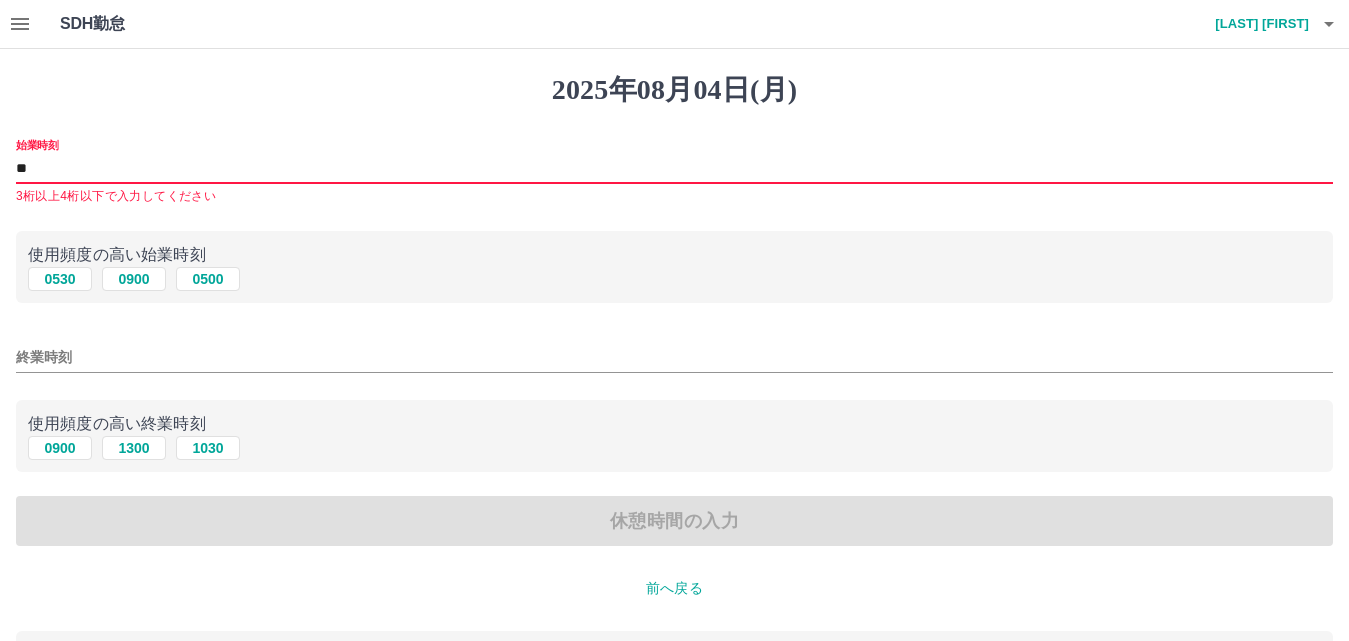 type on "****" 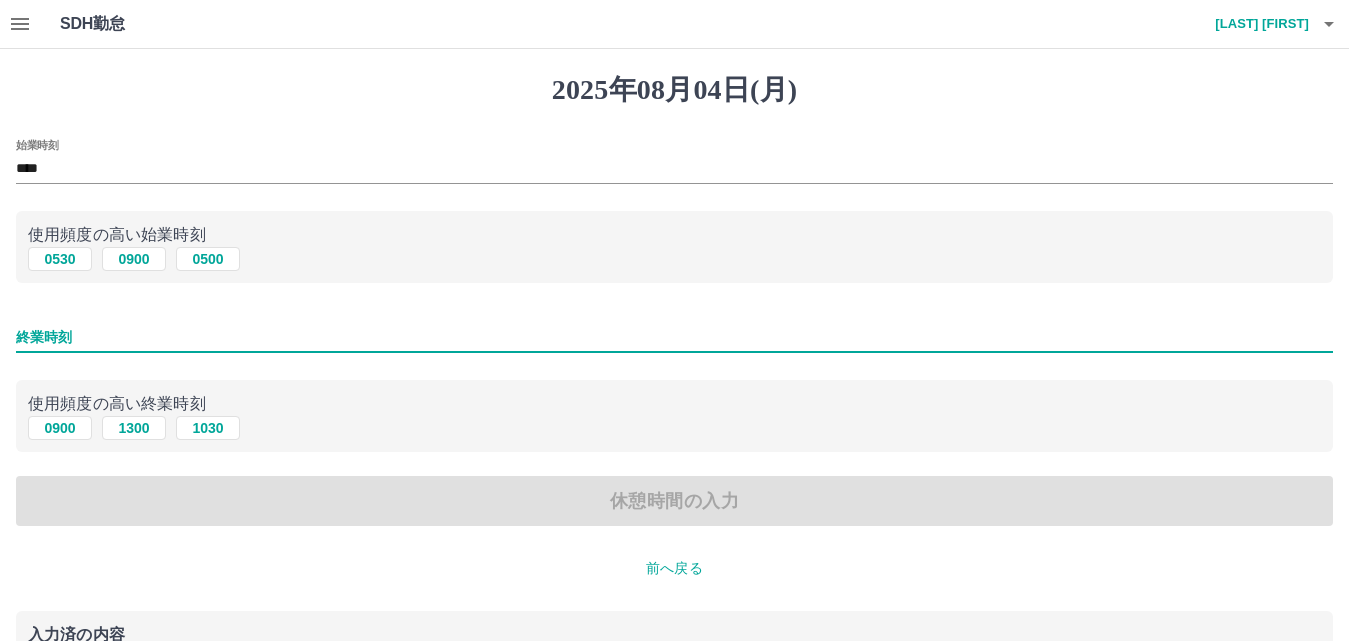 click on "終業時刻" at bounding box center (674, 337) 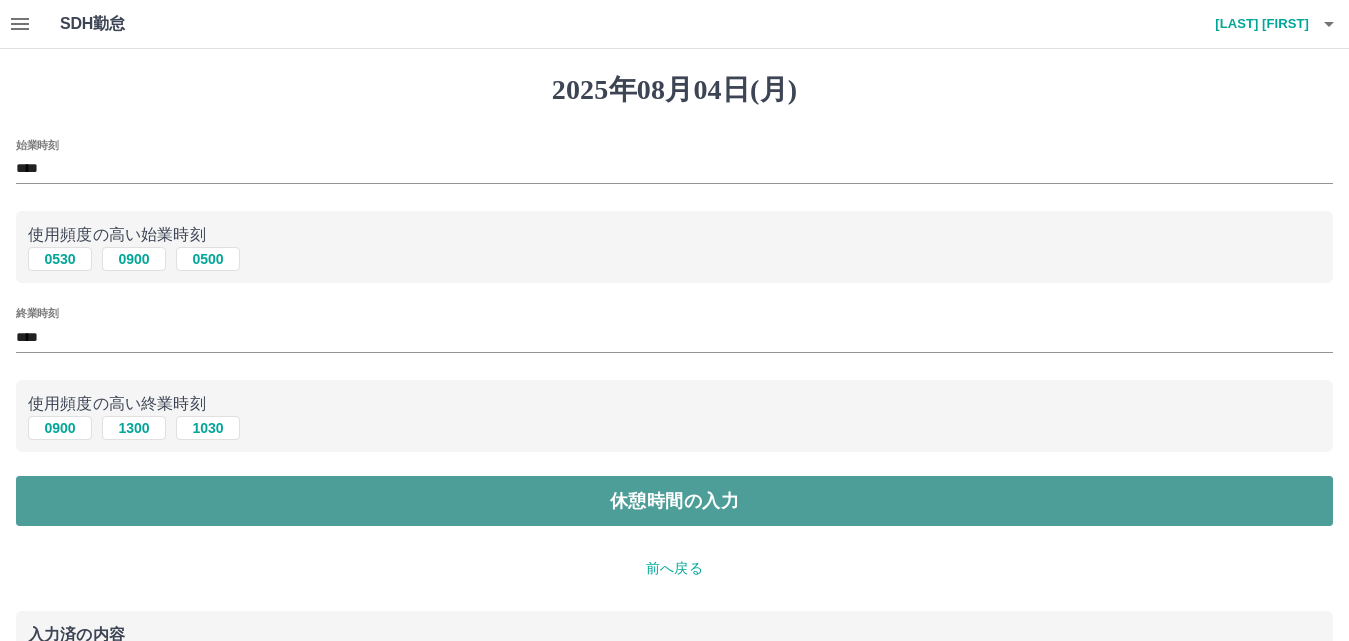 click on "休憩時間の入力" at bounding box center (674, 501) 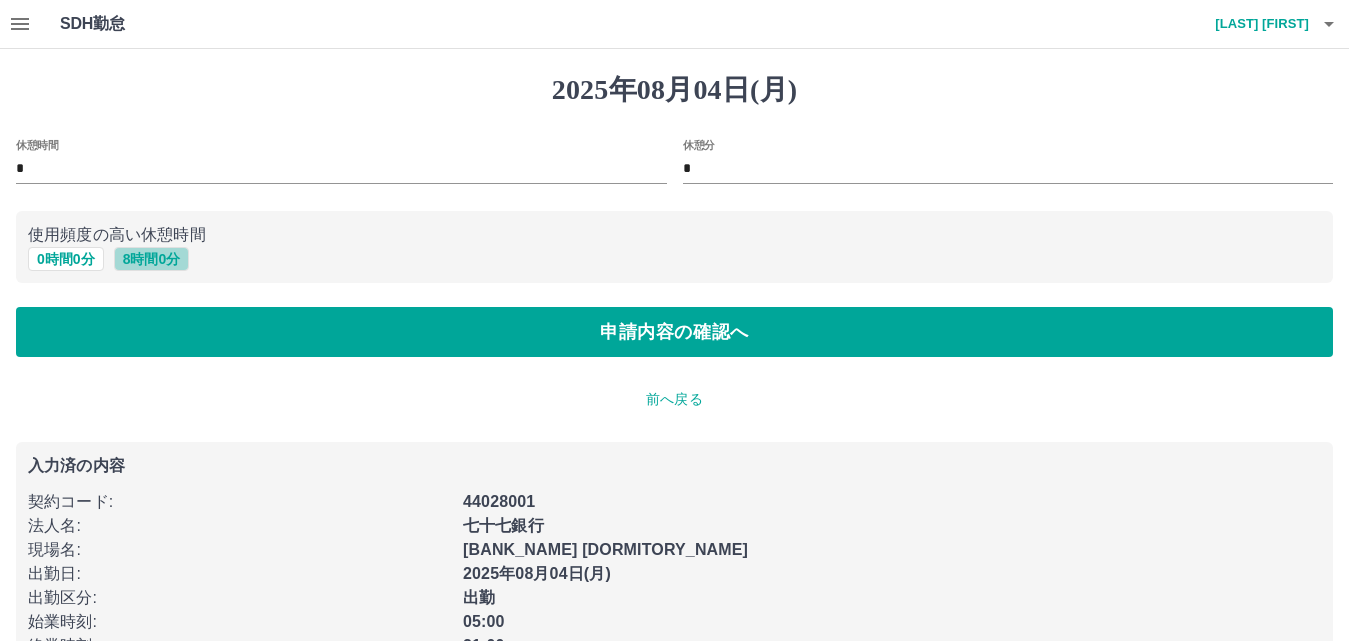 click on "8 時間 0 分" at bounding box center [152, 259] 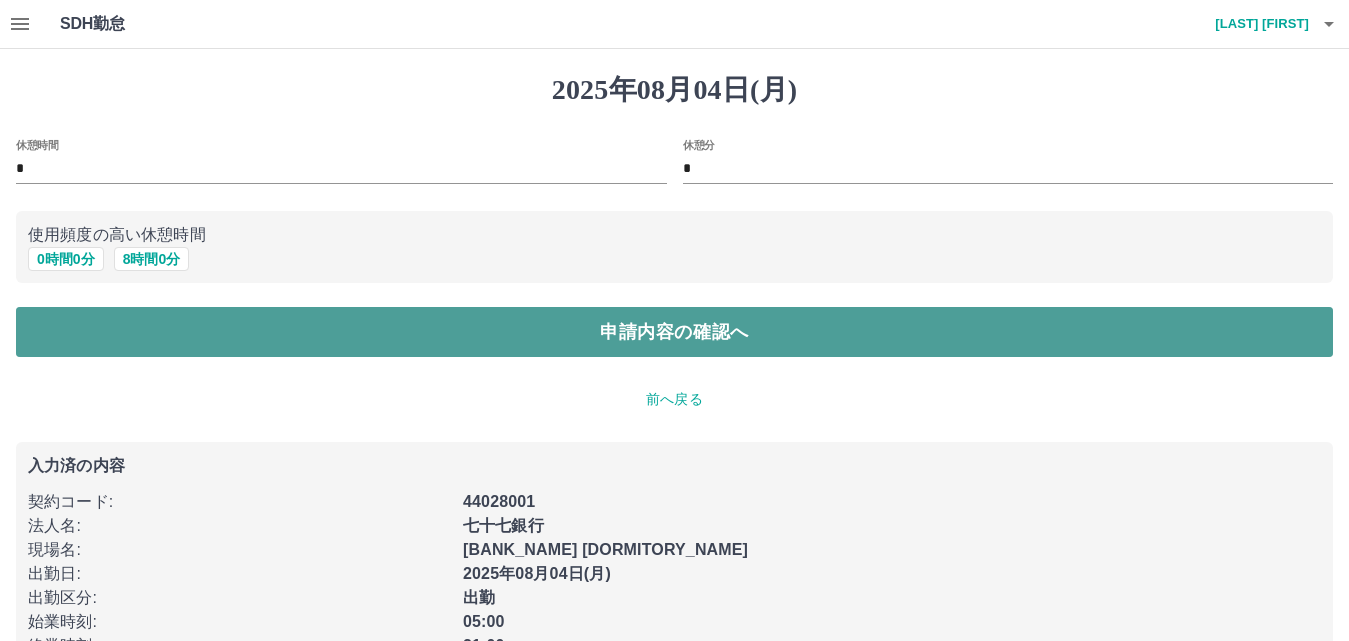 click on "申請内容の確認へ" at bounding box center (674, 332) 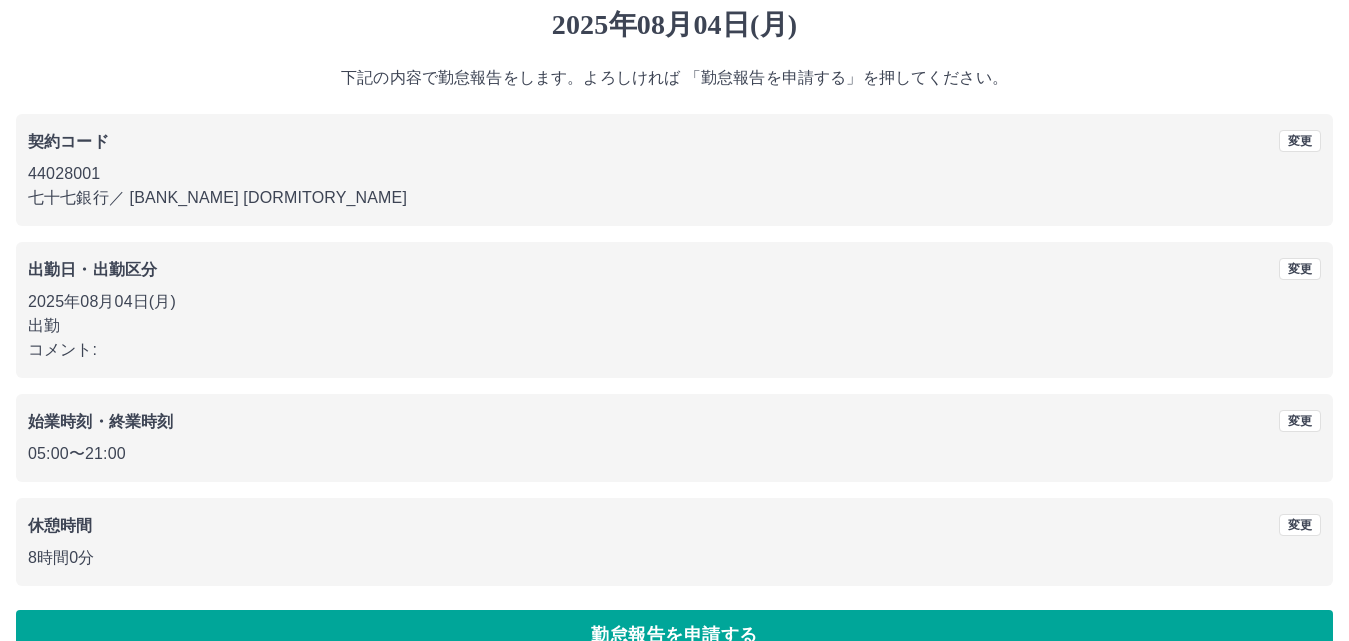 scroll, scrollTop: 100, scrollLeft: 0, axis: vertical 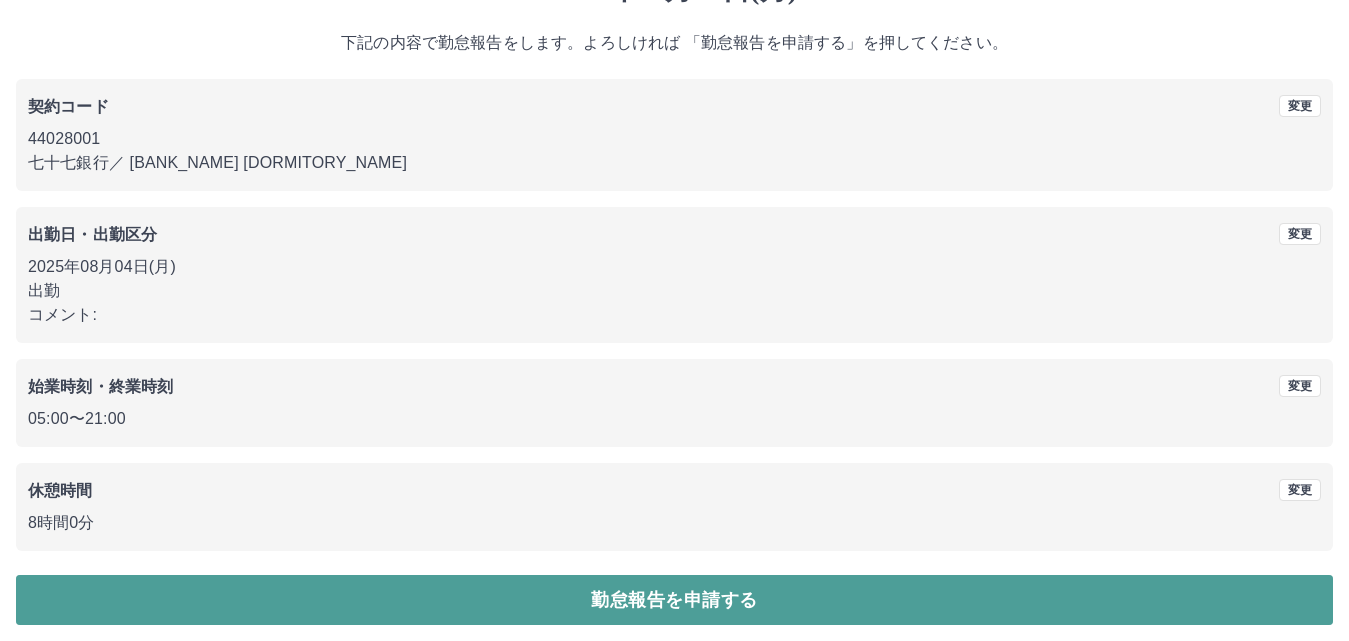 click on "勤怠報告を申請する" at bounding box center (674, 600) 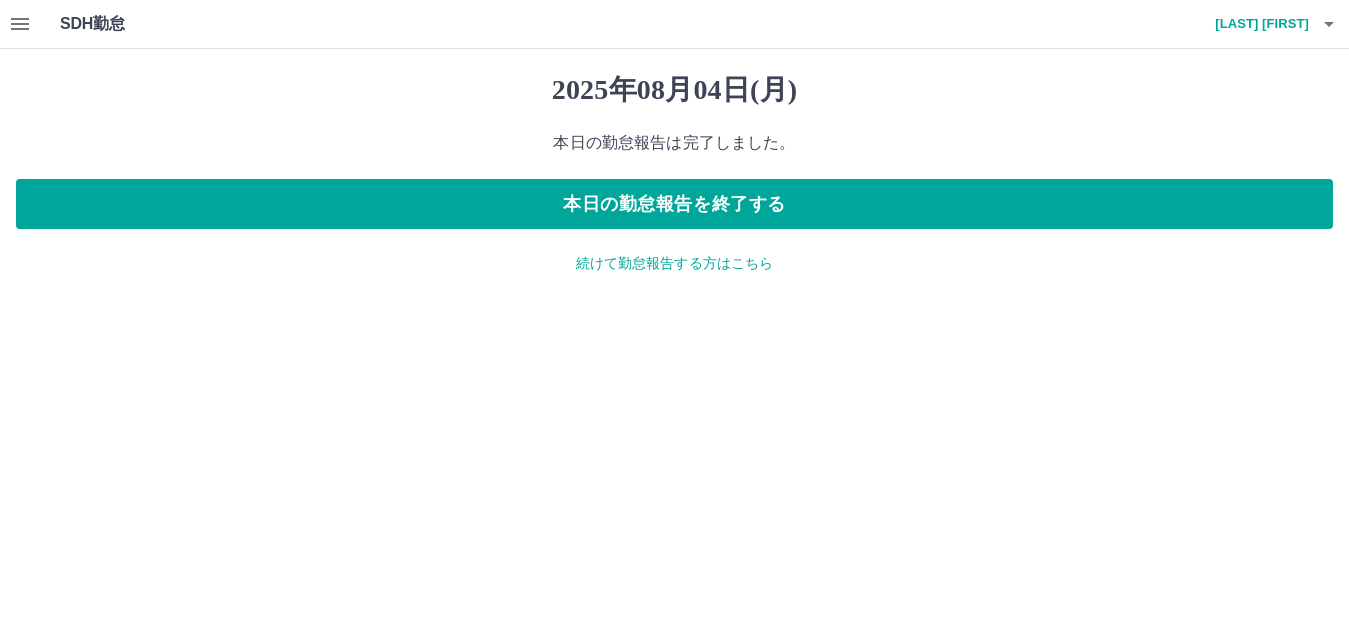 scroll, scrollTop: 0, scrollLeft: 0, axis: both 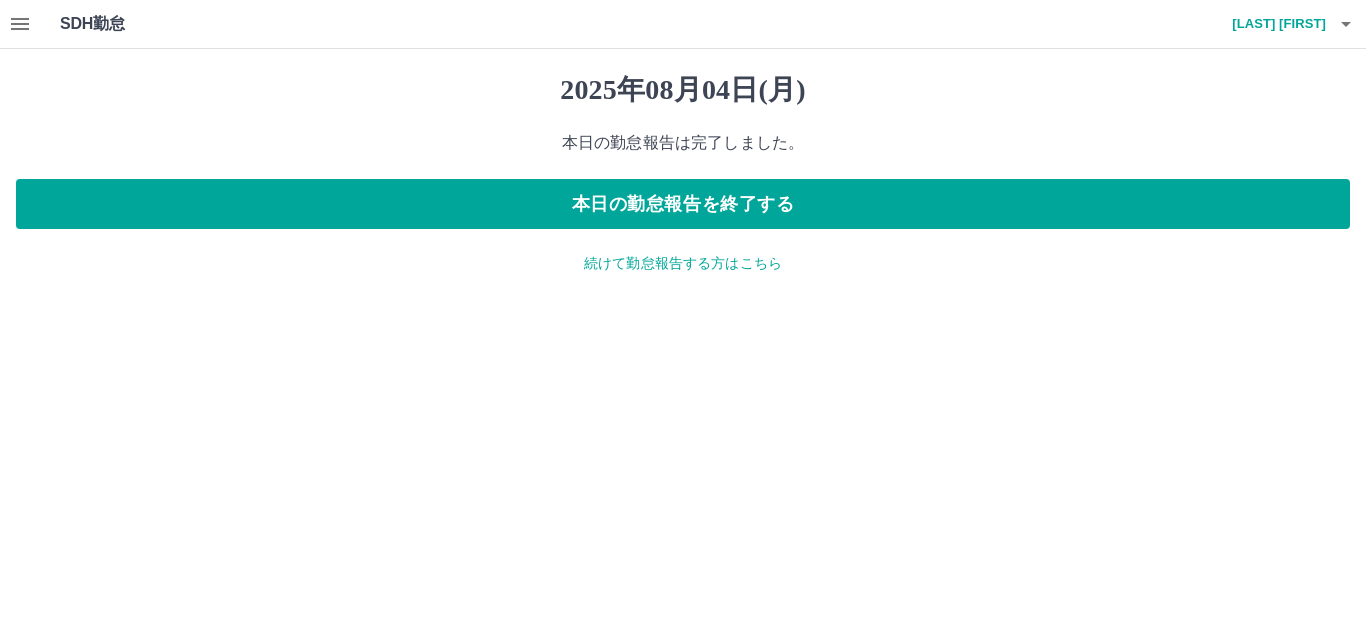 click on "続けて勤怠報告する方はこちら" at bounding box center (683, 263) 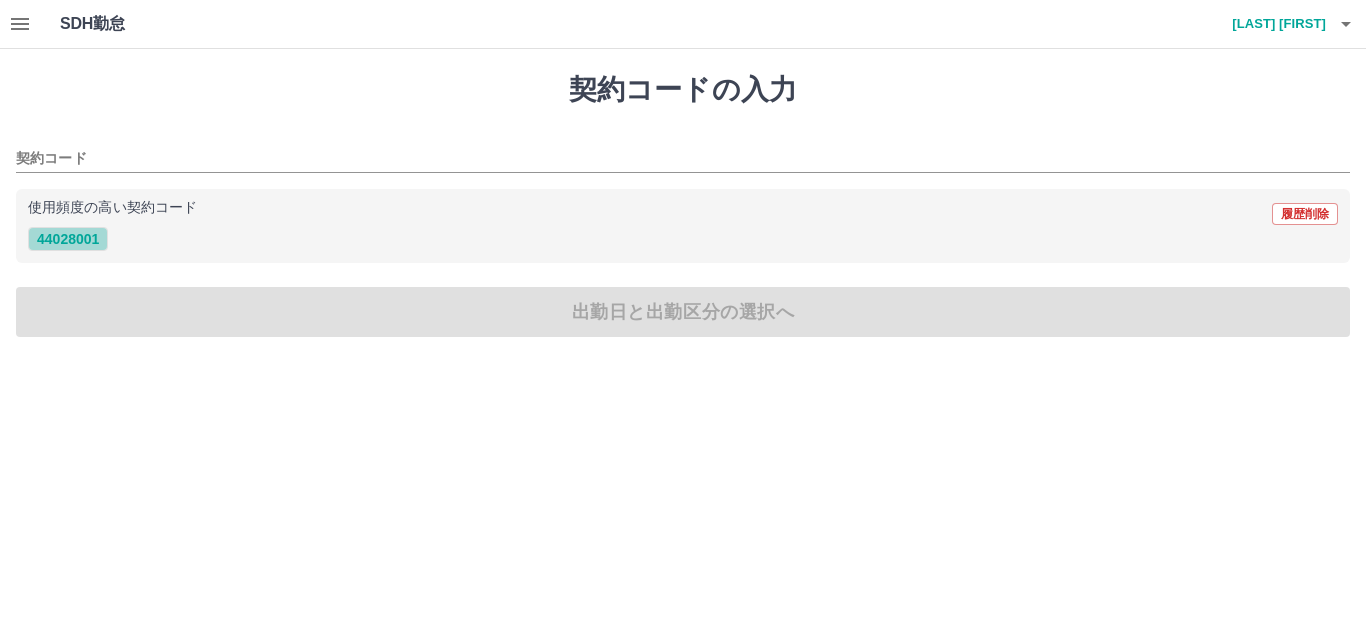 click on "44028001" at bounding box center [68, 239] 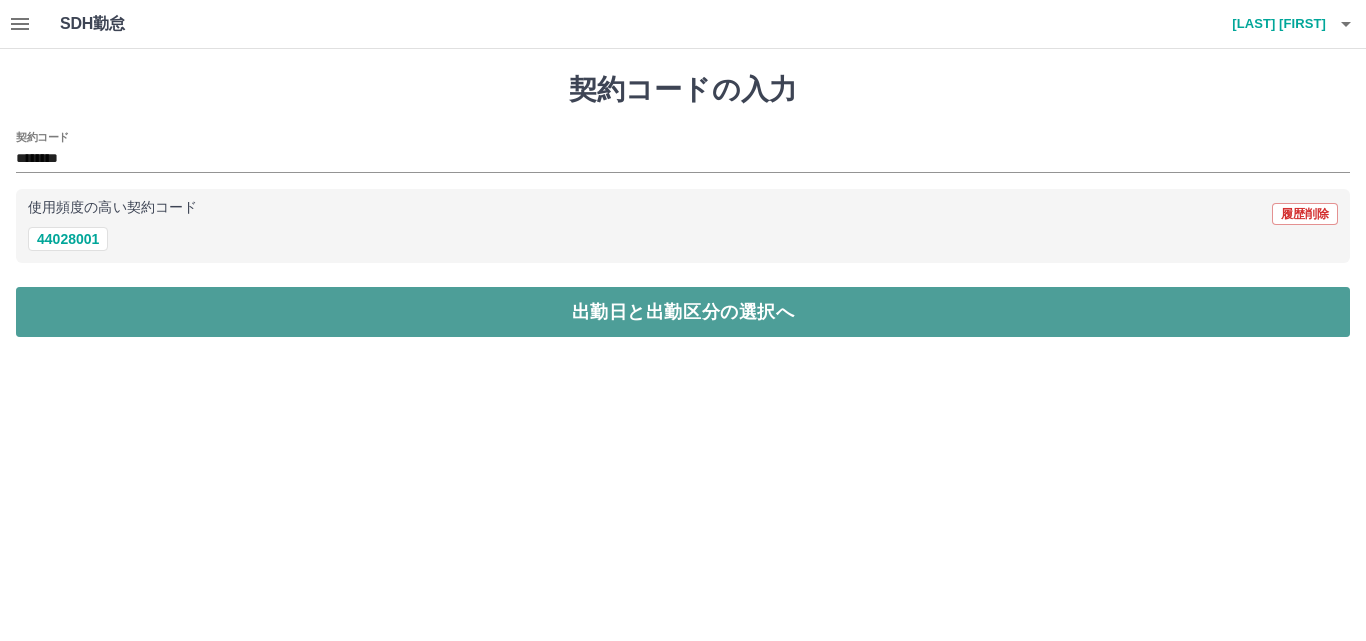 click on "出勤日と出勤区分の選択へ" at bounding box center (683, 312) 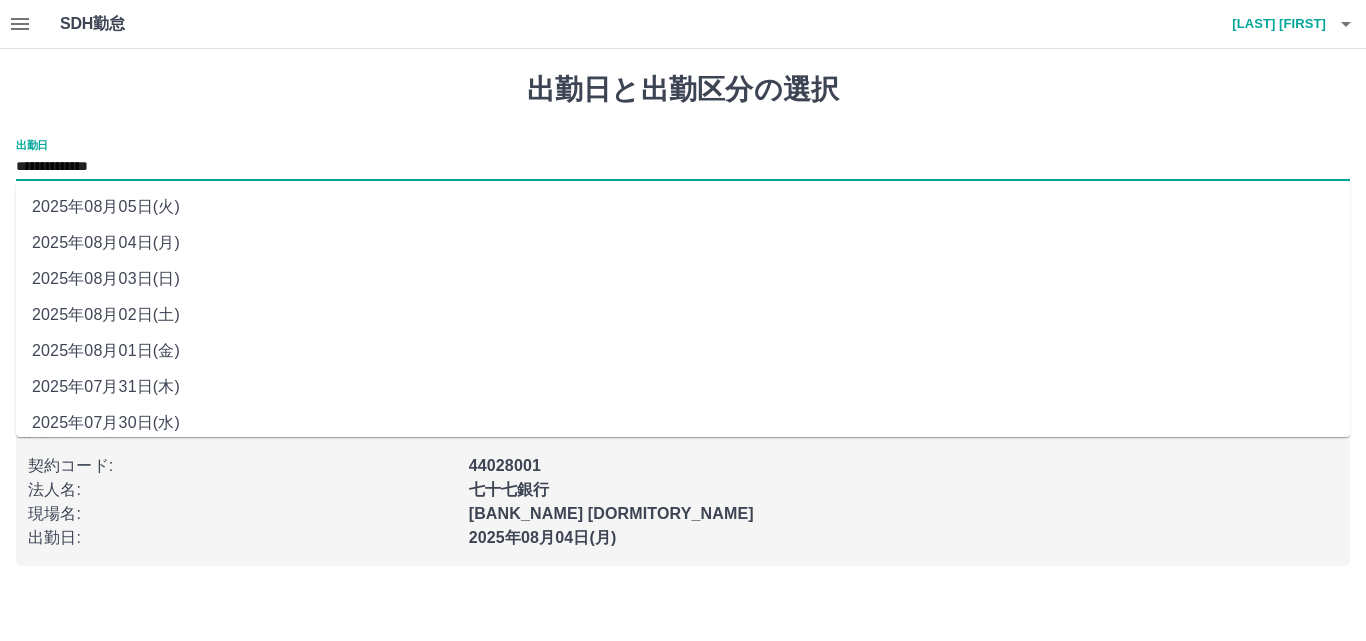 click on "**********" at bounding box center (683, 167) 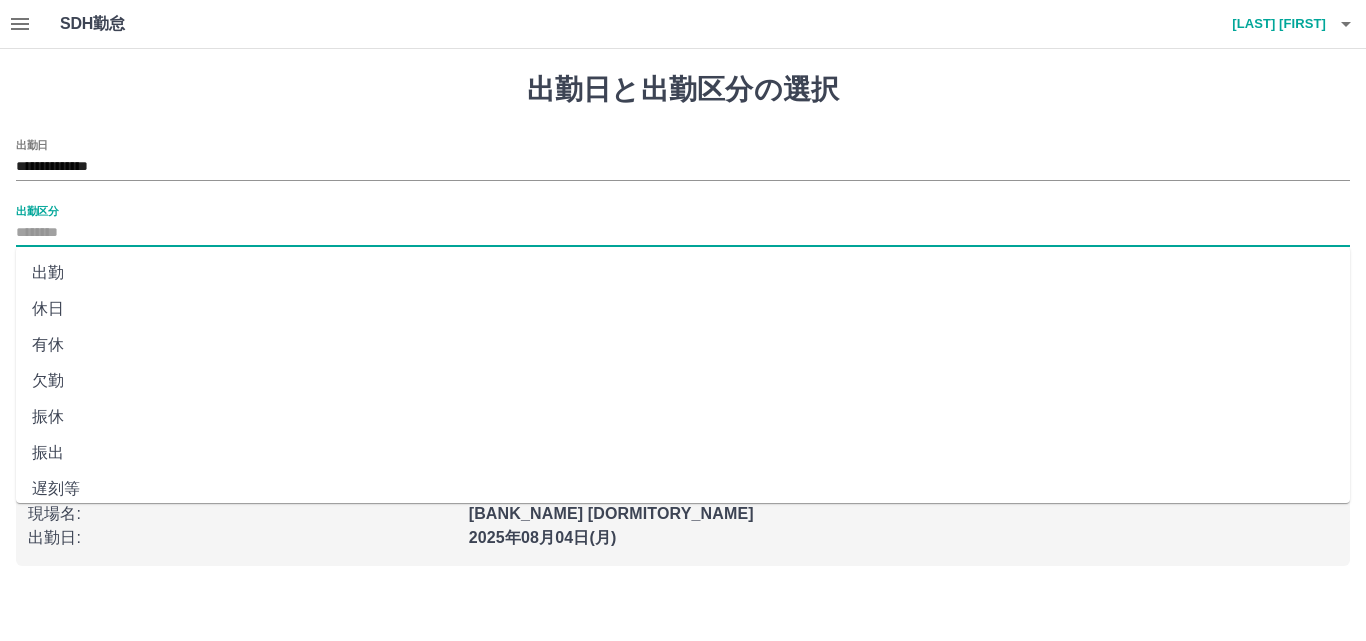 click on "出勤区分" at bounding box center [683, 233] 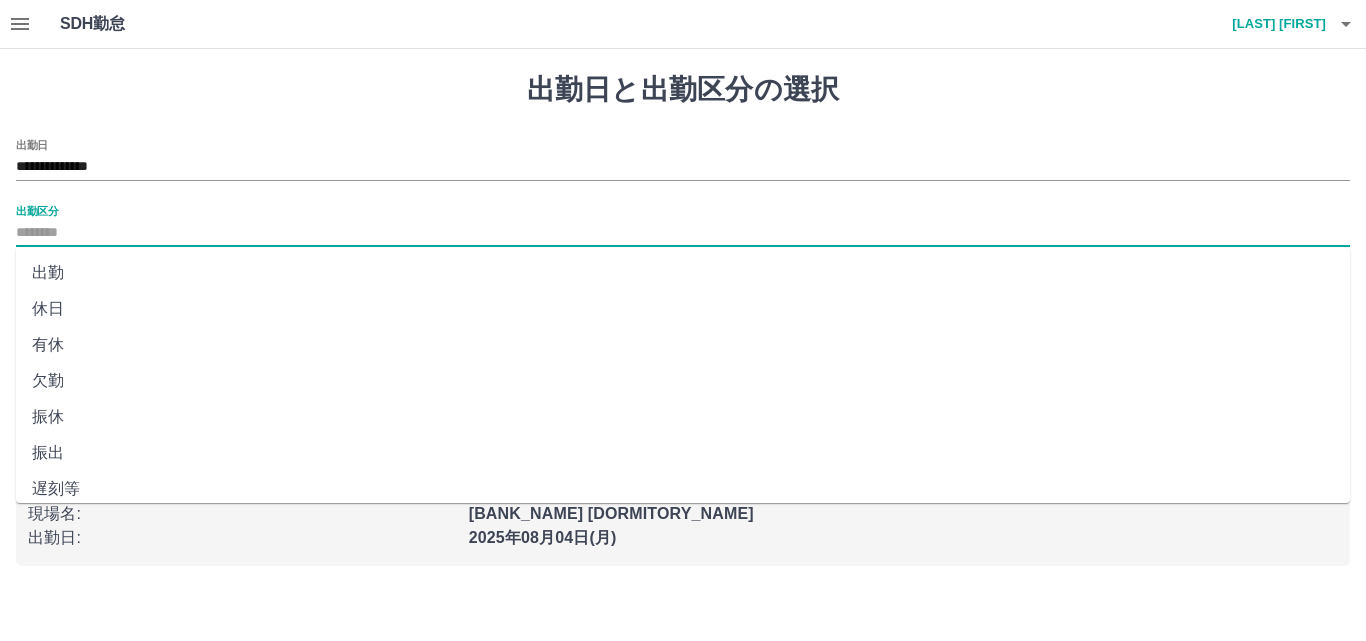 click on "出勤" at bounding box center [683, 273] 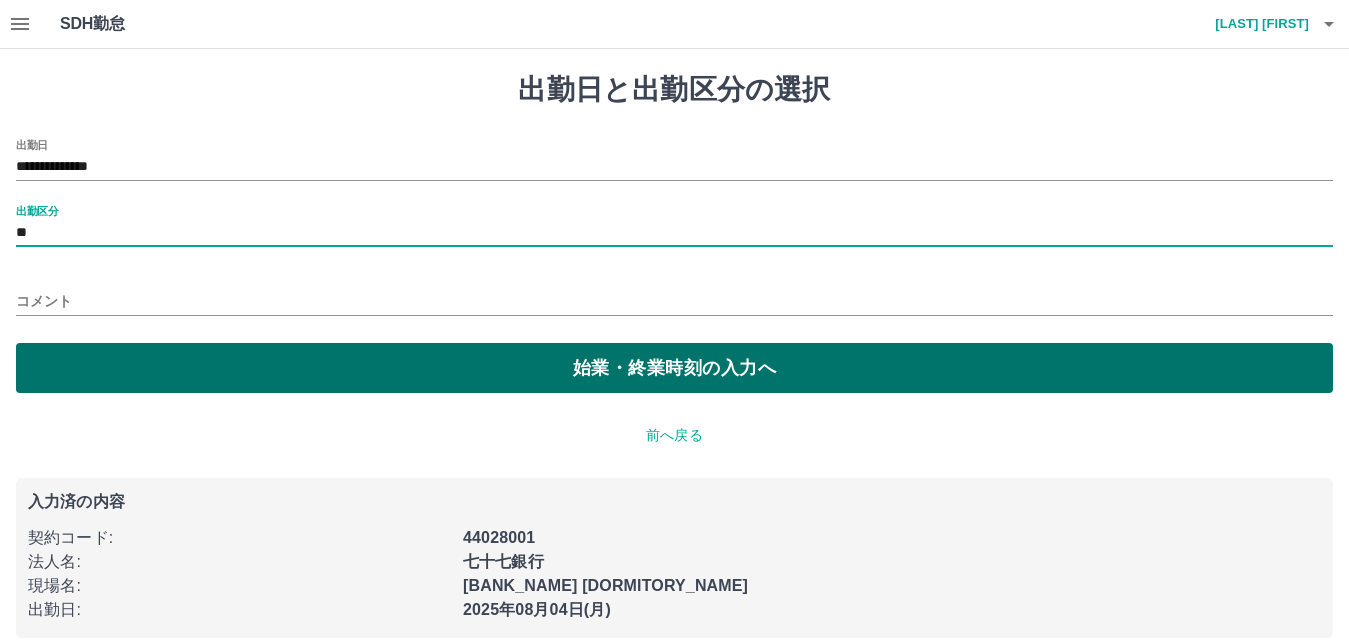 click on "始業・終業時刻の入力へ" at bounding box center (674, 368) 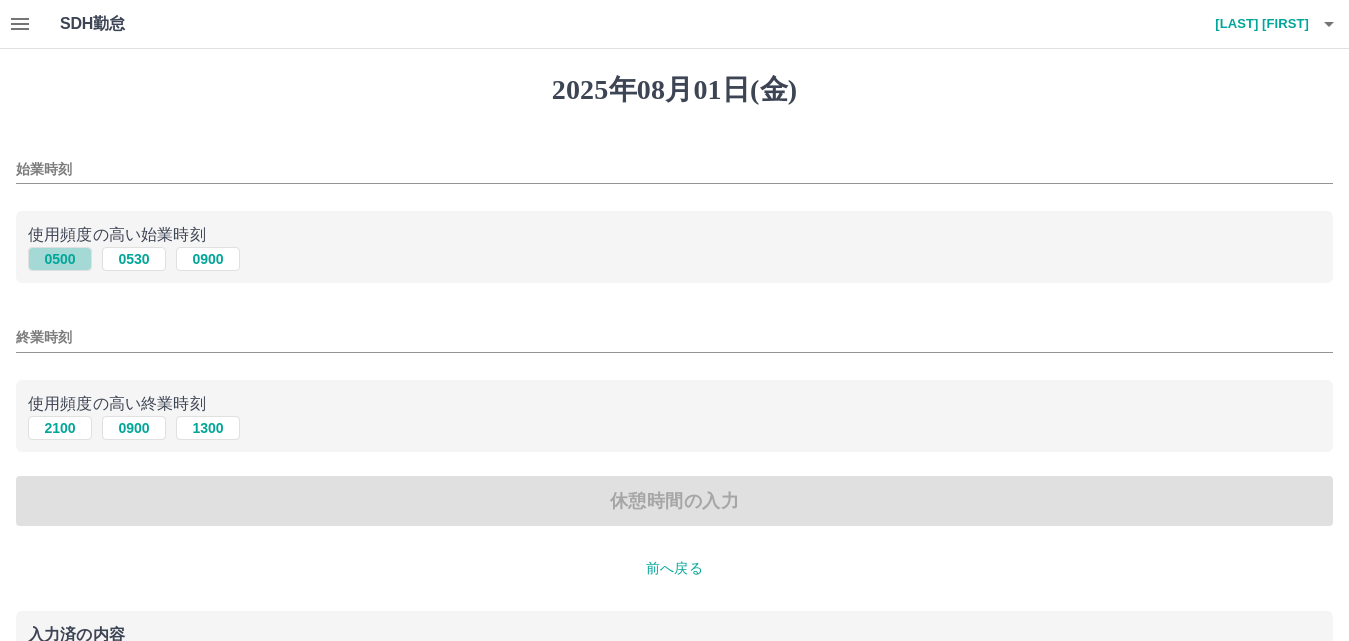 click on "0500" at bounding box center (60, 259) 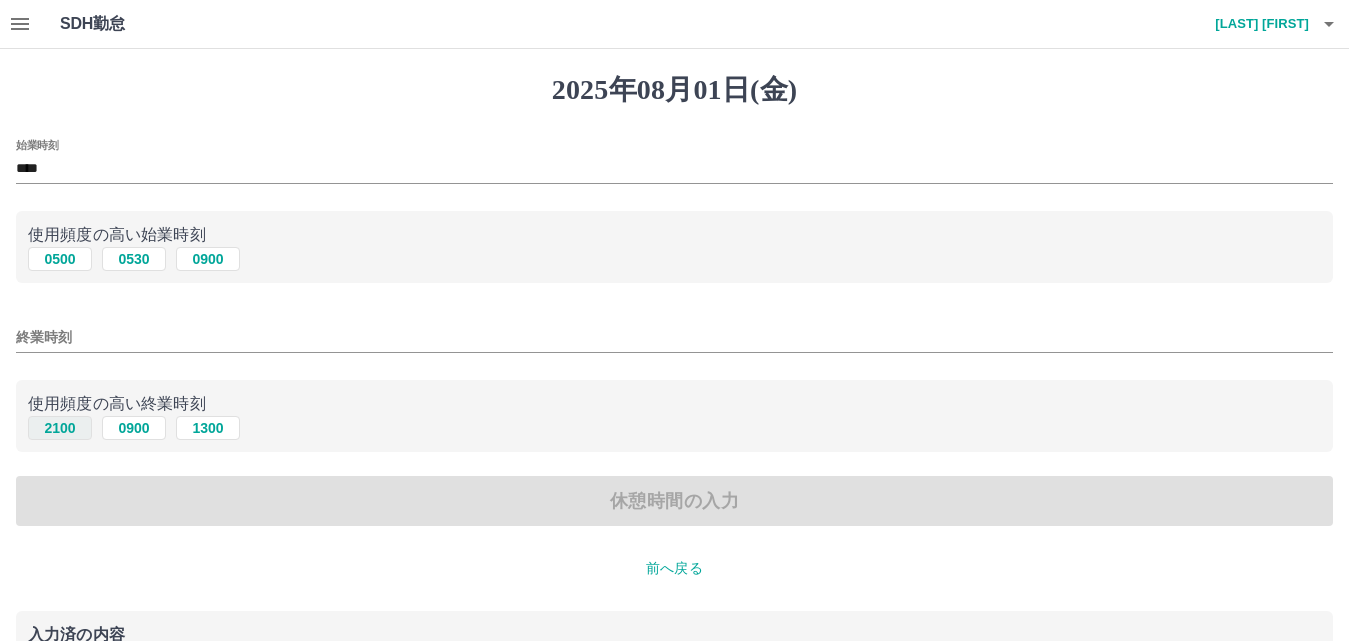 click on "2100" at bounding box center (60, 428) 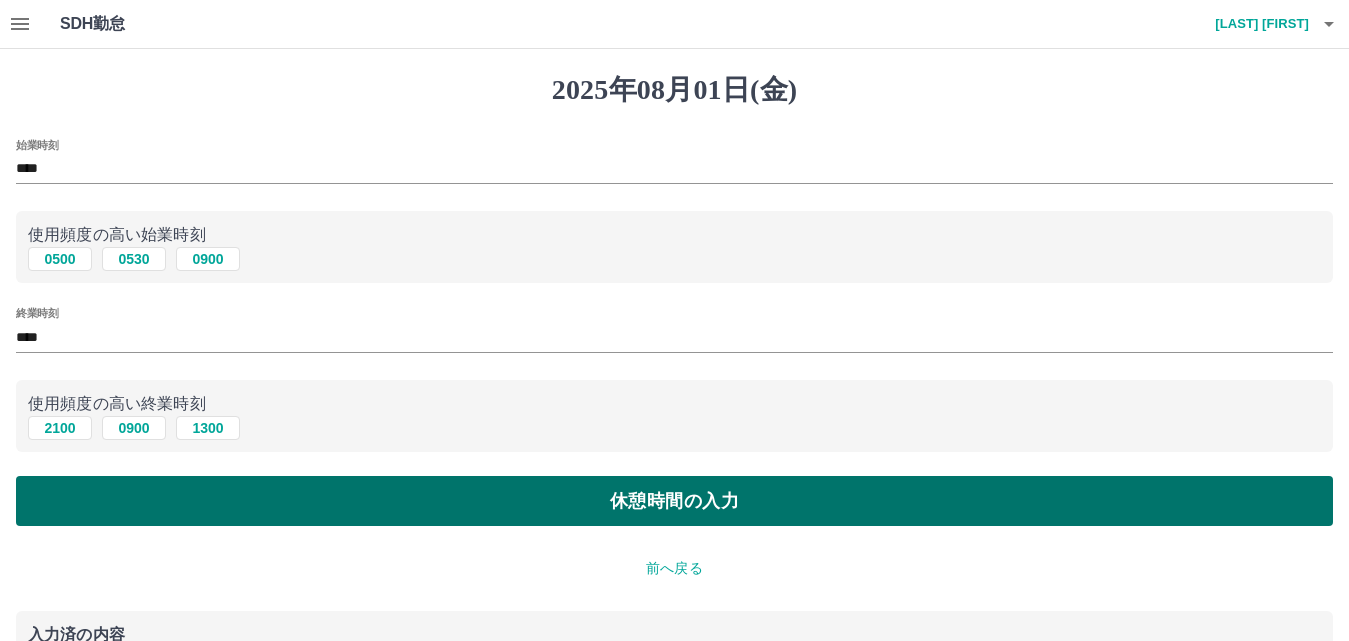 click on "休憩時間の入力" at bounding box center [674, 501] 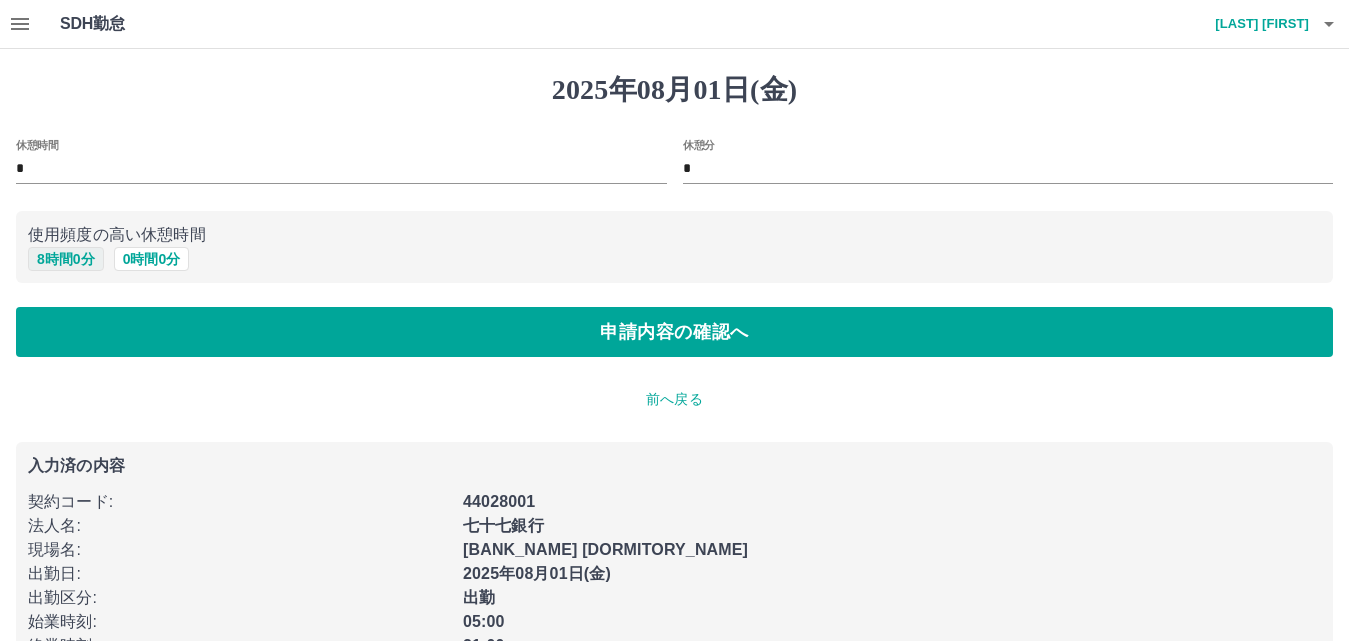 click on "8 時間 0 分" at bounding box center [66, 259] 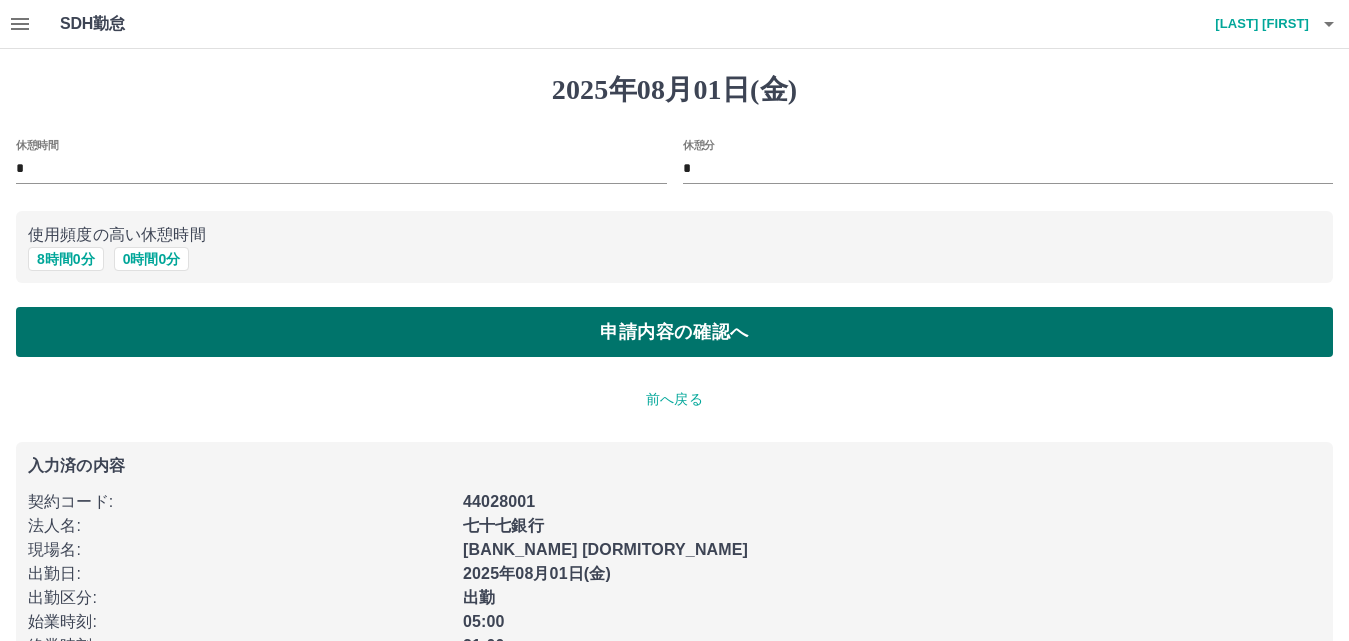 click on "申請内容の確認へ" at bounding box center [674, 332] 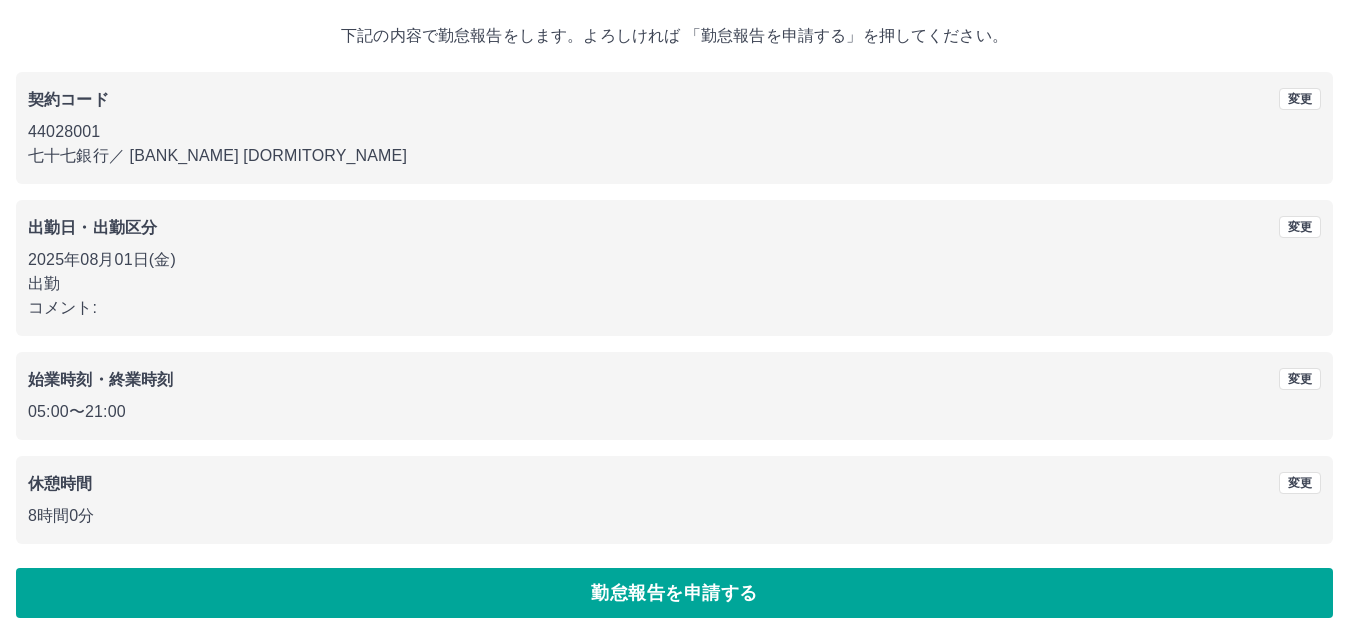 scroll, scrollTop: 108, scrollLeft: 0, axis: vertical 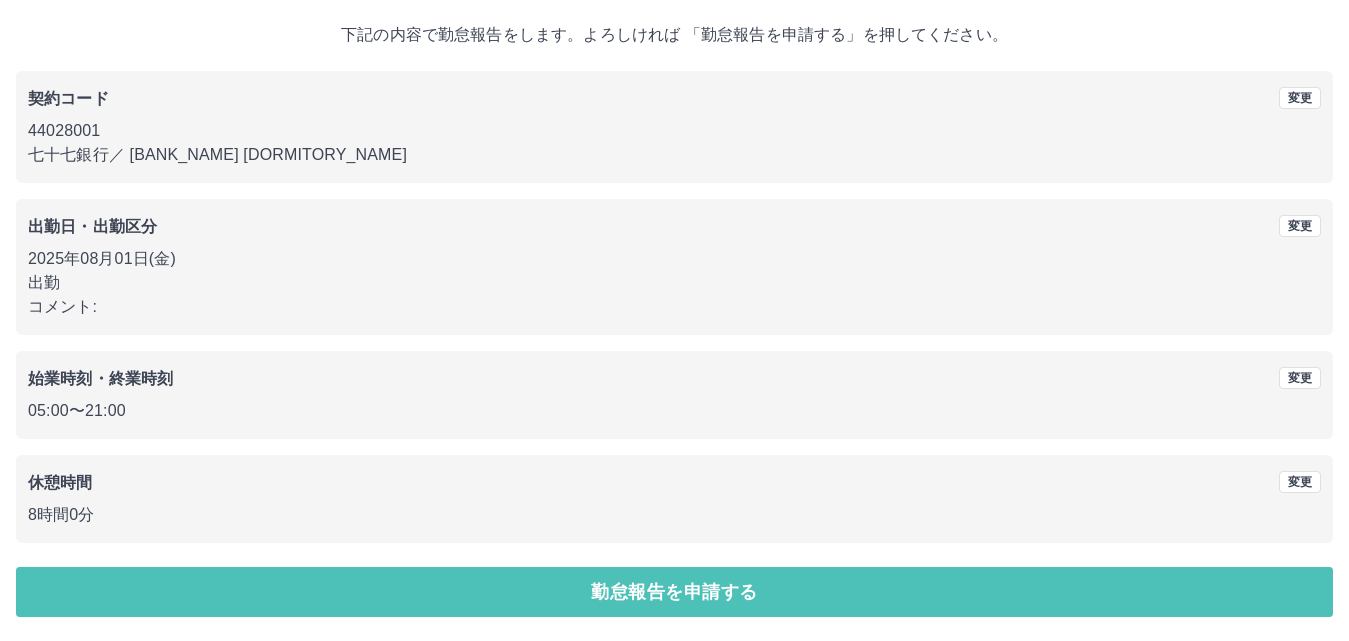click on "勤怠報告を申請する" at bounding box center [674, 592] 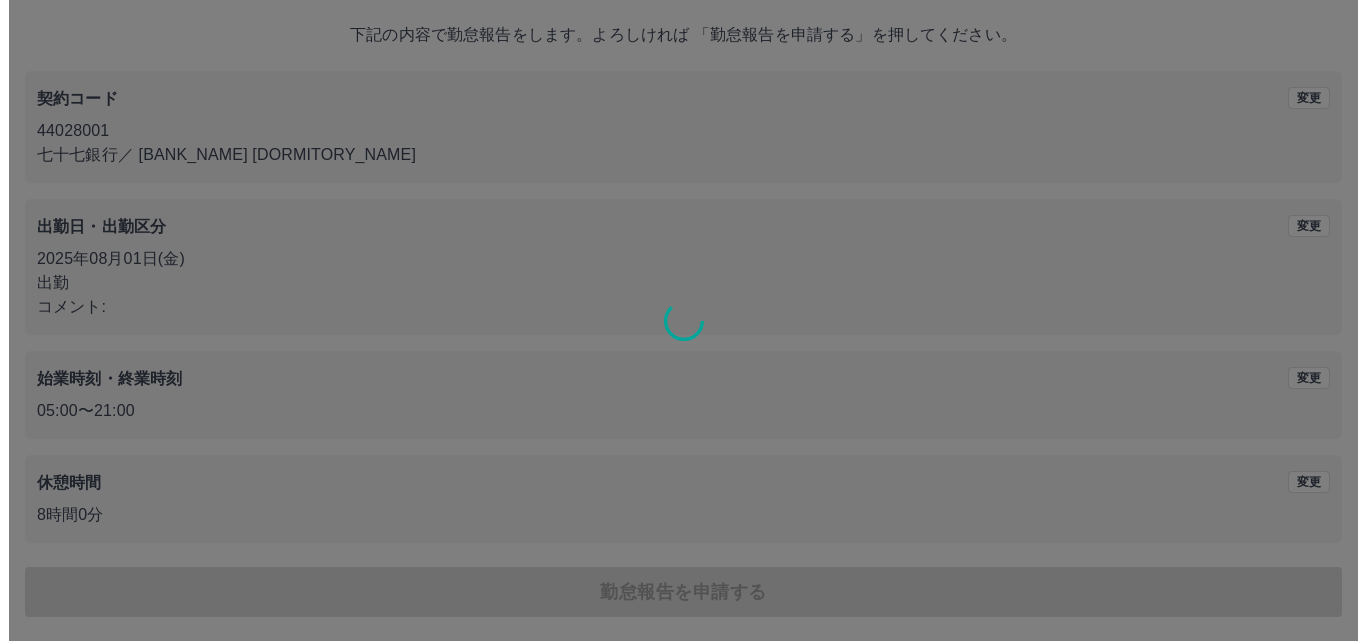 scroll, scrollTop: 0, scrollLeft: 0, axis: both 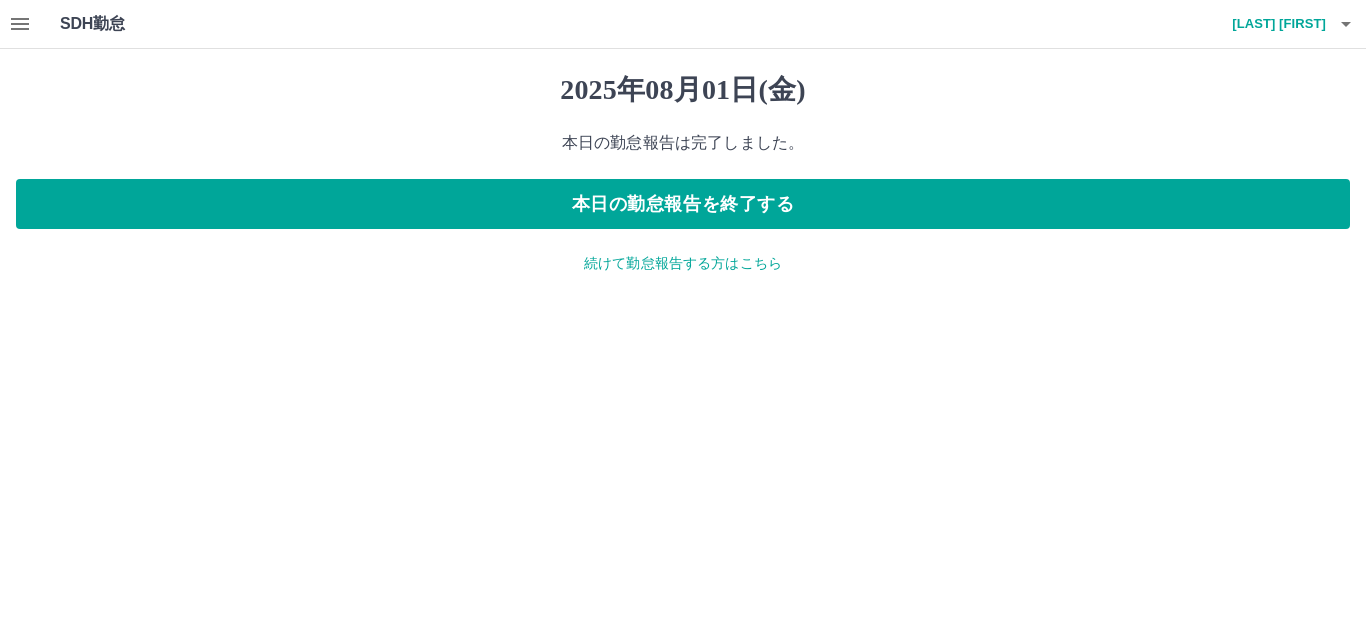 click on "続けて勤怠報告する方はこちら" at bounding box center [683, 263] 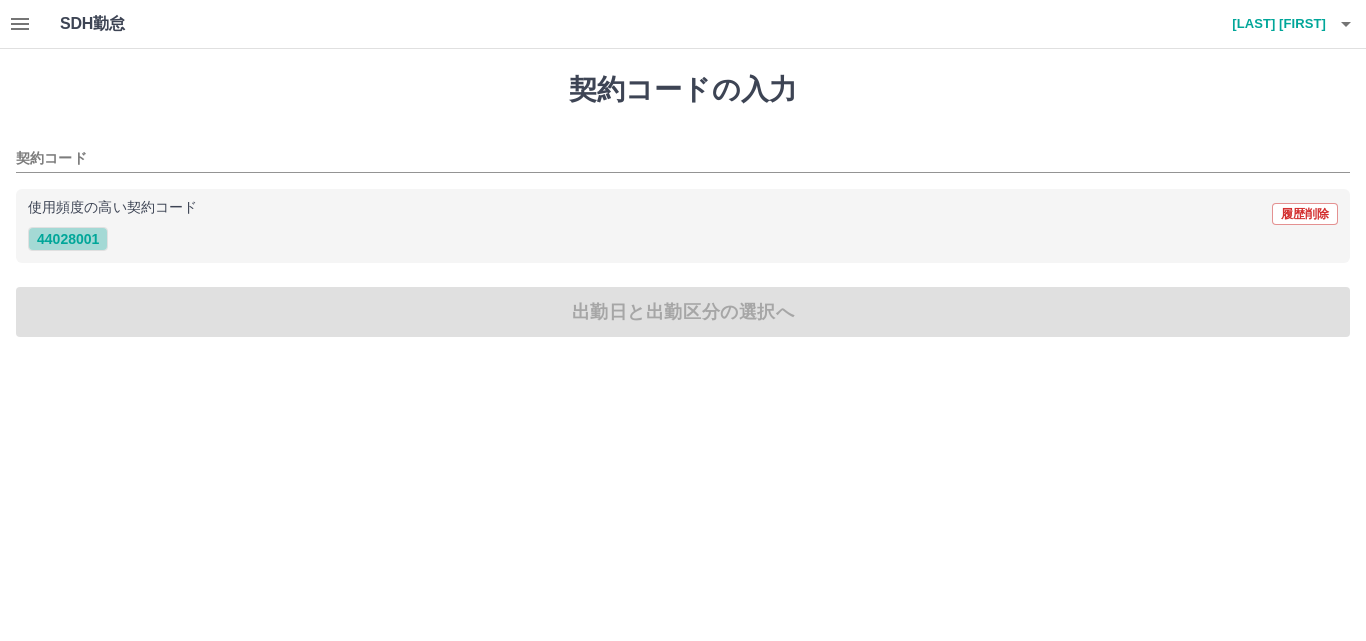 click on "44028001" at bounding box center [68, 239] 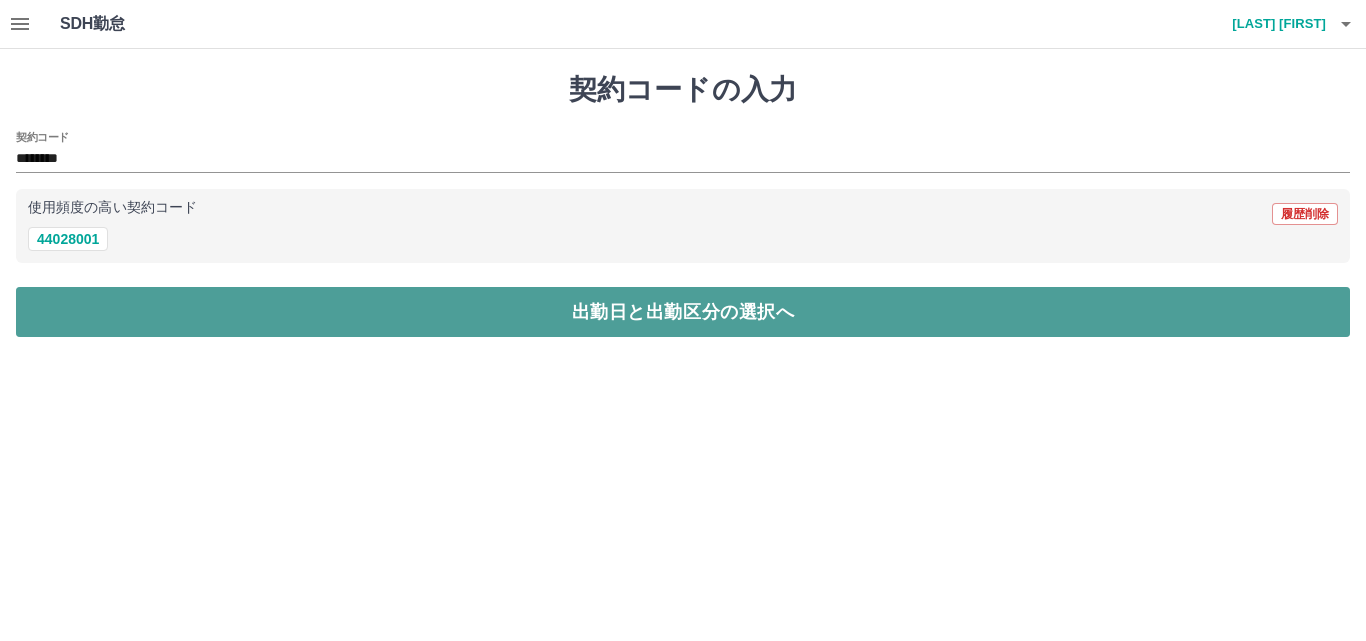 click on "出勤日と出勤区分の選択へ" at bounding box center (683, 312) 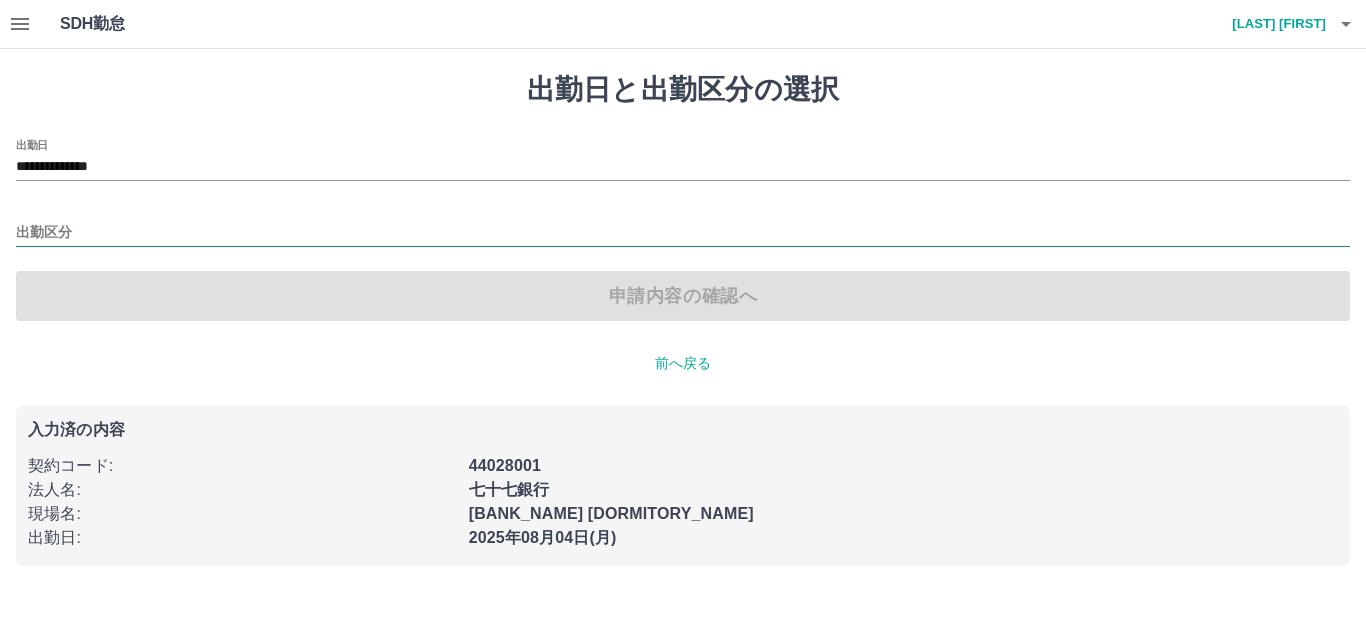 click on "出勤区分" at bounding box center (683, 233) 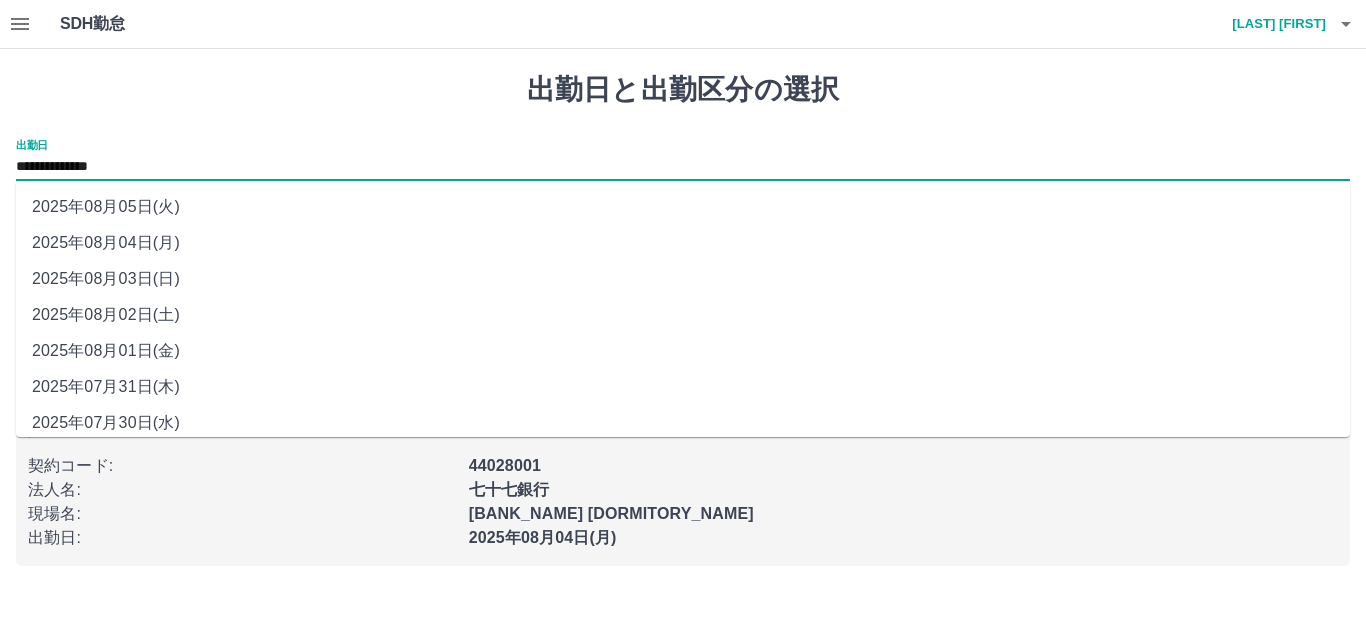 click on "**********" at bounding box center (683, 167) 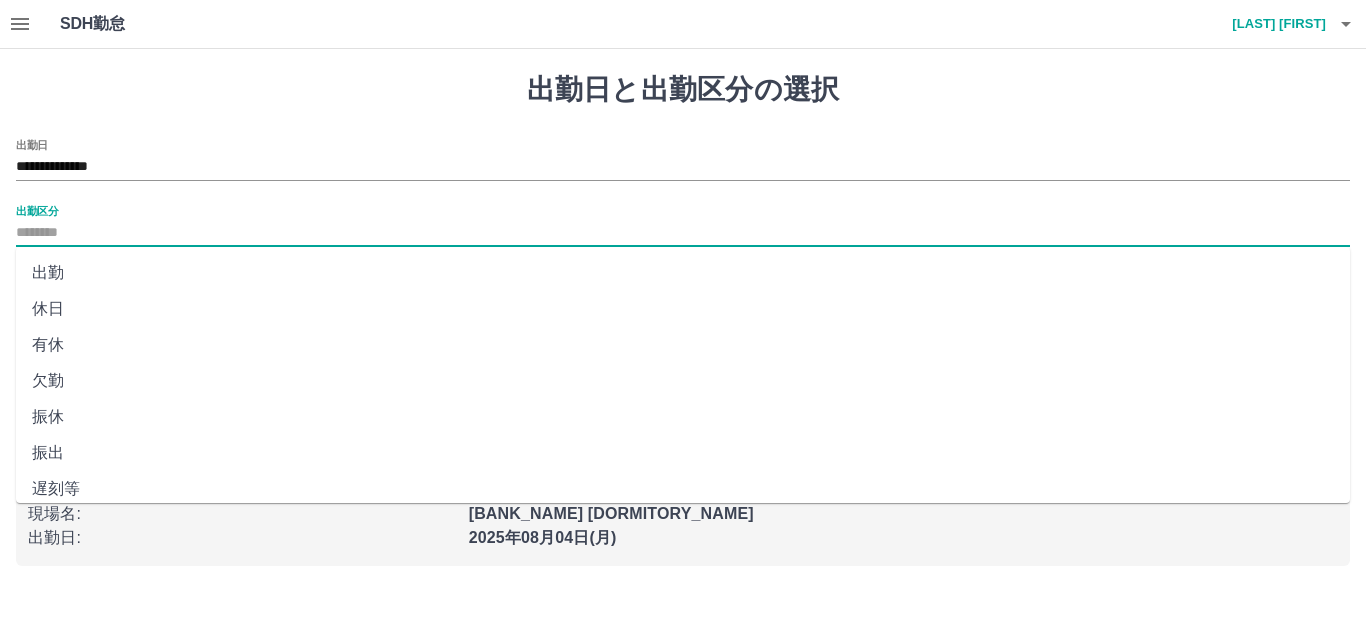 click on "出勤区分" at bounding box center (683, 233) 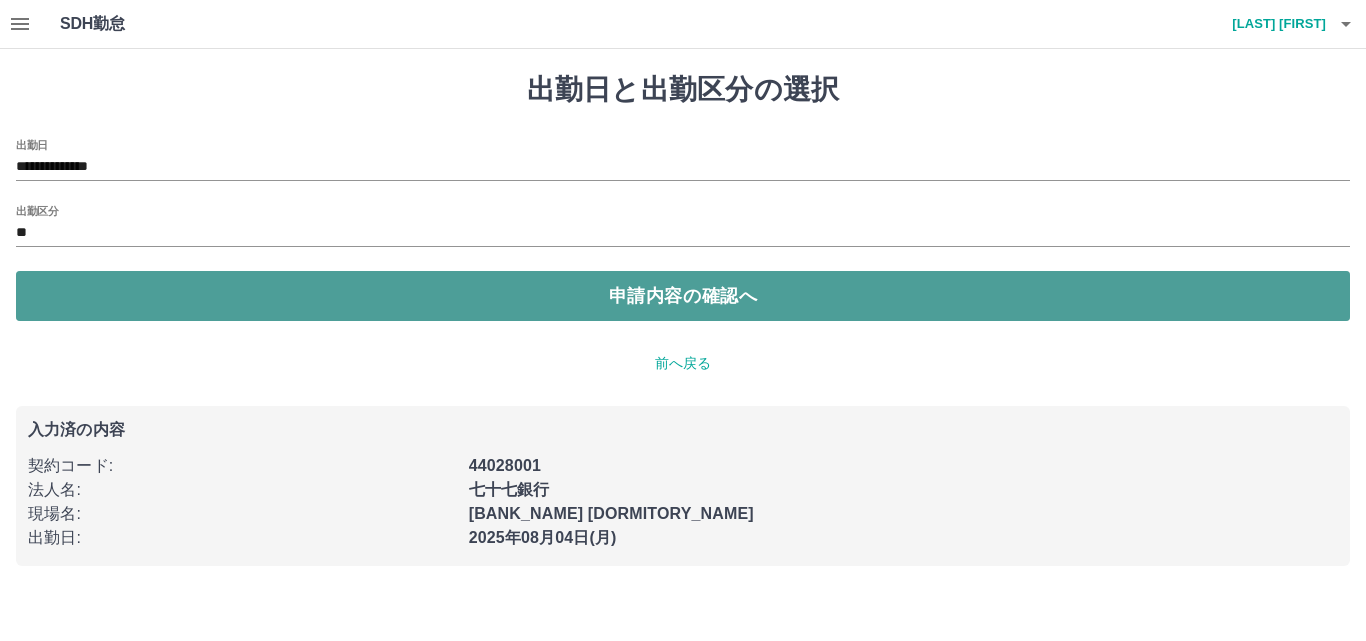 click on "申請内容の確認へ" at bounding box center (683, 296) 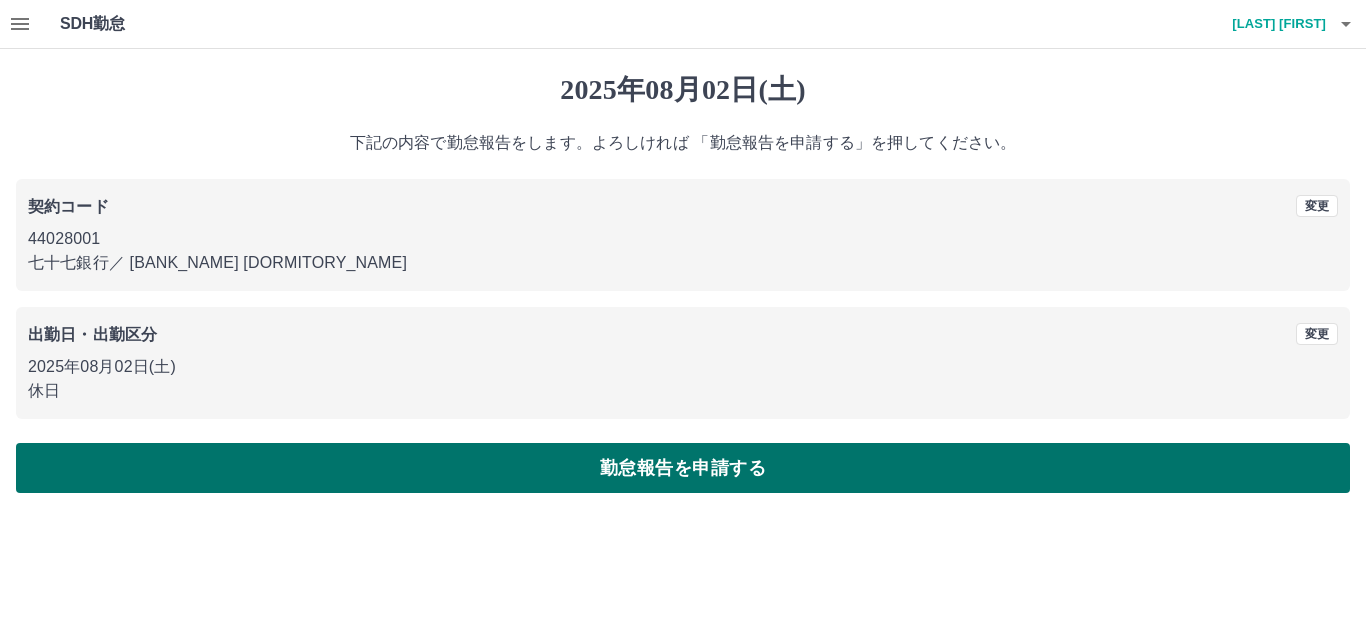 click on "勤怠報告を申請する" at bounding box center [683, 468] 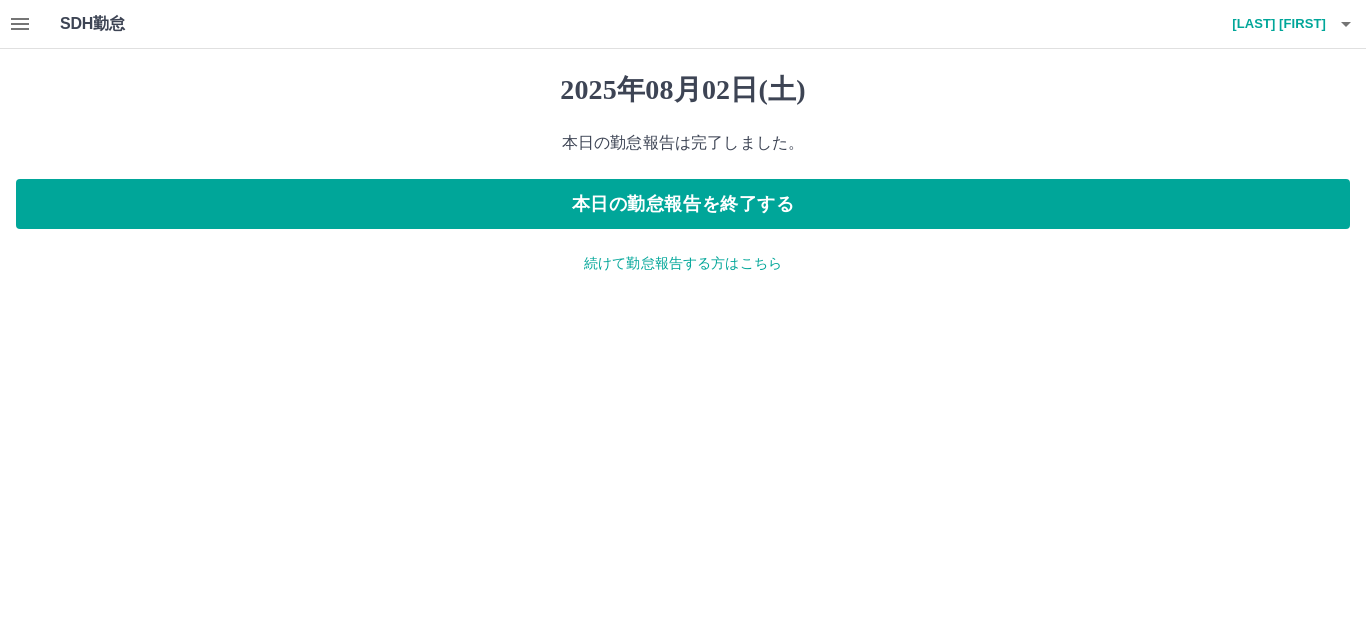 click on "続けて勤怠報告する方はこちら" at bounding box center [683, 263] 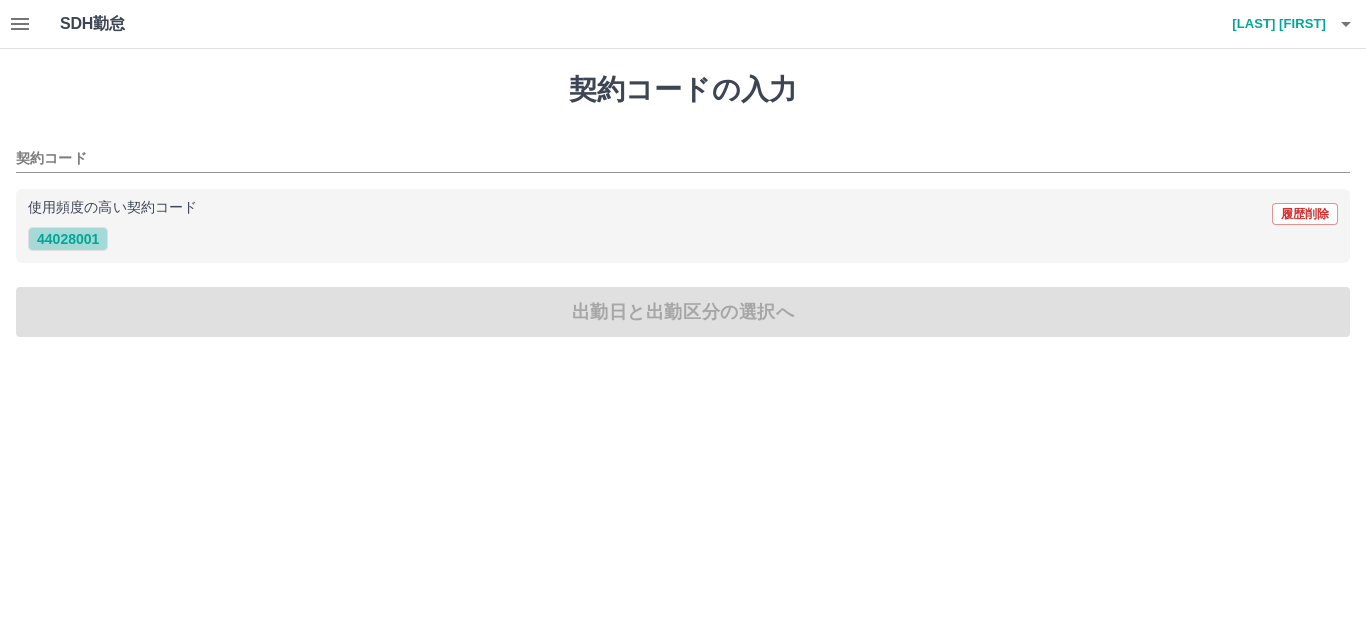 click on "44028001" at bounding box center (68, 239) 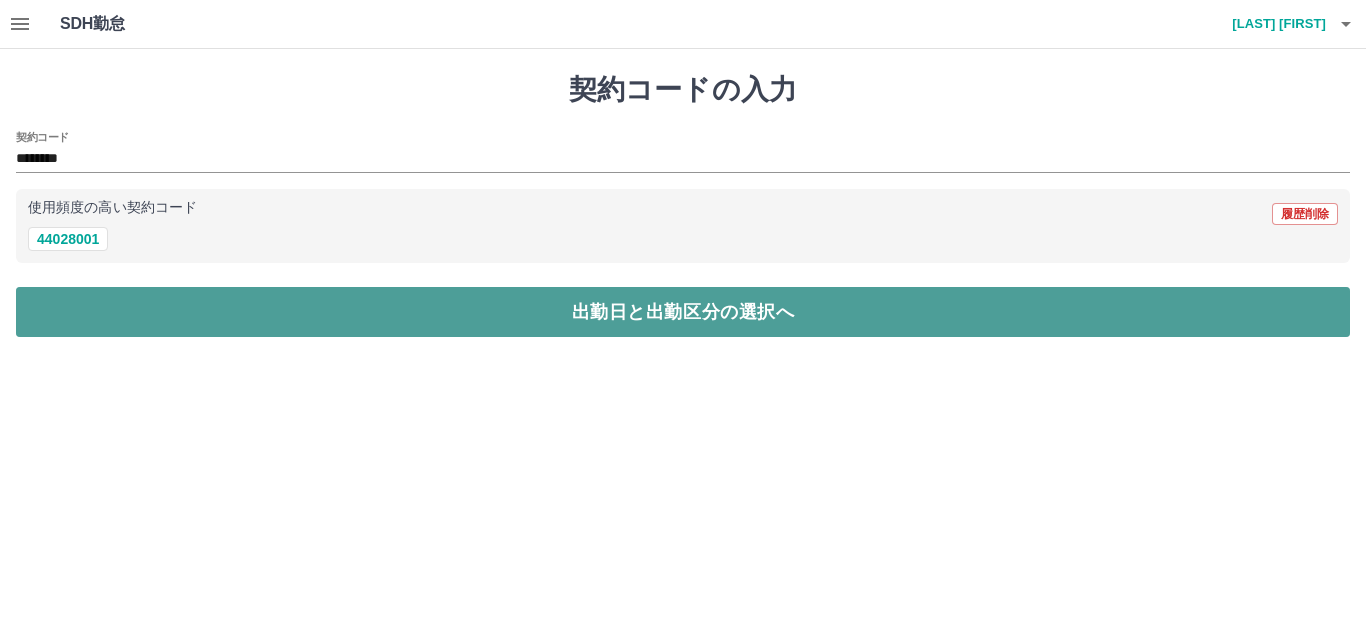 click on "出勤日と出勤区分の選択へ" at bounding box center [683, 312] 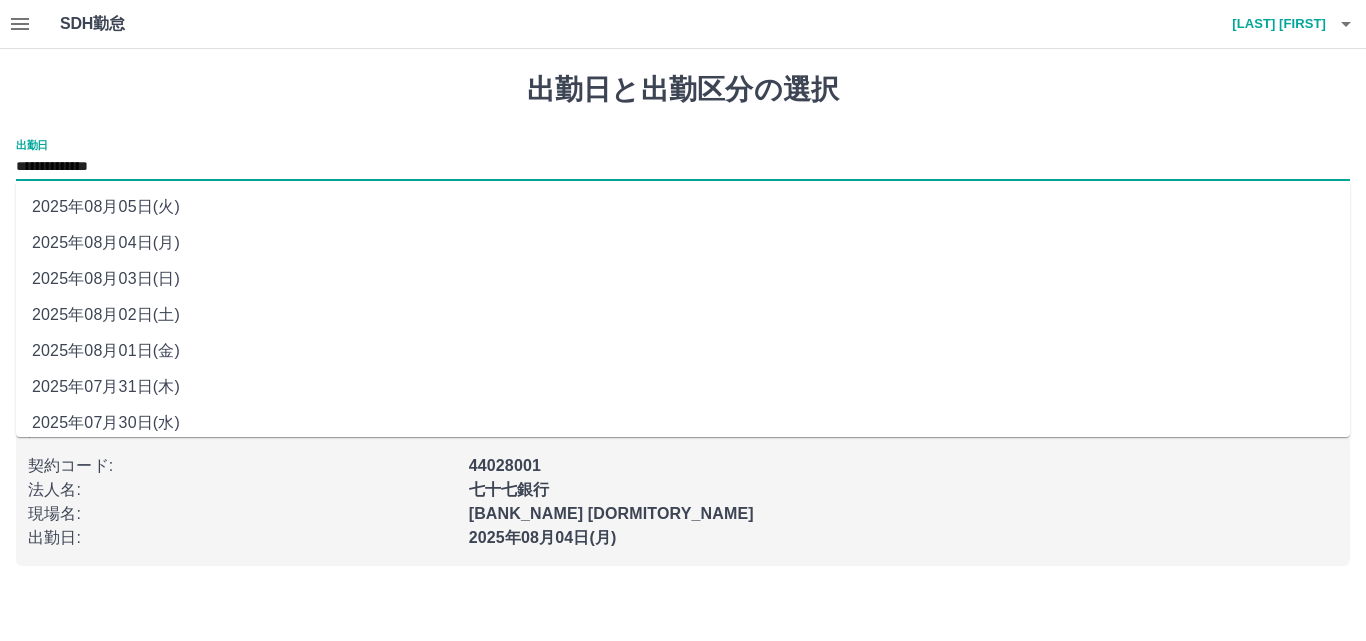 click on "**********" at bounding box center (683, 167) 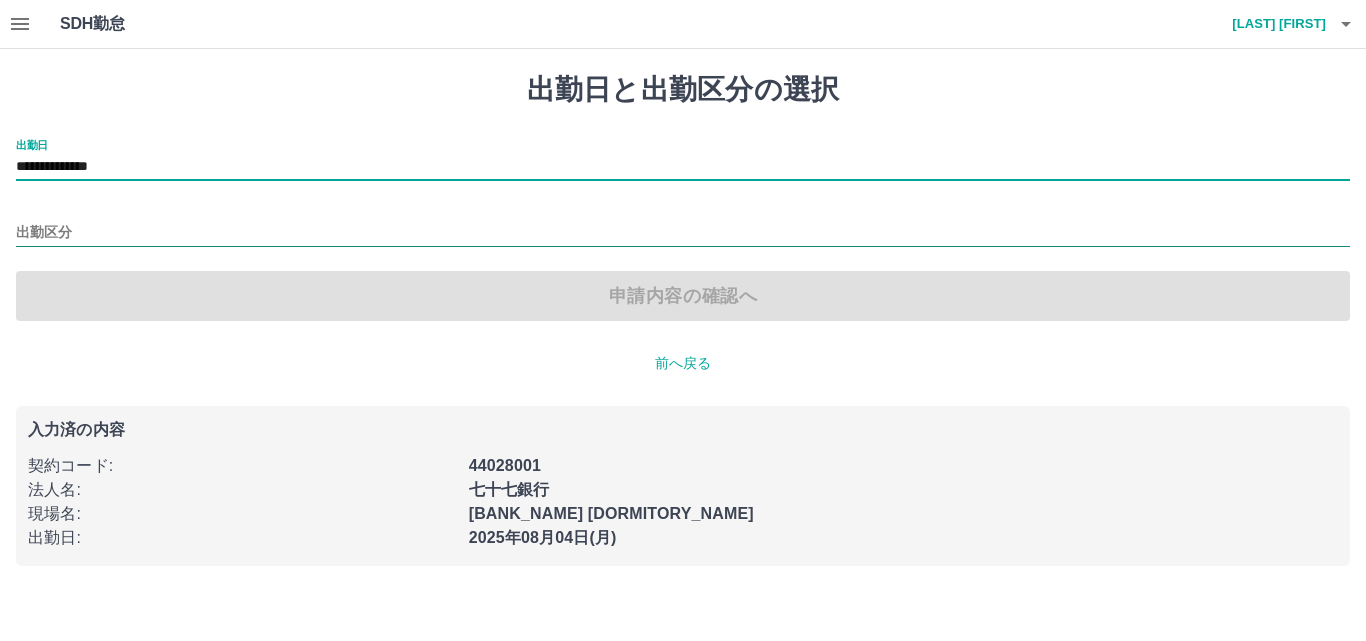 click on "出勤区分" at bounding box center (683, 233) 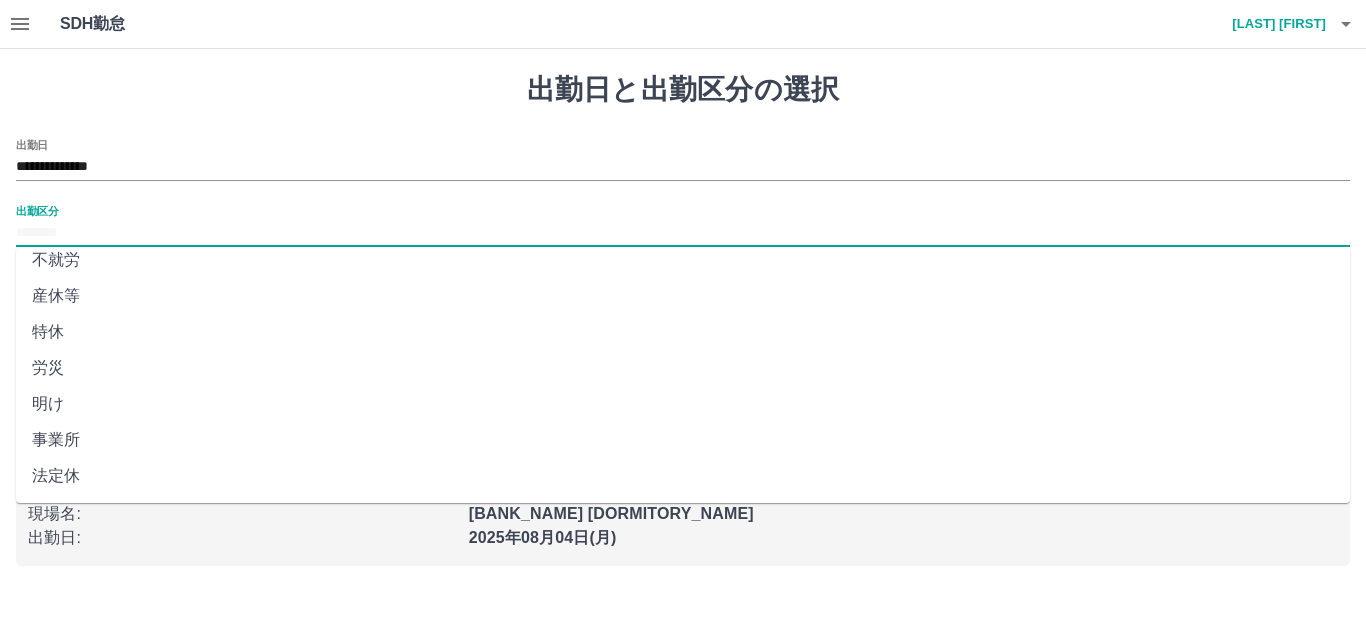 scroll, scrollTop: 408, scrollLeft: 0, axis: vertical 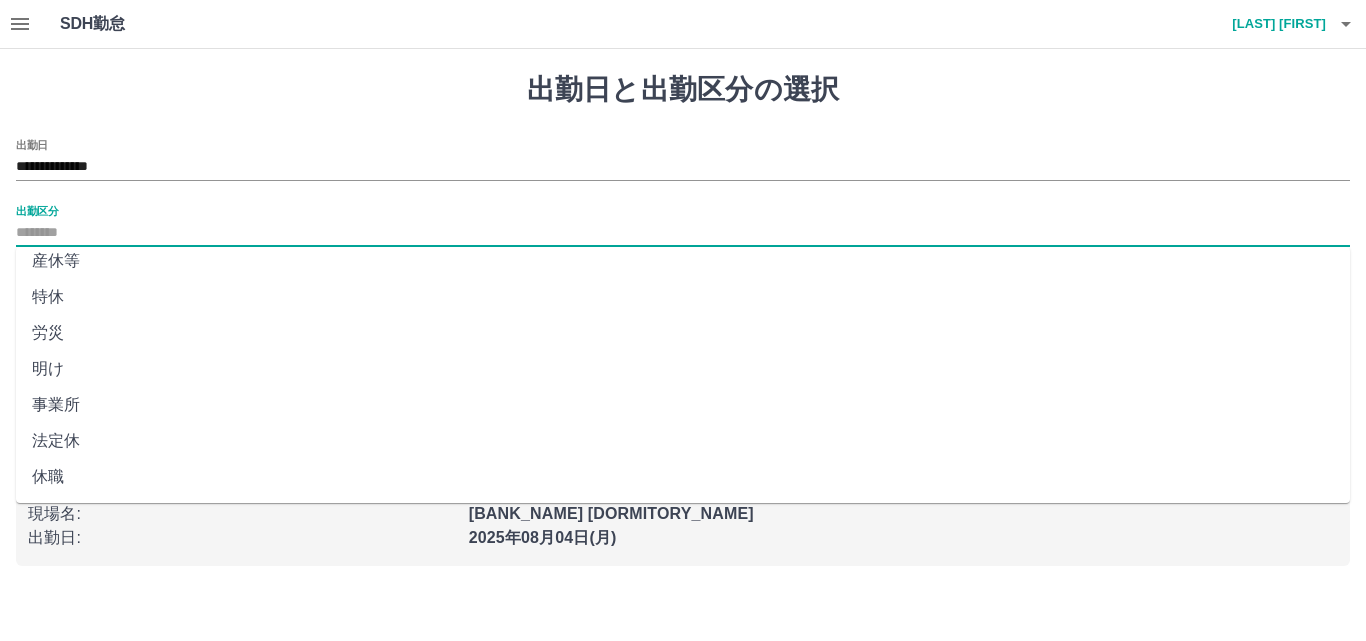 click on "法定休" at bounding box center (683, 441) 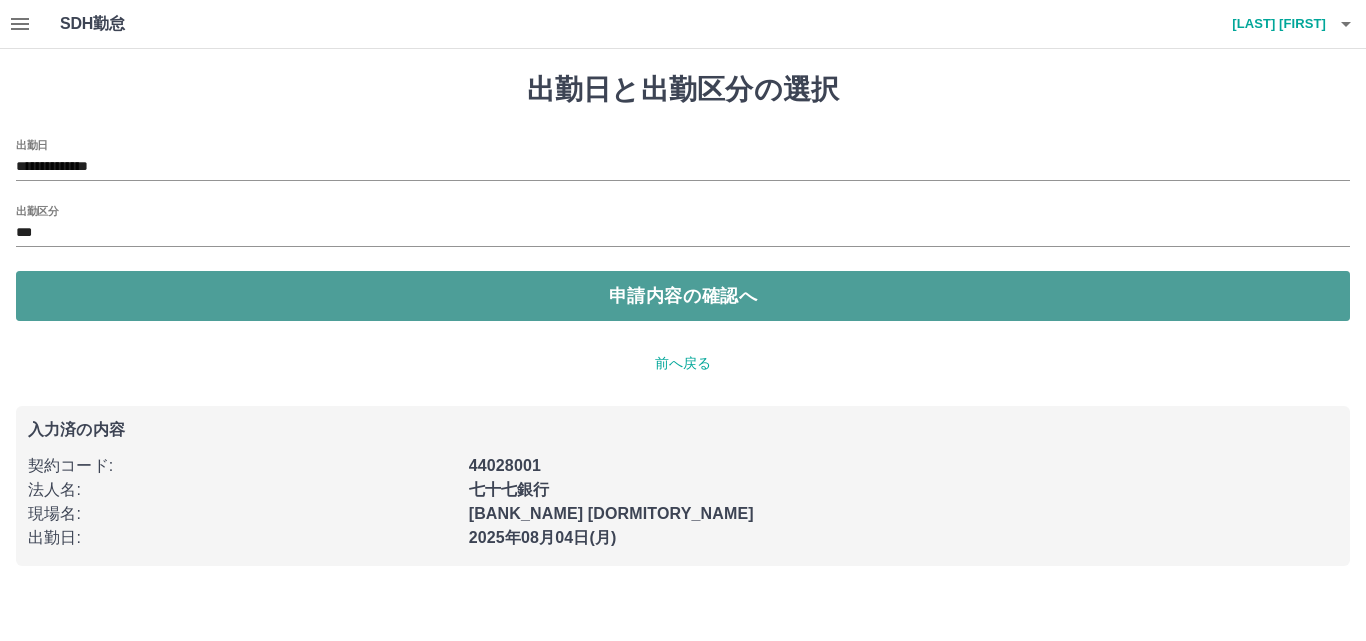 click on "申請内容の確認へ" at bounding box center (683, 296) 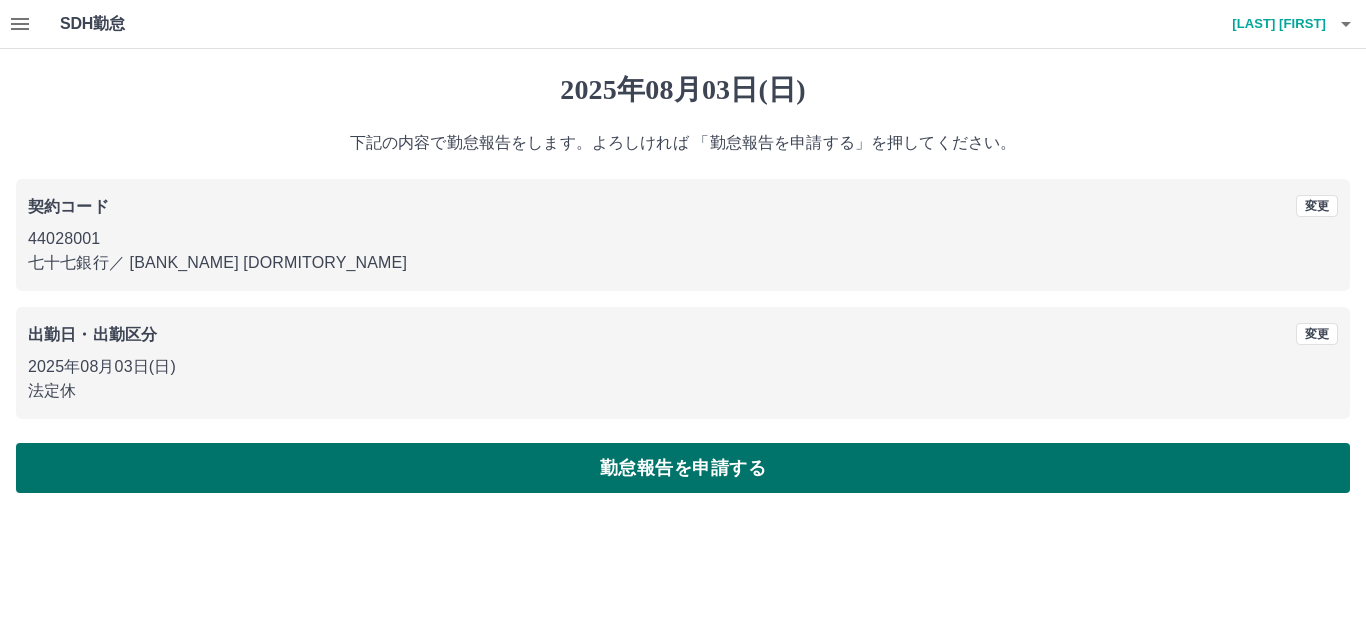 click on "勤怠報告を申請する" at bounding box center [683, 468] 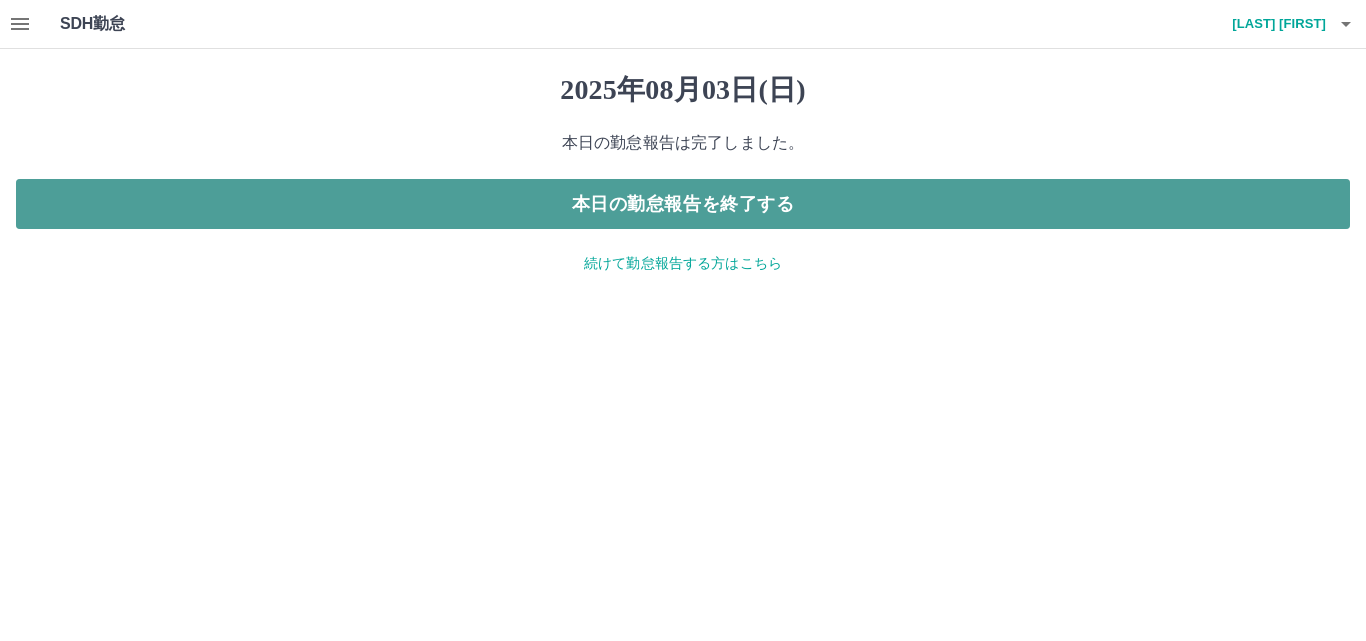 click on "本日の勤怠報告を終了する" at bounding box center (683, 204) 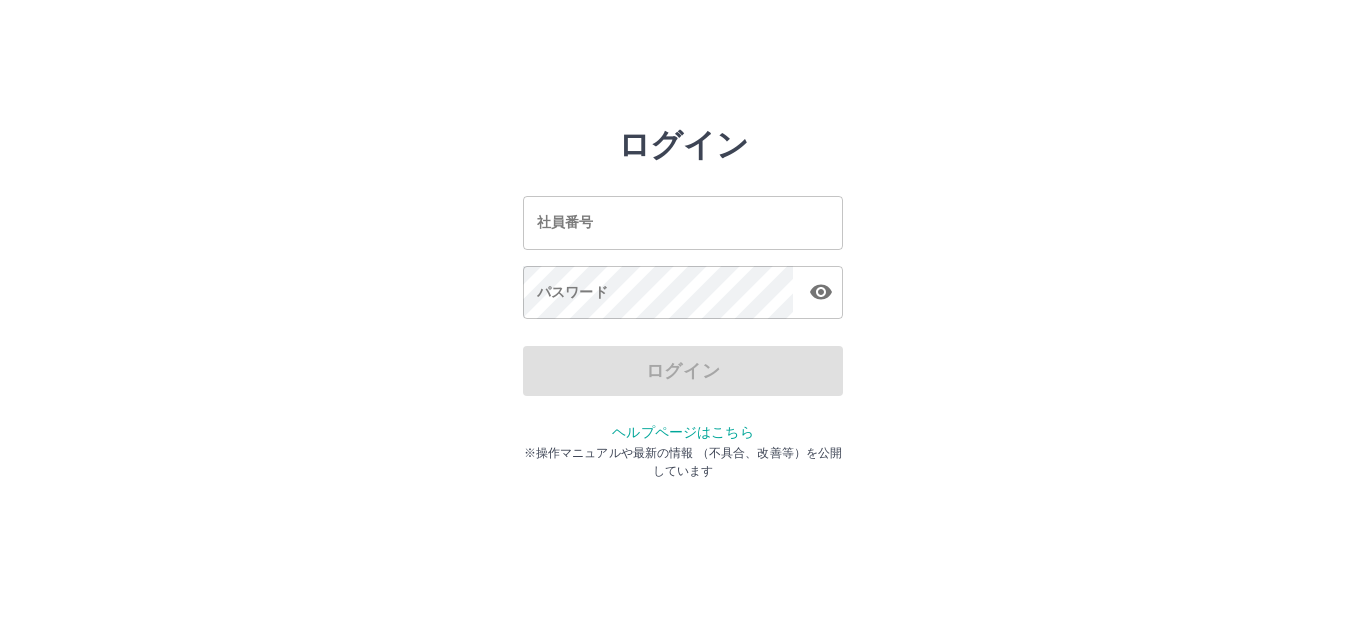 scroll, scrollTop: 0, scrollLeft: 0, axis: both 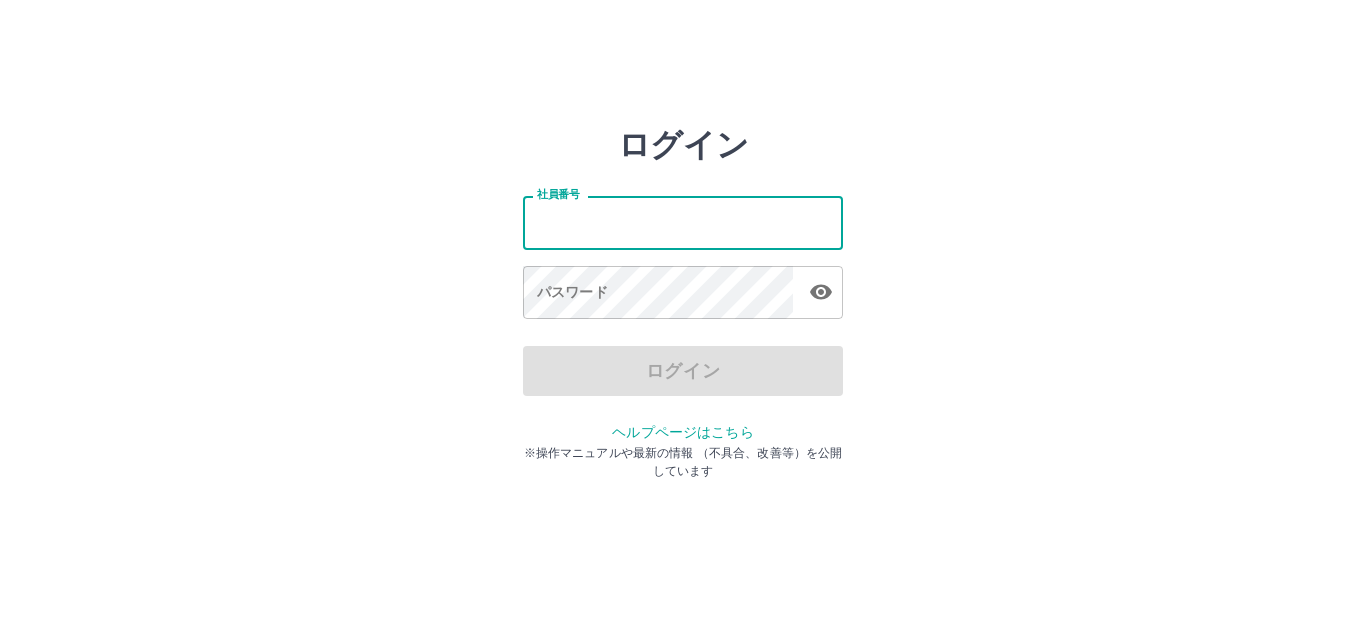 click on "社員番号" at bounding box center [683, 222] 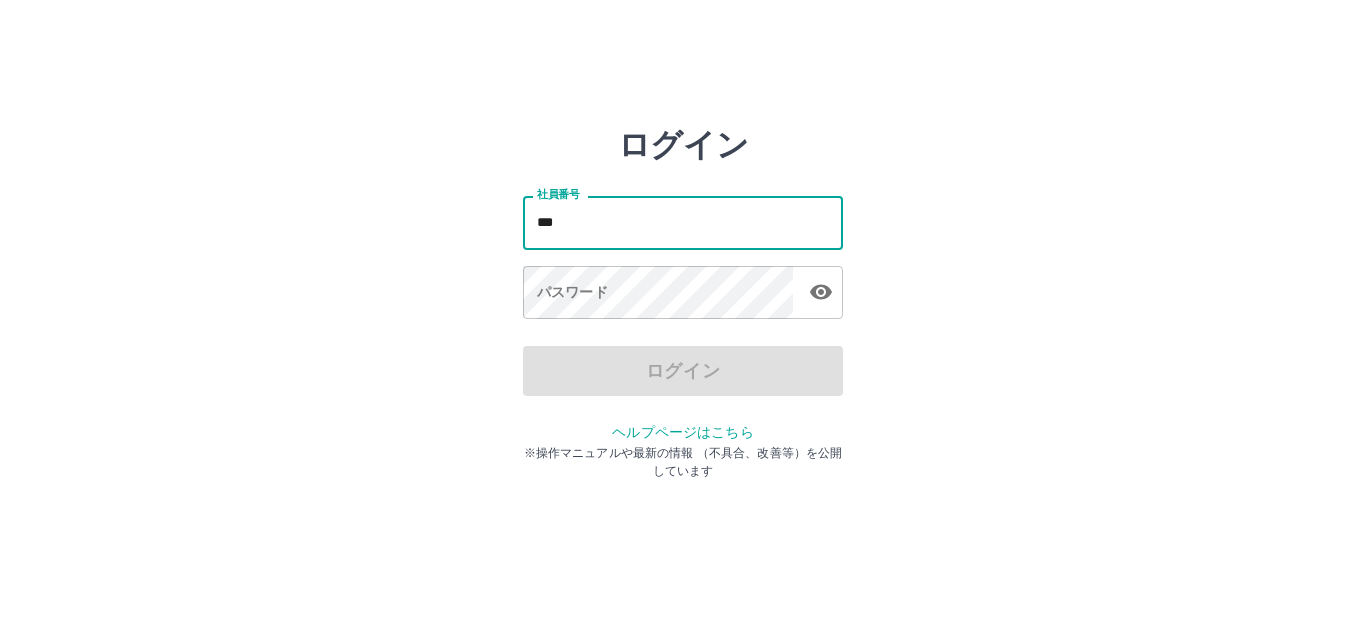 type on "*******" 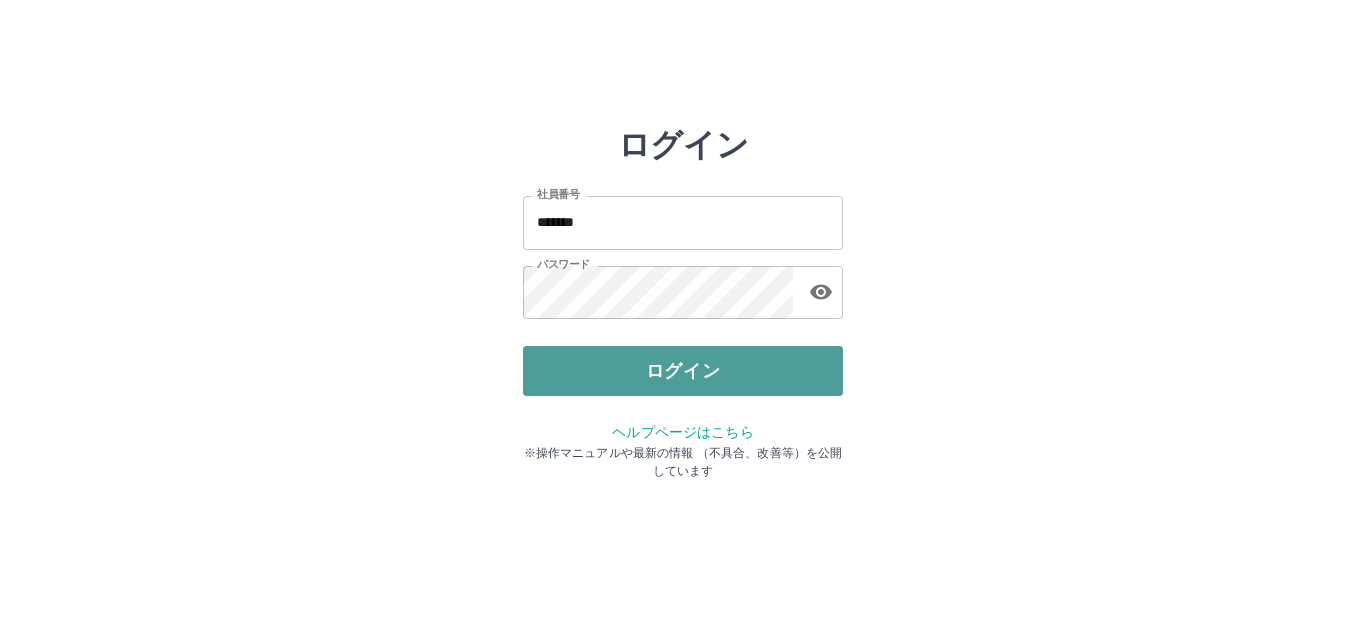 click on "ログイン" at bounding box center (683, 371) 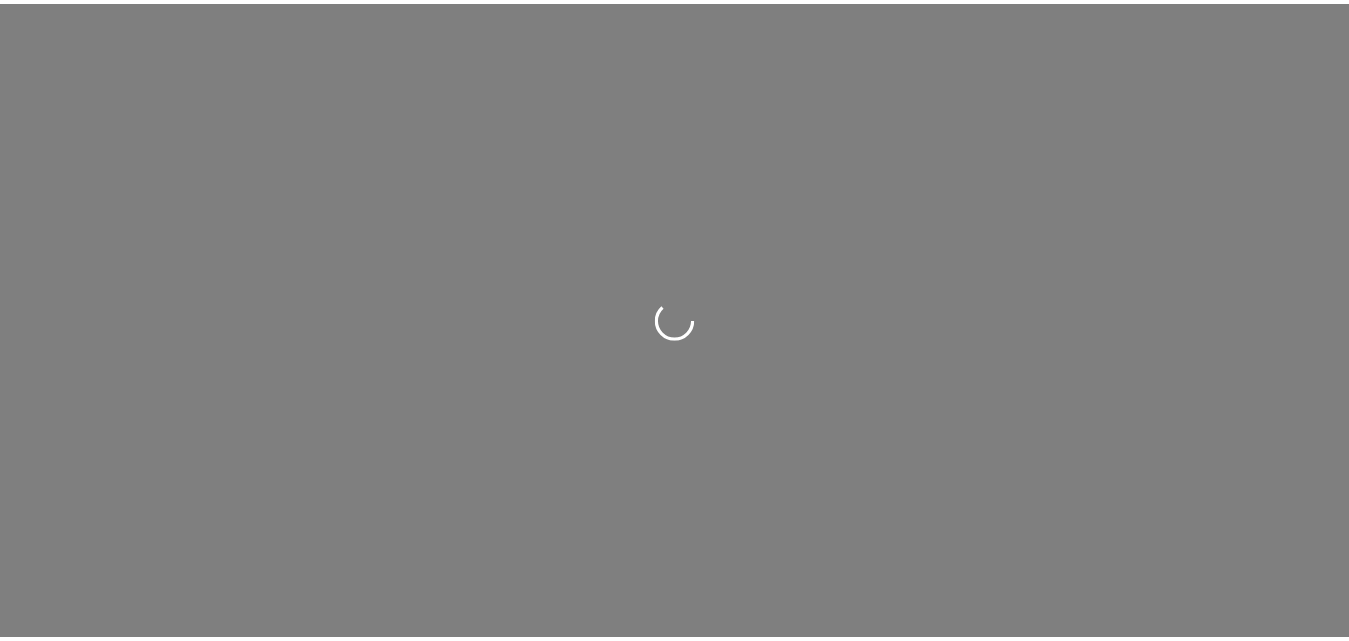 scroll, scrollTop: 0, scrollLeft: 0, axis: both 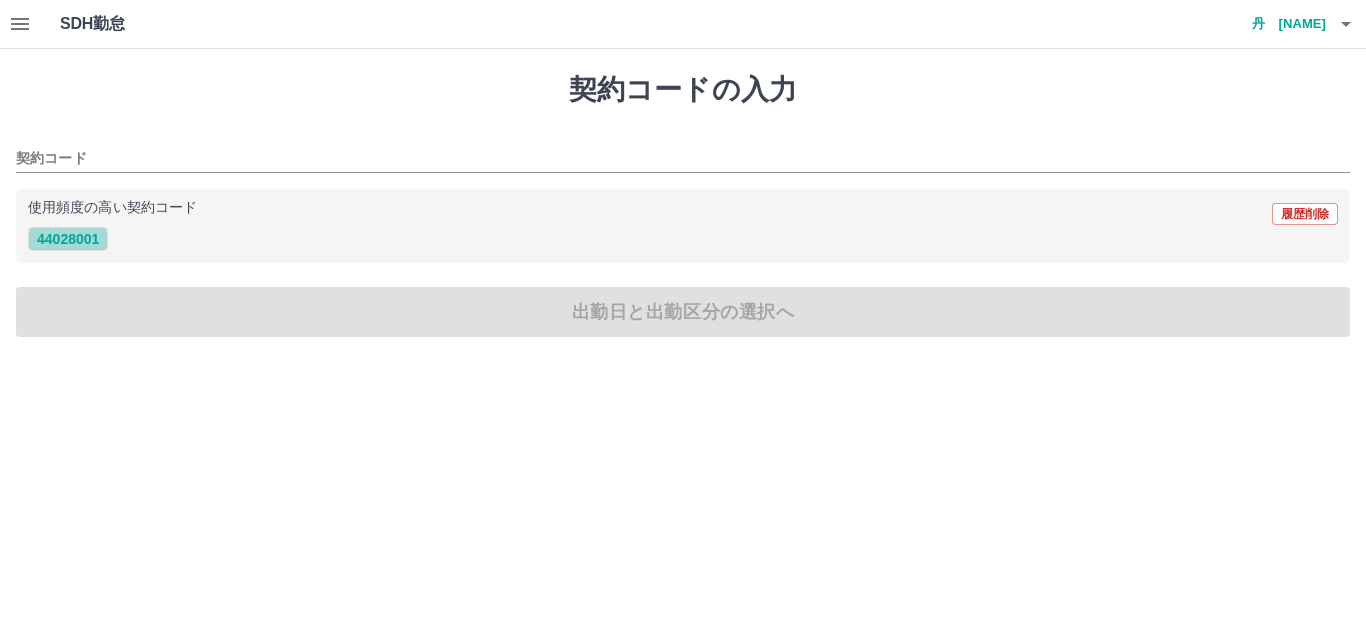 click on "44028001" at bounding box center [68, 239] 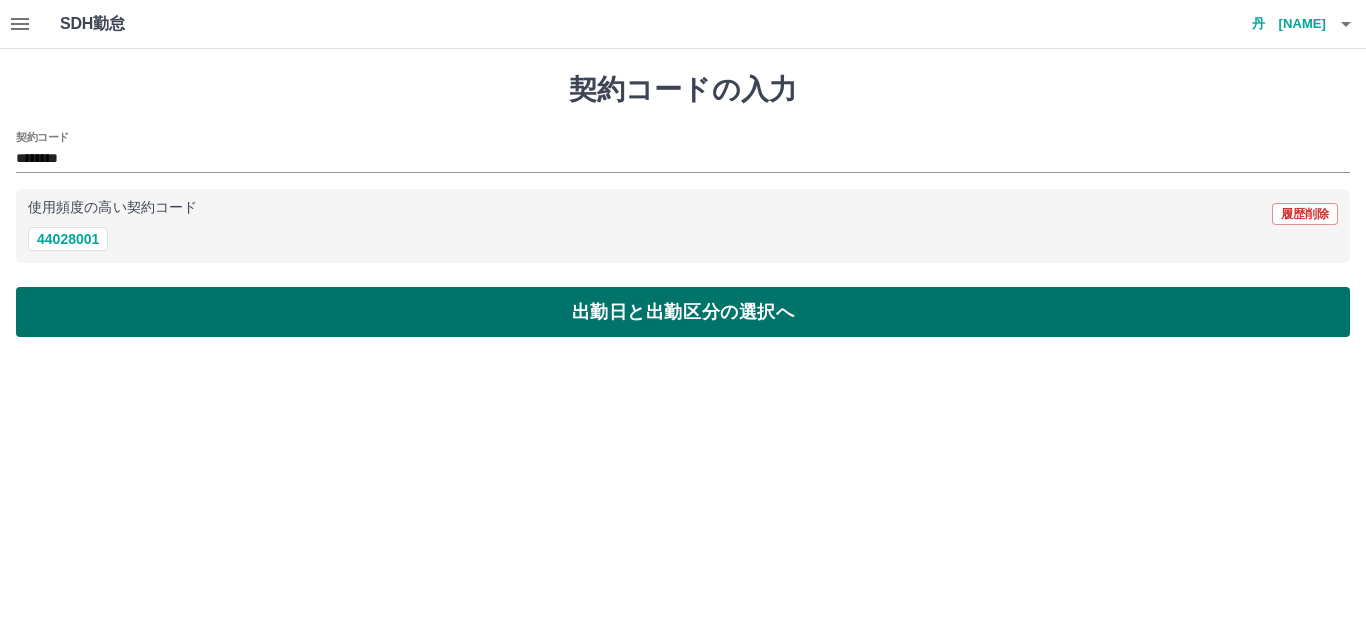 click on "出勤日と出勤区分の選択へ" at bounding box center (683, 312) 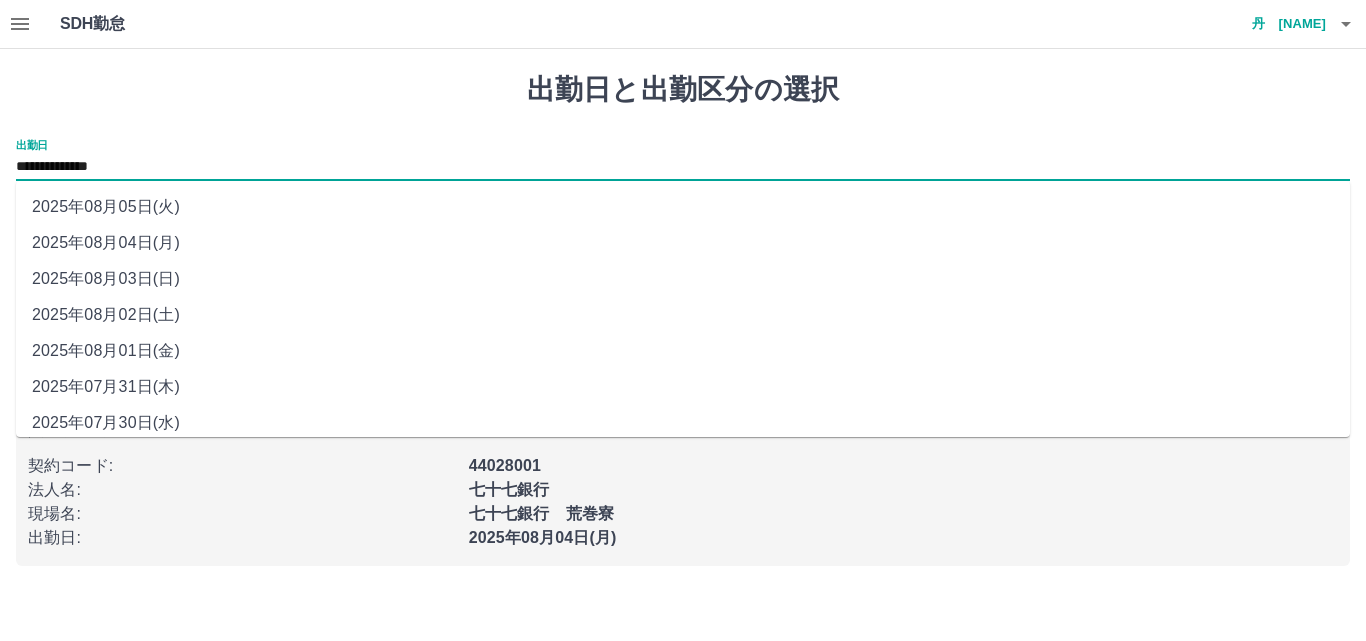 click on "**********" at bounding box center [683, 167] 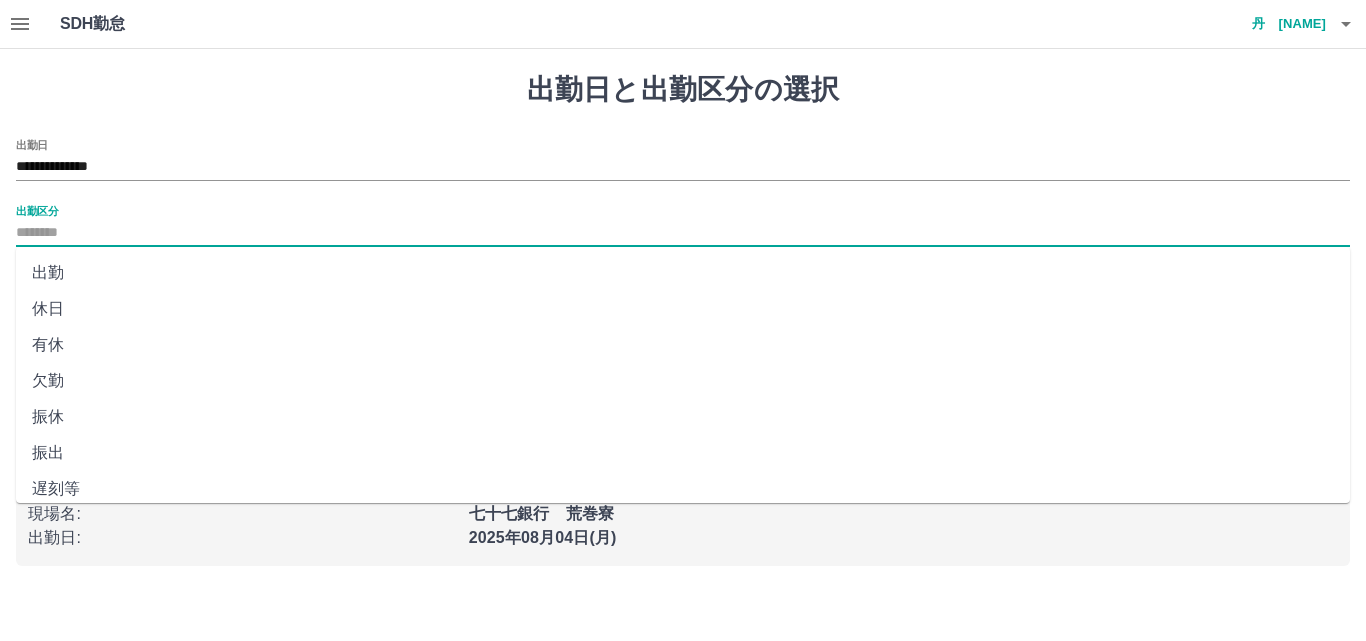click on "出勤区分" at bounding box center [683, 233] 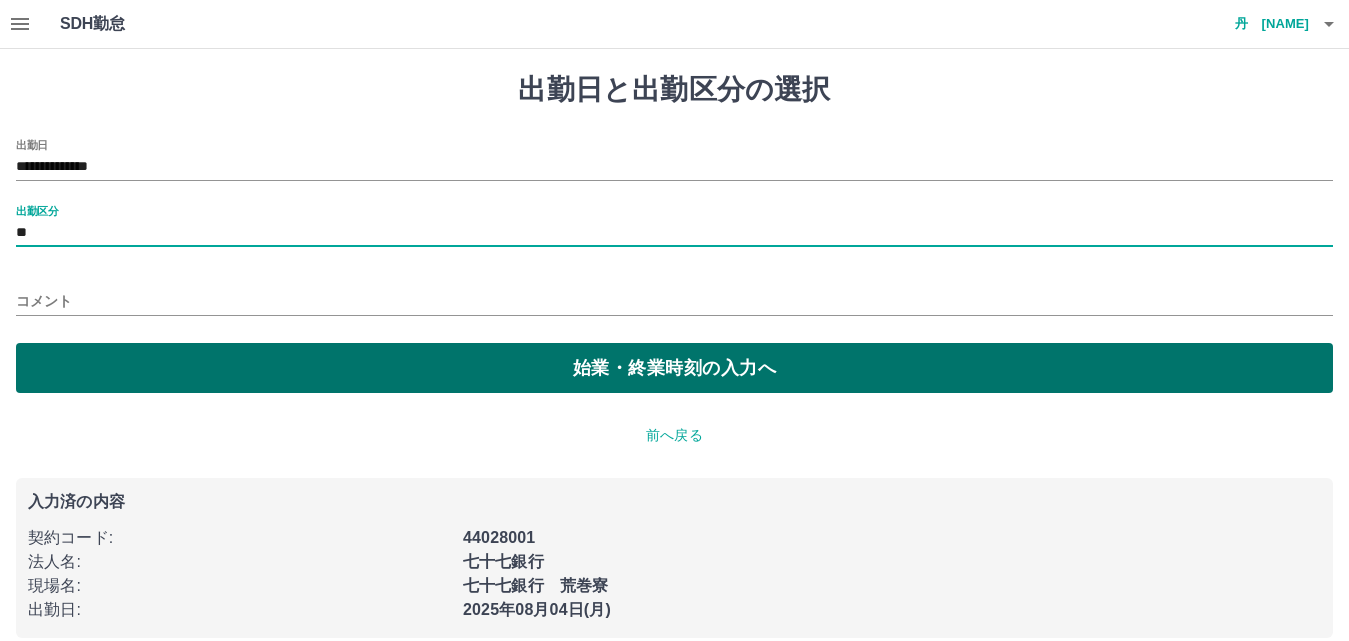 click on "始業・終業時刻の入力へ" at bounding box center (674, 368) 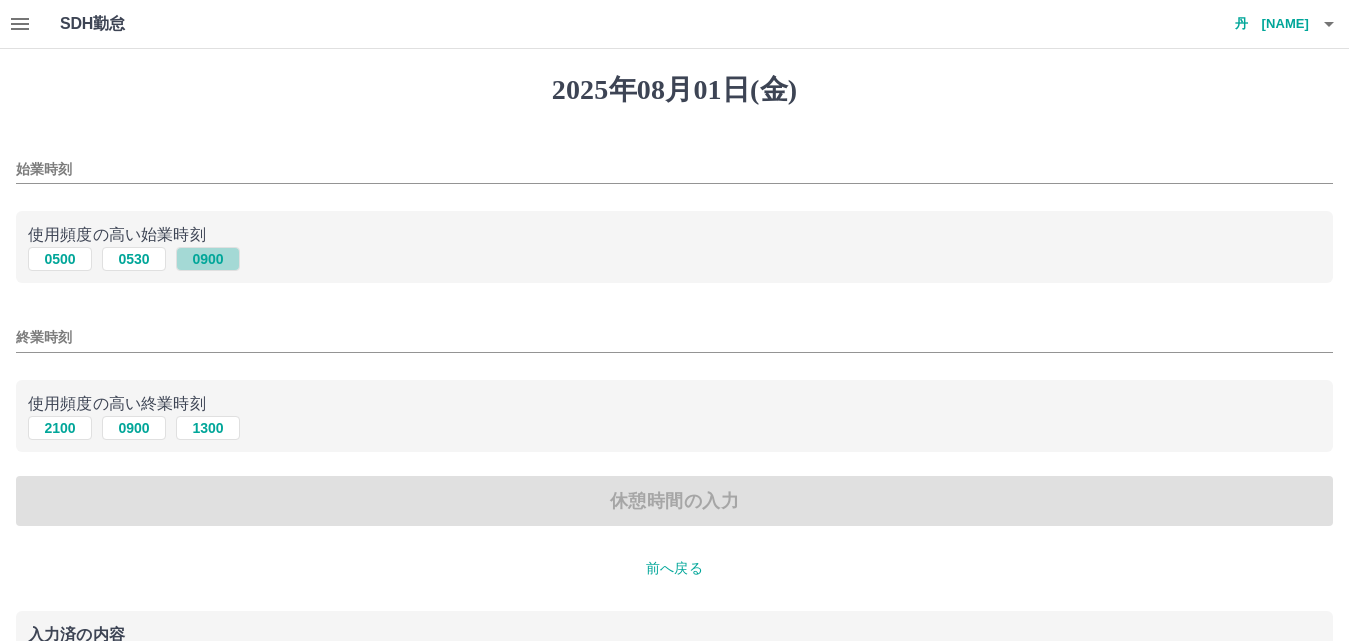 click on "0900" at bounding box center (208, 259) 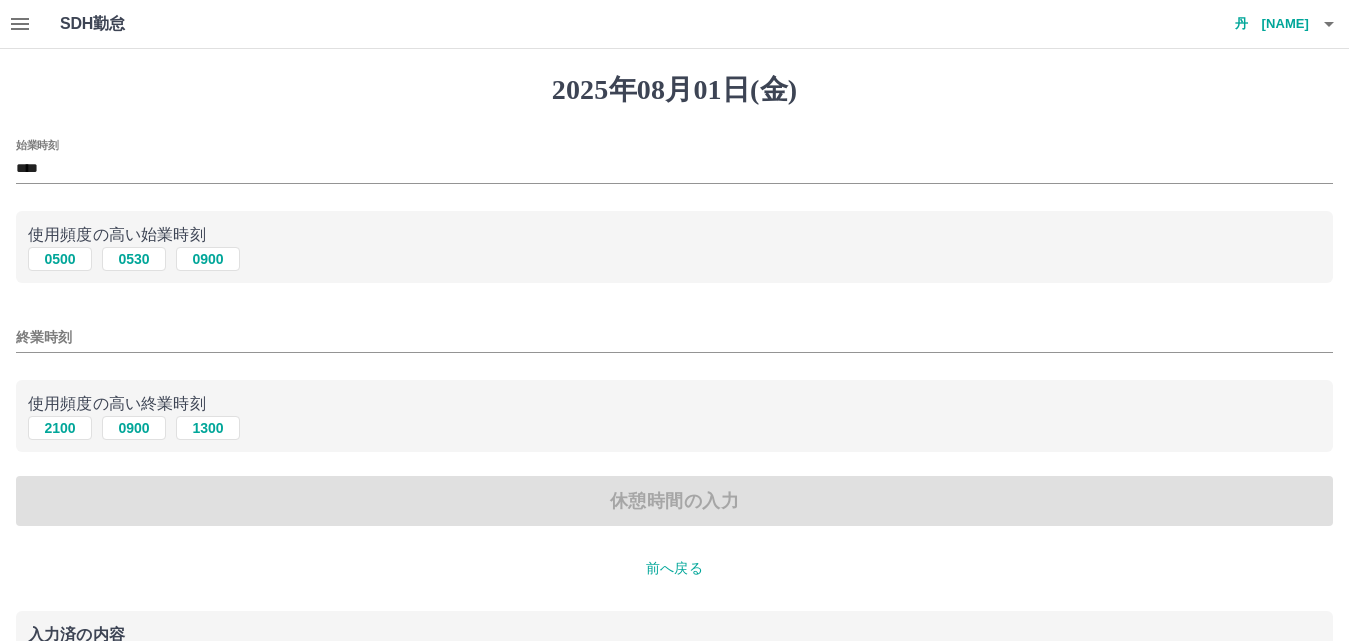 click on "終業時刻" at bounding box center (674, 337) 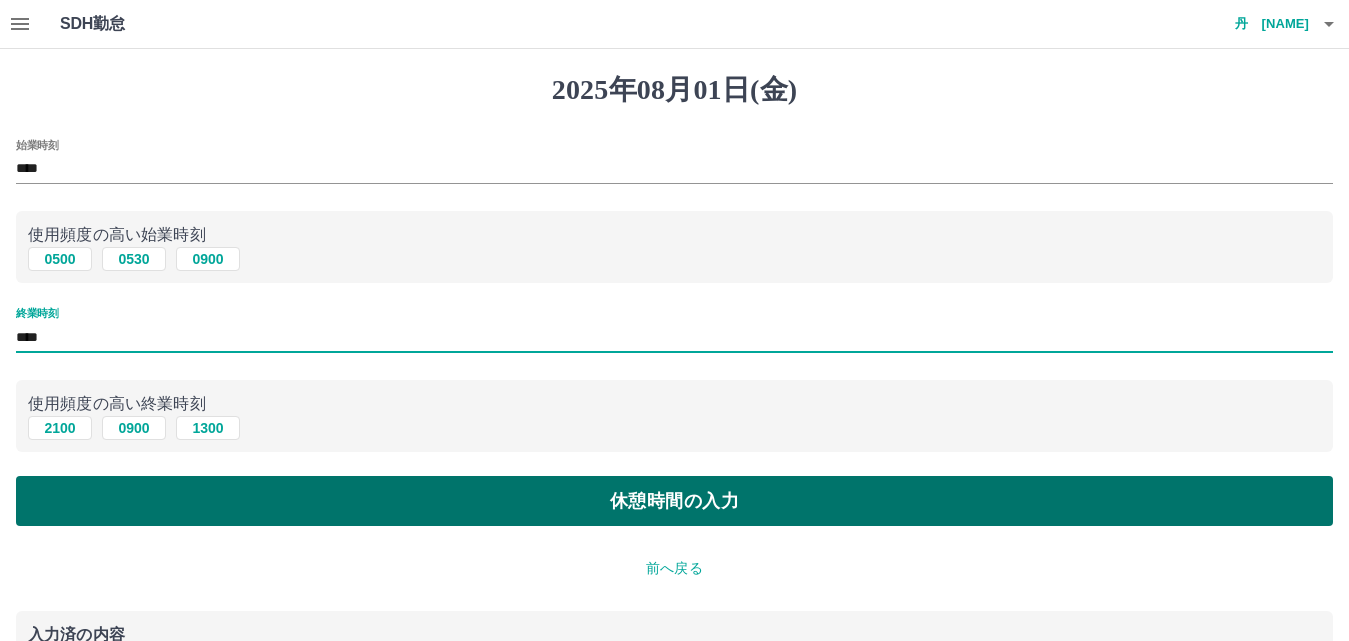type on "****" 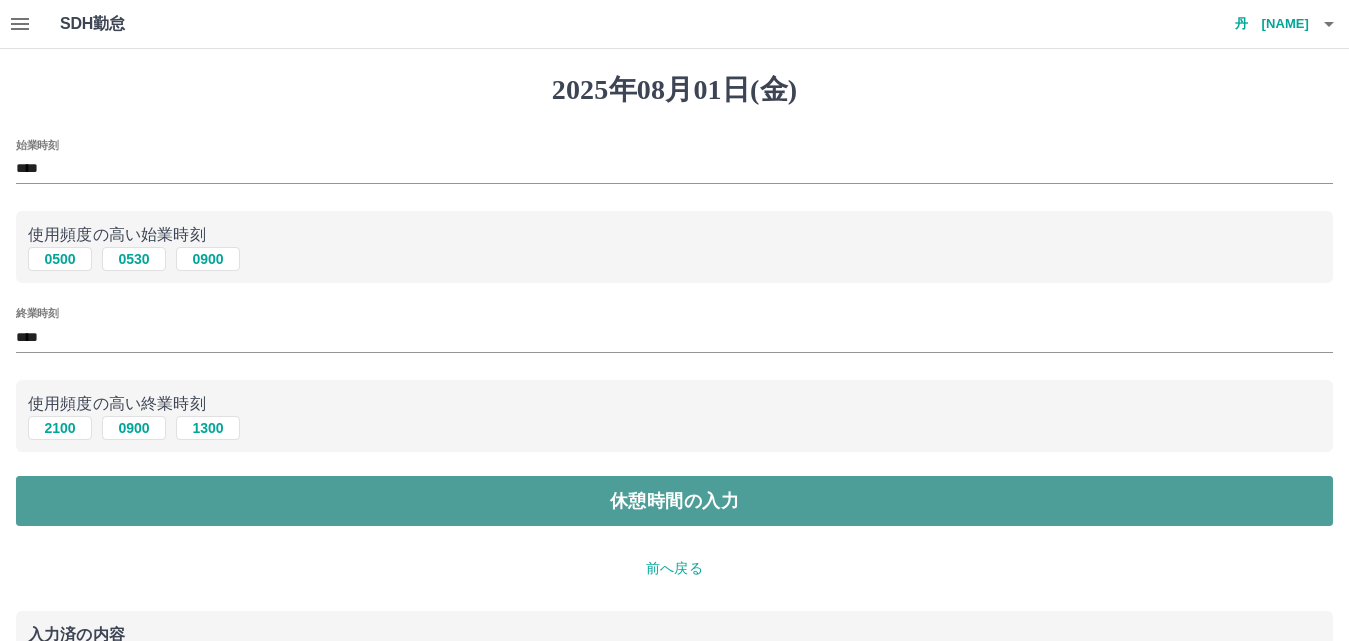 click on "休憩時間の入力" at bounding box center (674, 501) 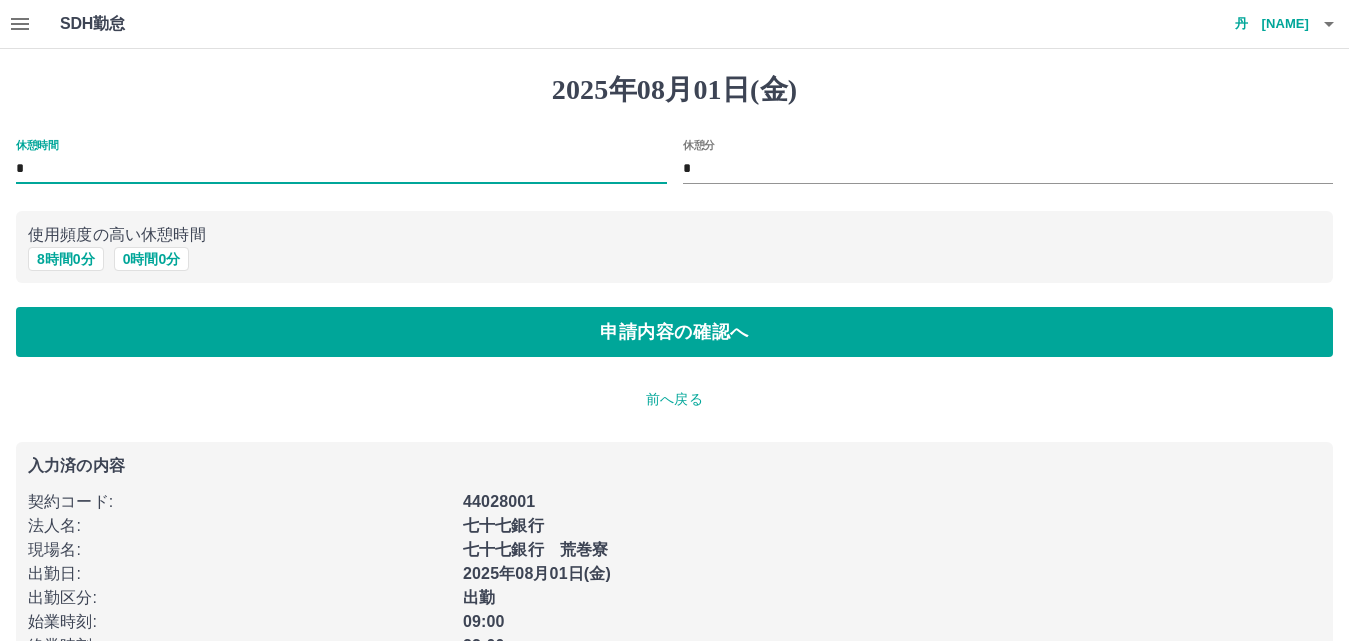 click on "*" at bounding box center (341, 169) 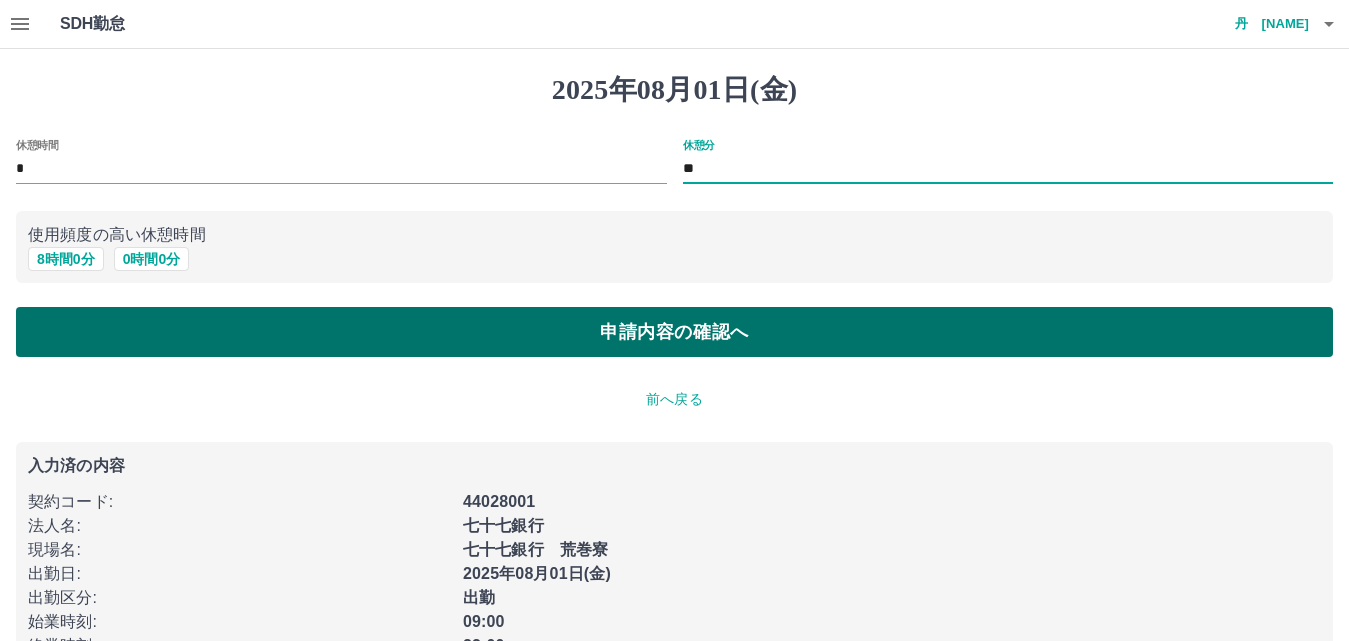 type on "**" 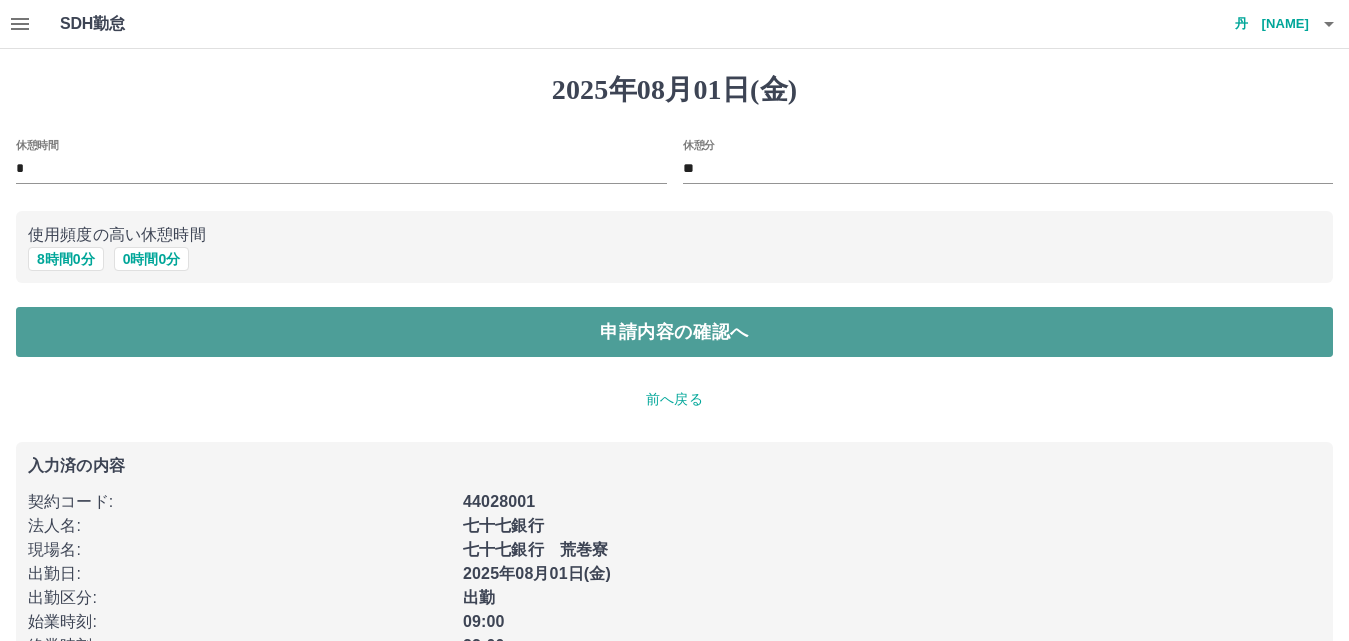 click on "申請内容の確認へ" at bounding box center [674, 332] 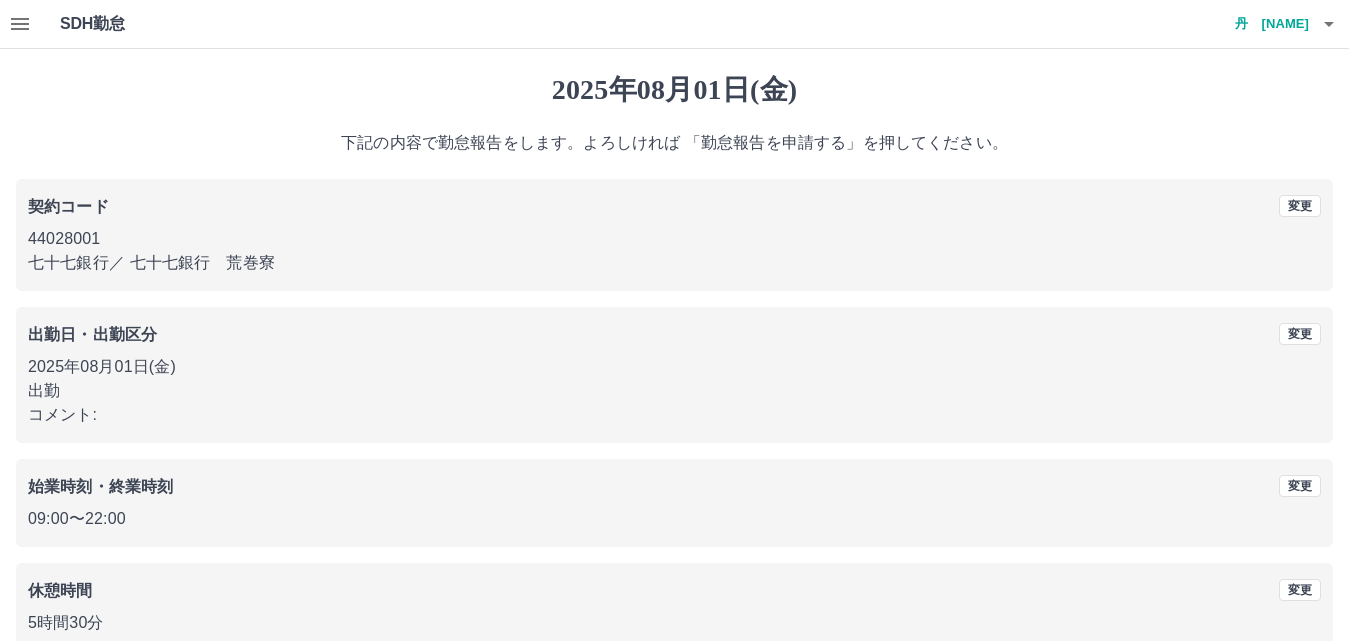 scroll, scrollTop: 108, scrollLeft: 0, axis: vertical 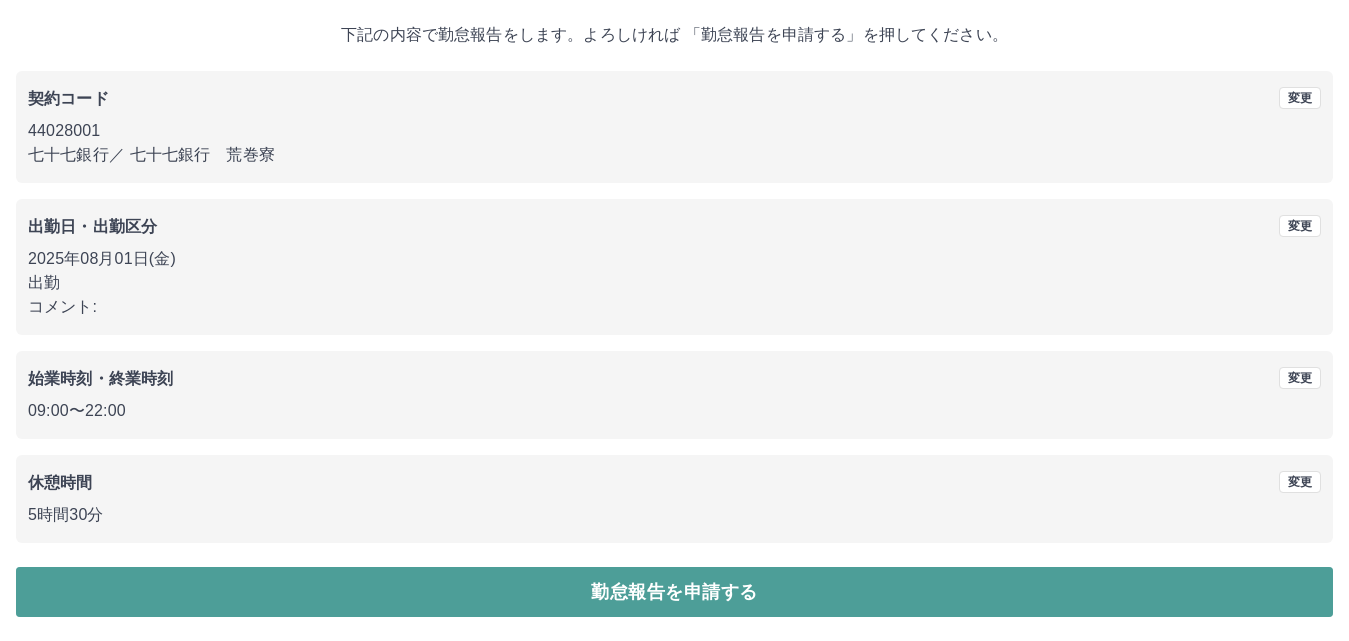click on "勤怠報告を申請する" at bounding box center [674, 592] 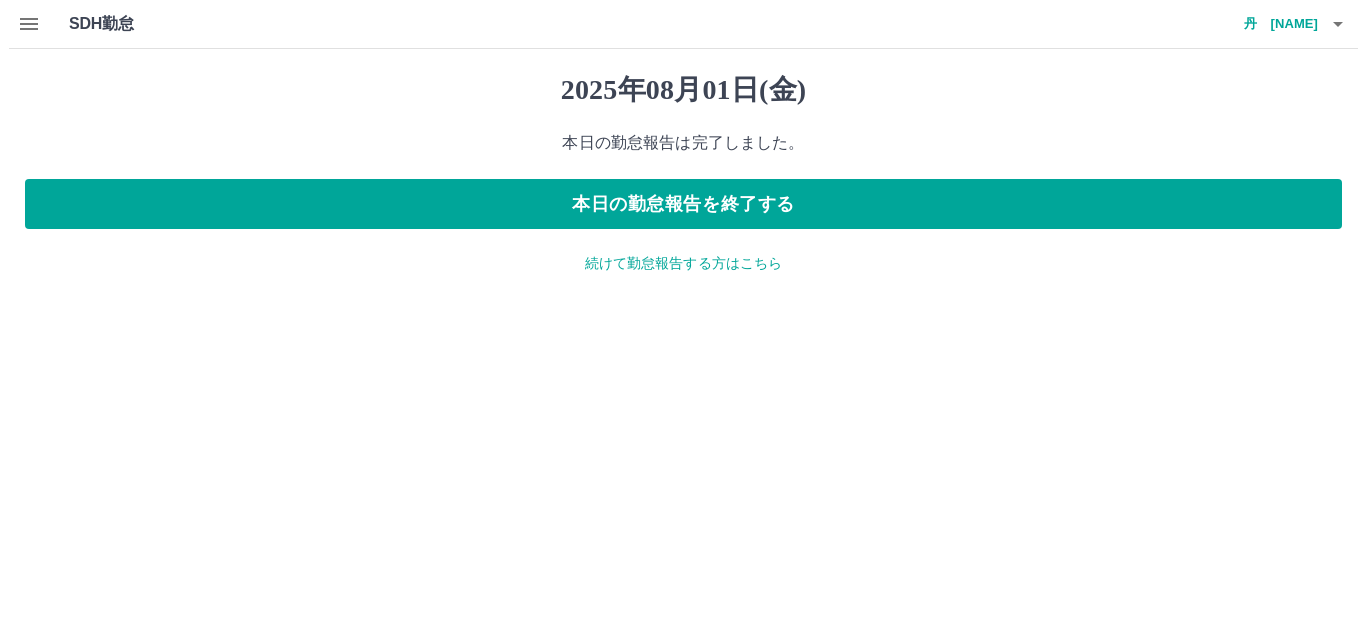 scroll, scrollTop: 0, scrollLeft: 0, axis: both 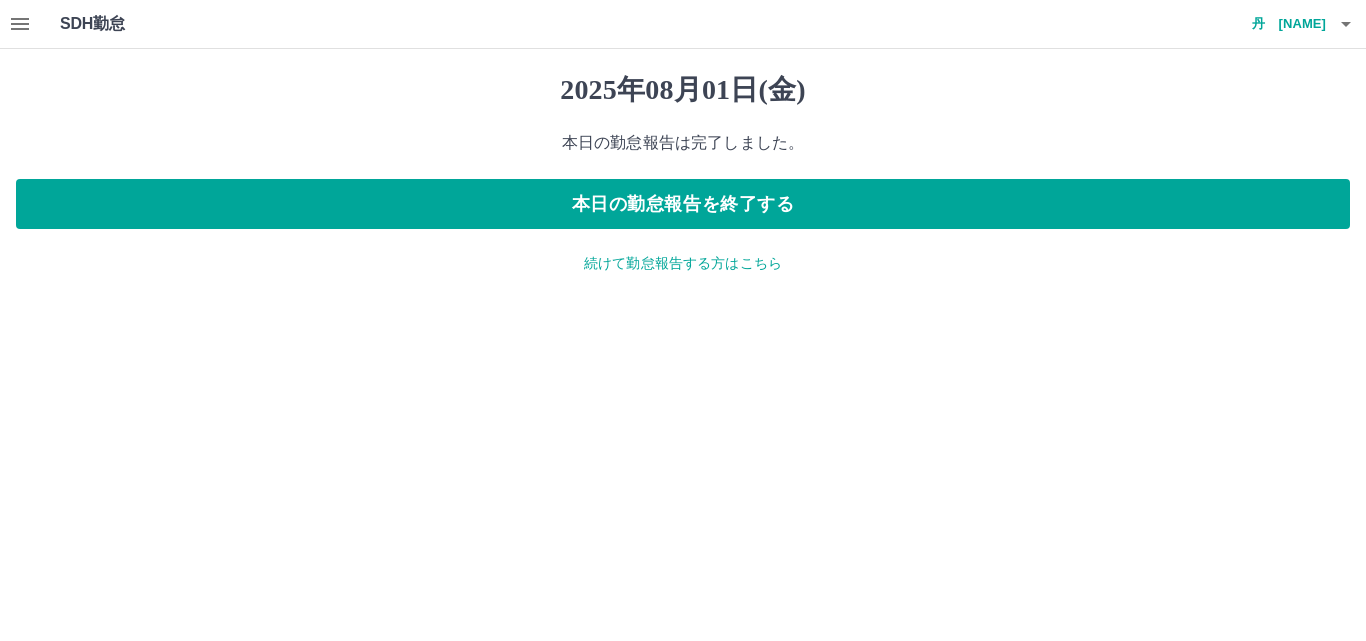 click on "続けて勤怠報告する方はこちら" at bounding box center [683, 263] 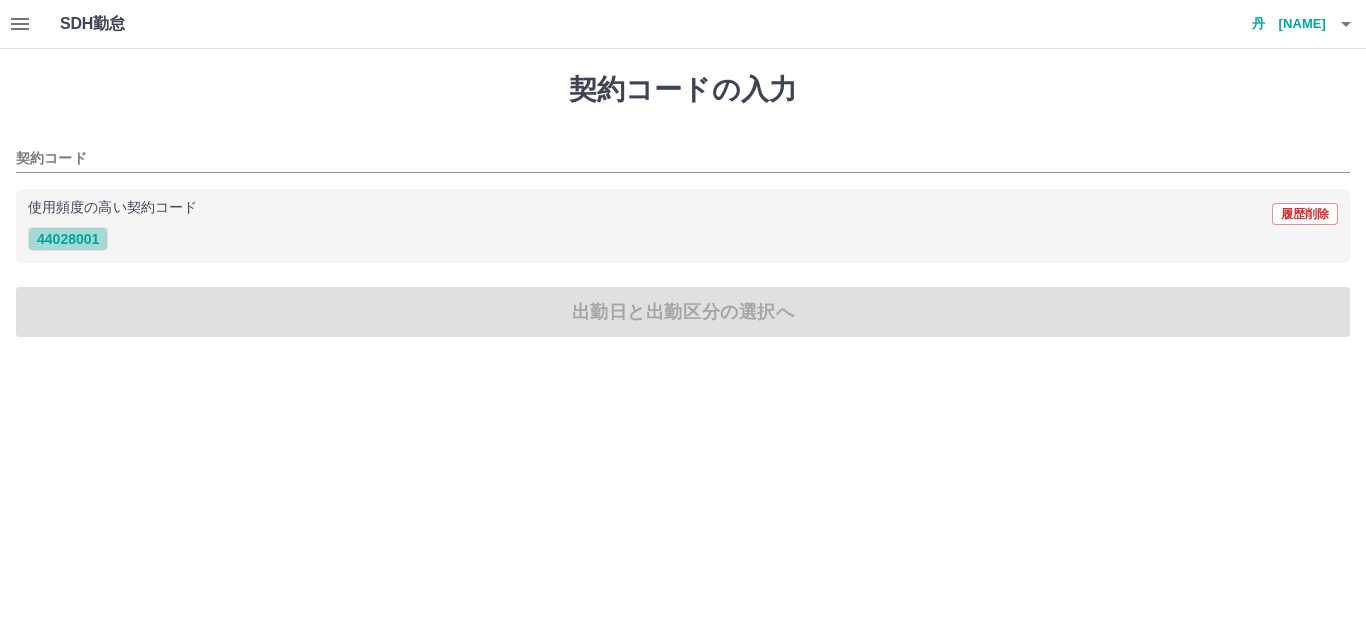 click on "44028001" at bounding box center (68, 239) 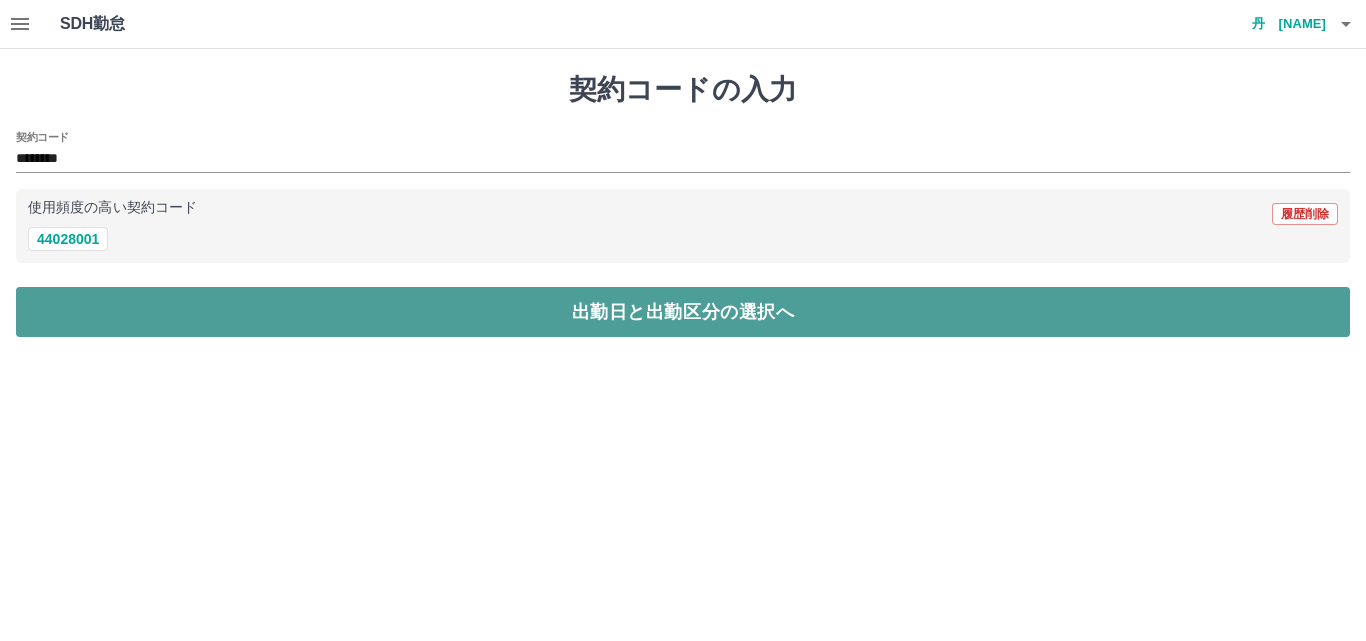 click on "出勤日と出勤区分の選択へ" at bounding box center [683, 312] 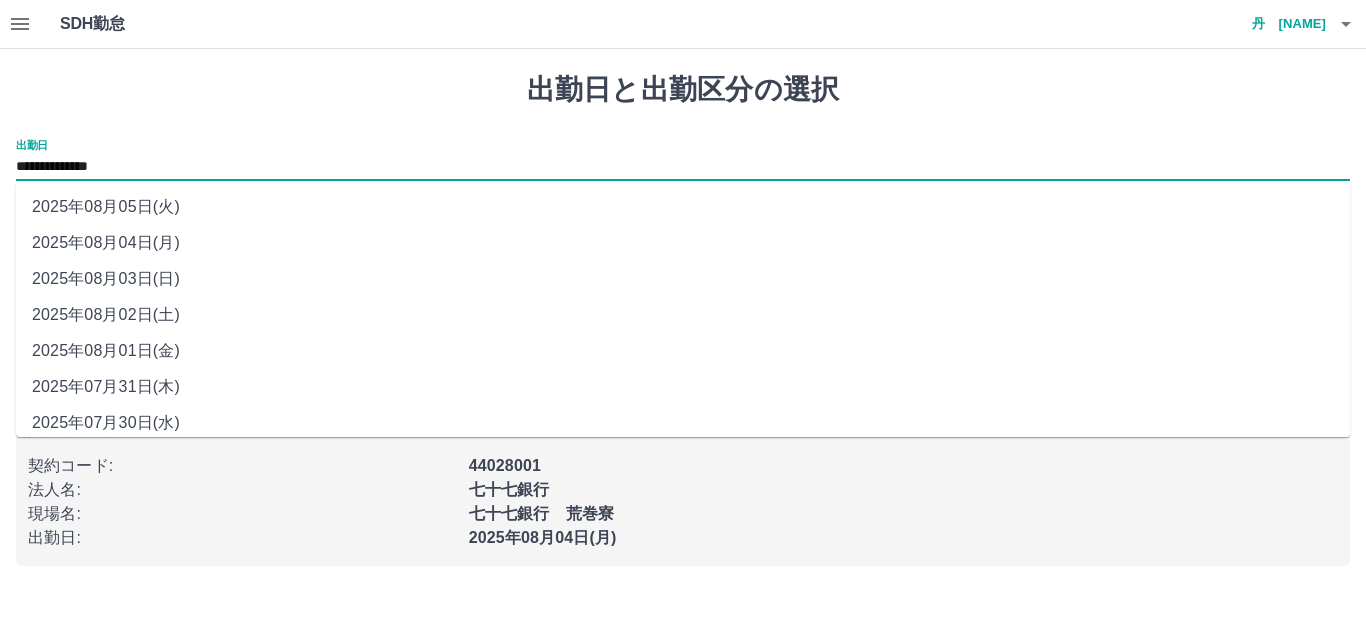 click on "**********" at bounding box center (683, 167) 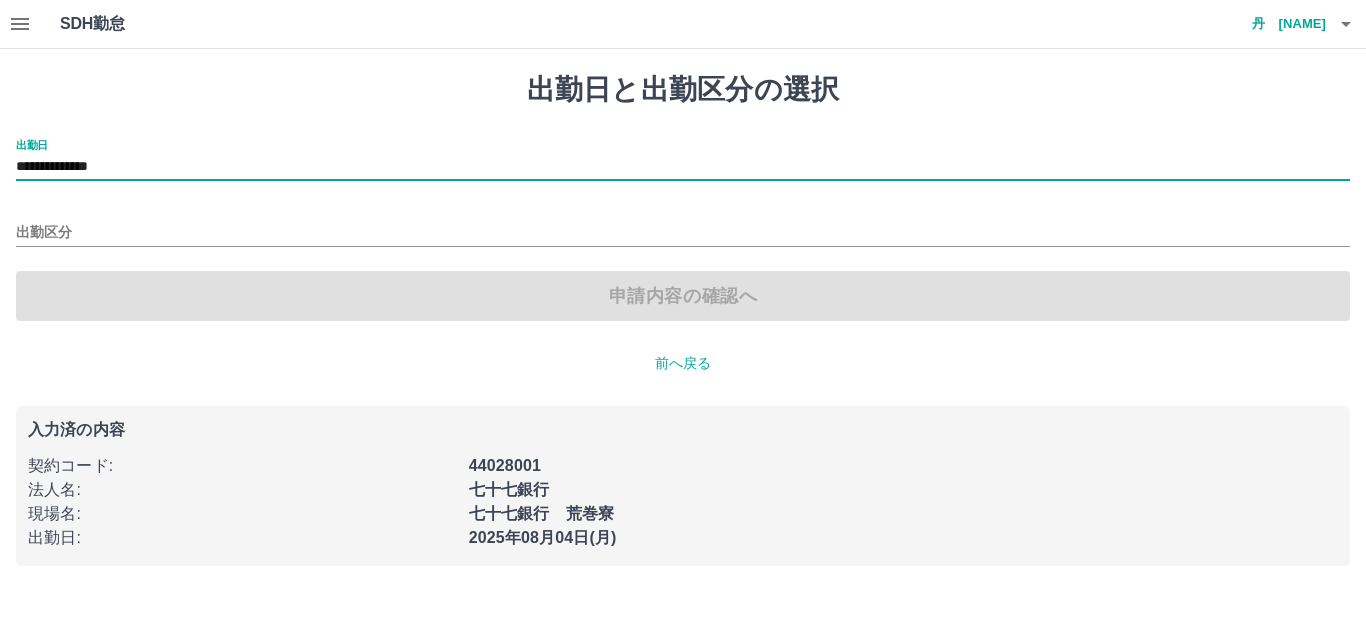click on "申請内容の確認へ" at bounding box center [683, 296] 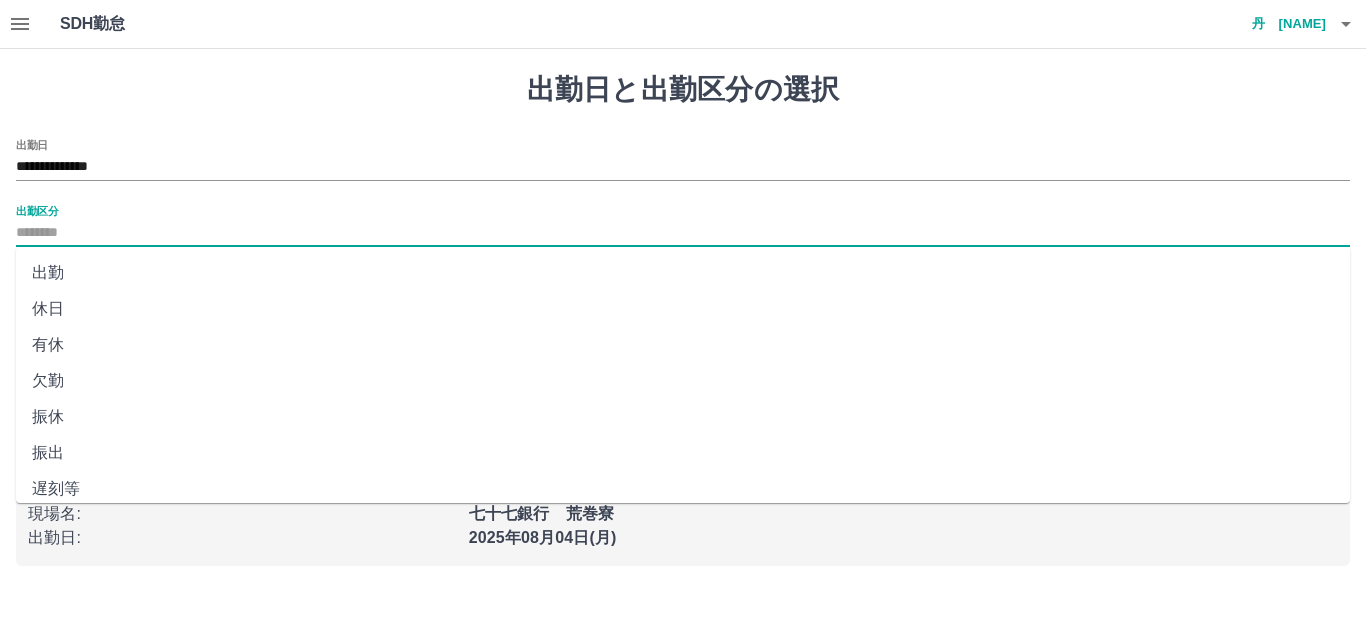 click on "出勤区分" at bounding box center [683, 233] 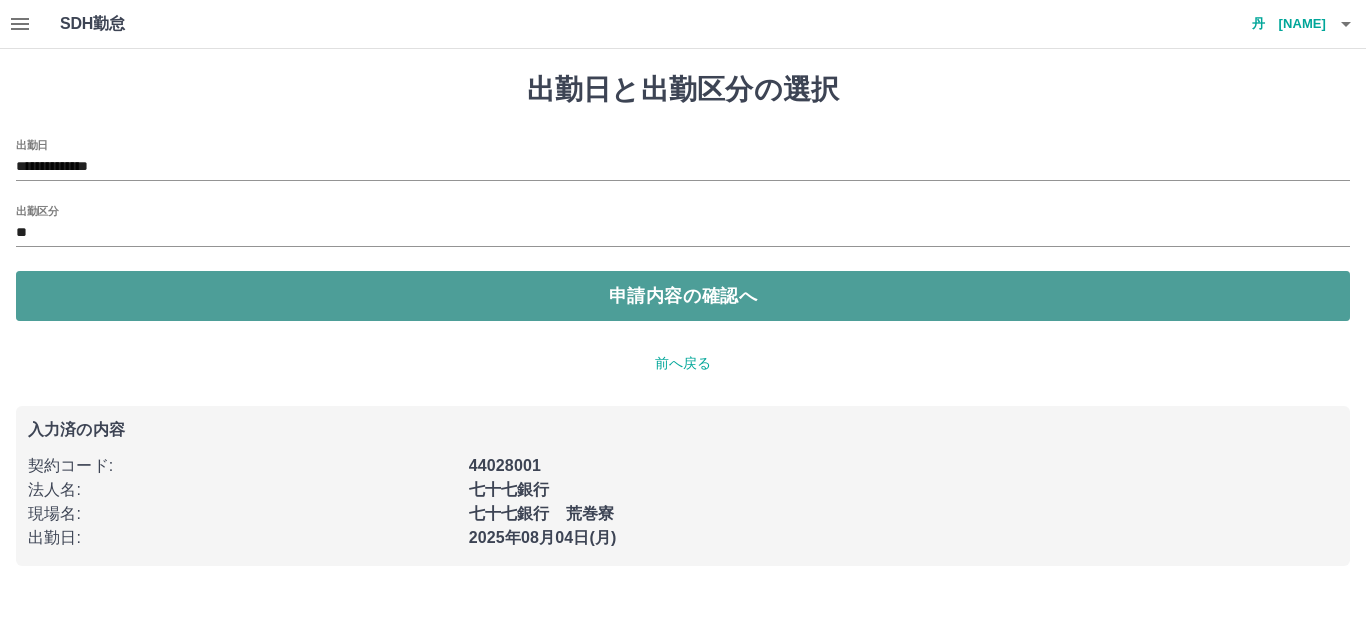 click on "申請内容の確認へ" at bounding box center [683, 296] 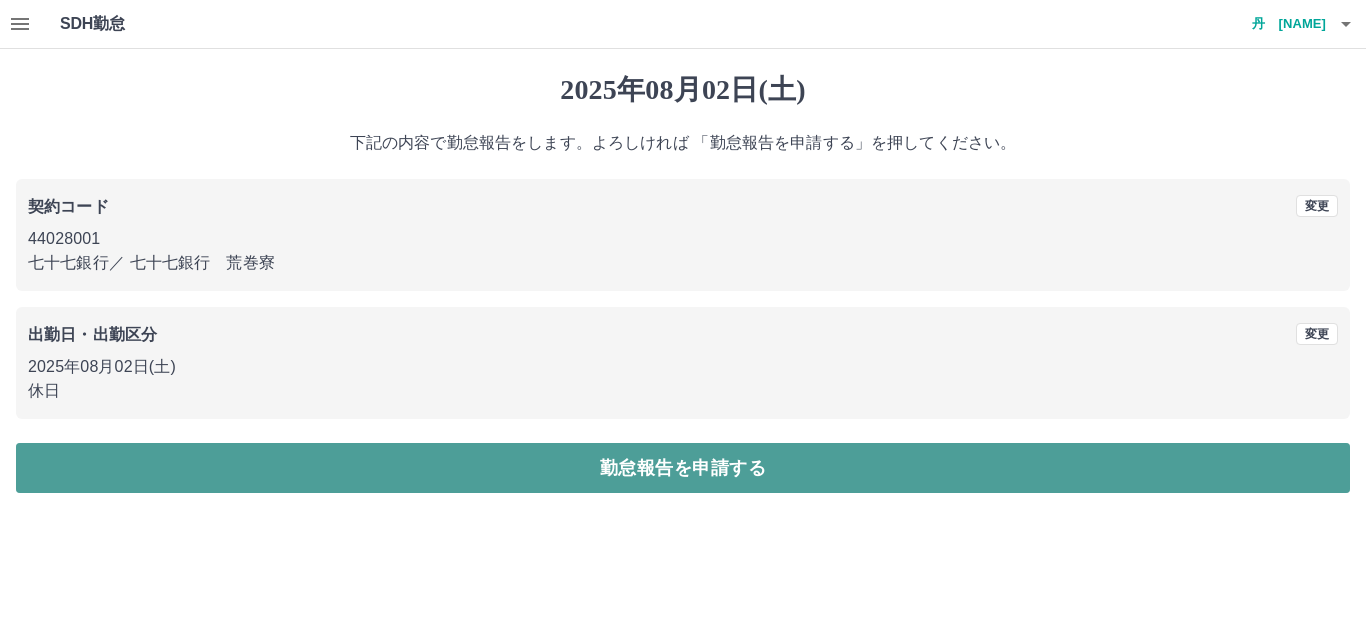 click on "勤怠報告を申請する" at bounding box center [683, 468] 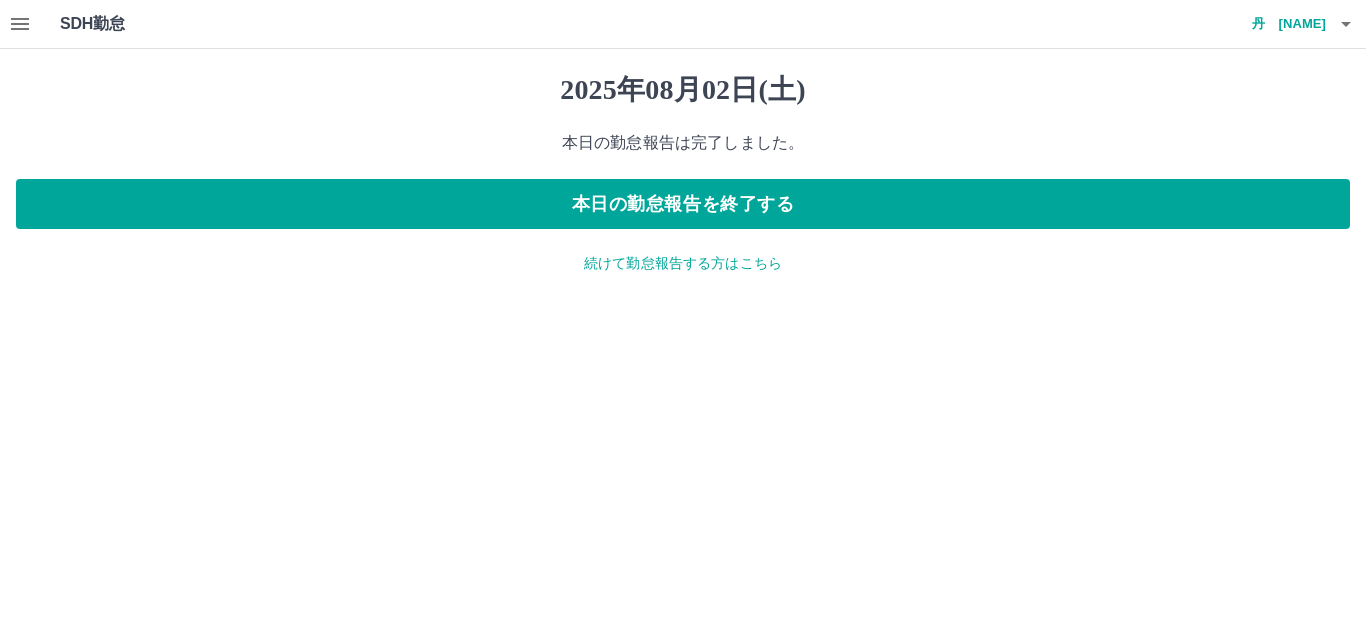 click on "続けて勤怠報告する方はこちら" at bounding box center [683, 263] 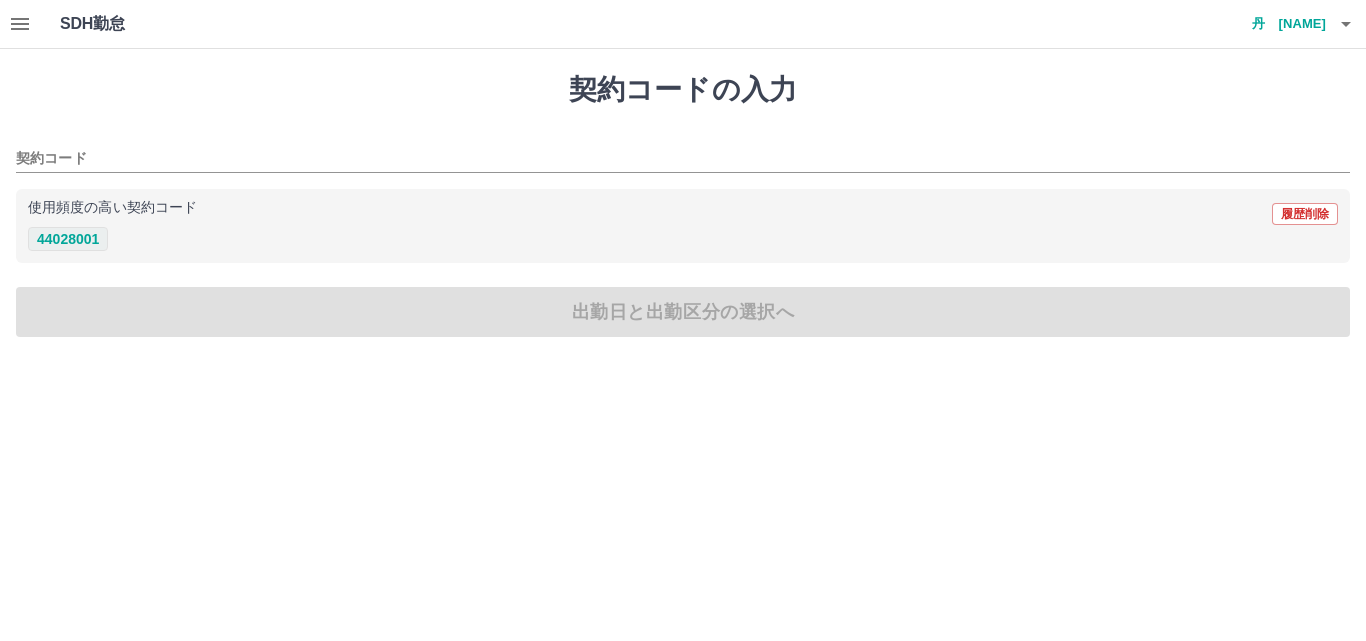 click on "44028001" at bounding box center [68, 239] 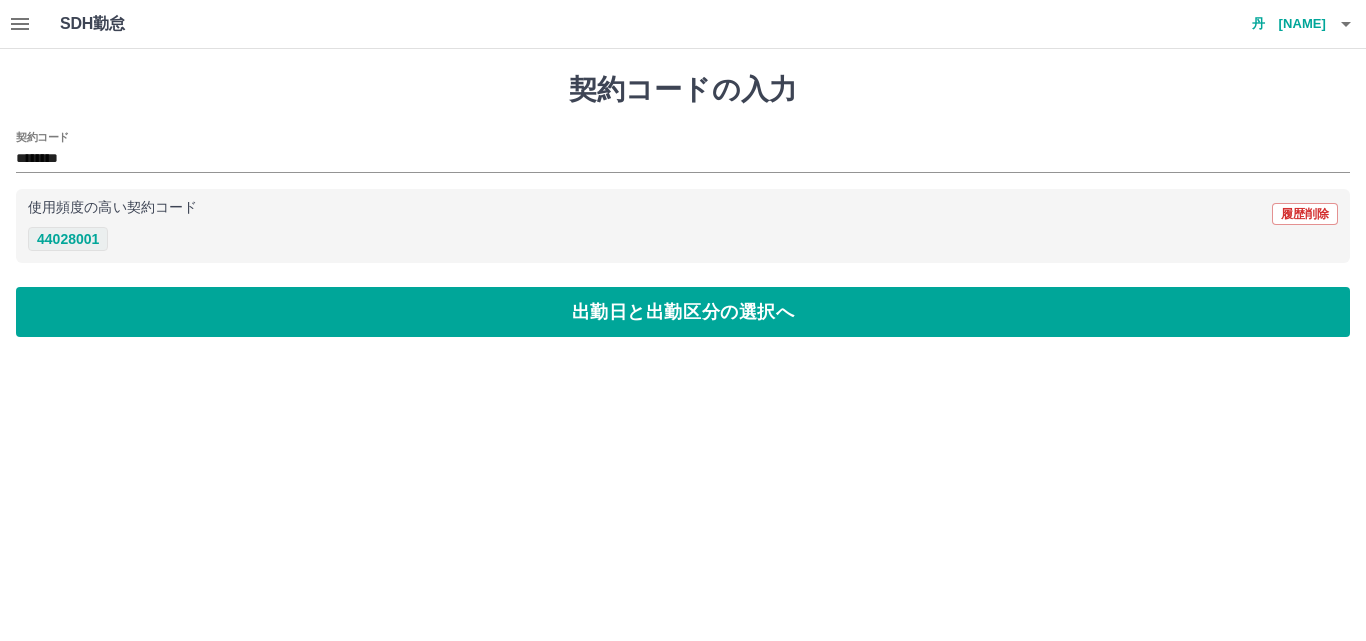 type on "********" 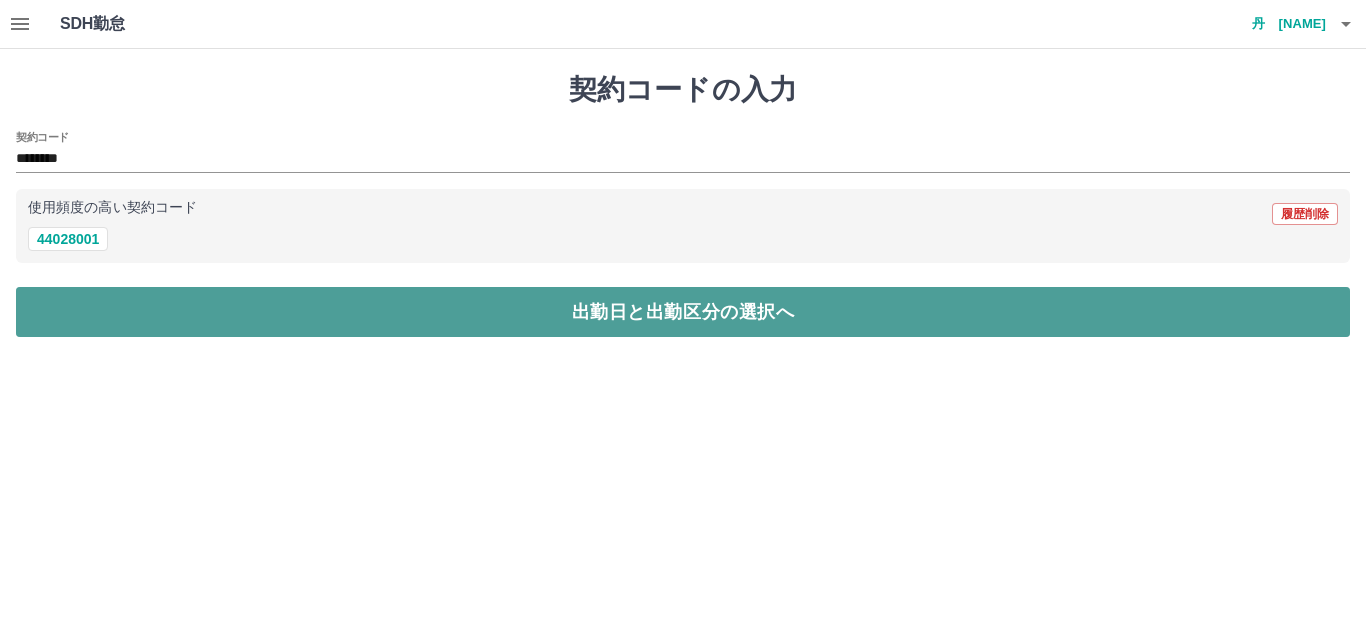 click on "出勤日と出勤区分の選択へ" at bounding box center (683, 312) 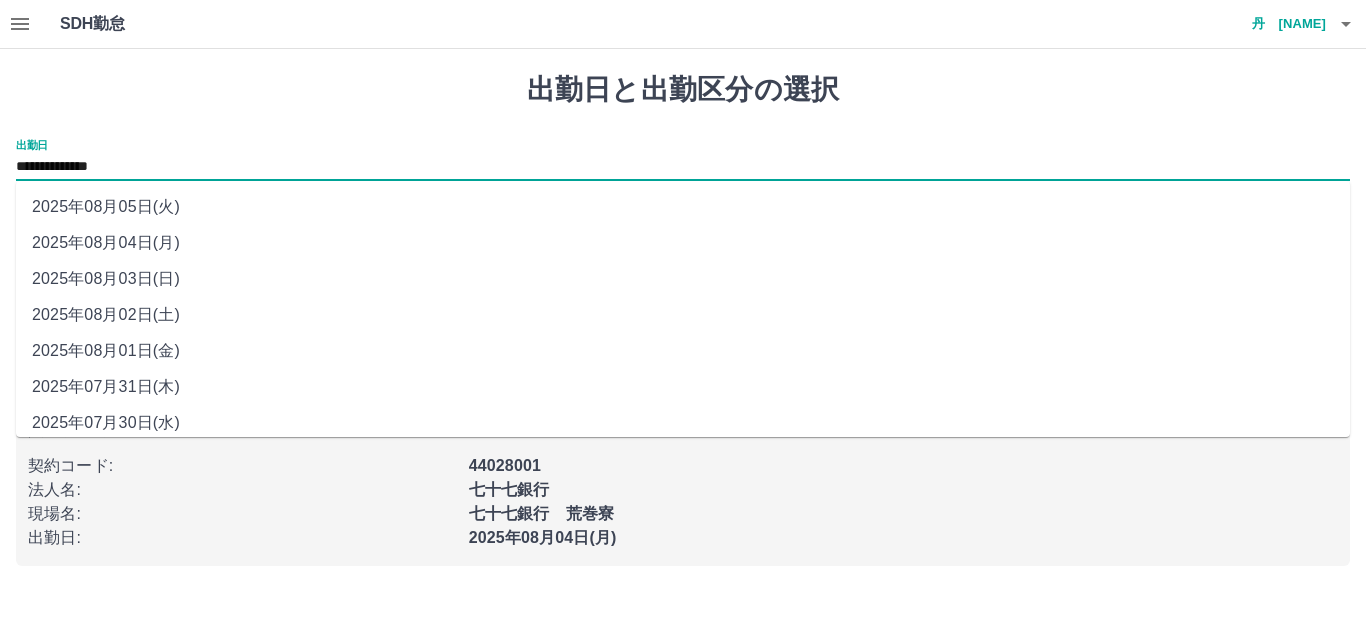 click on "**********" at bounding box center [683, 167] 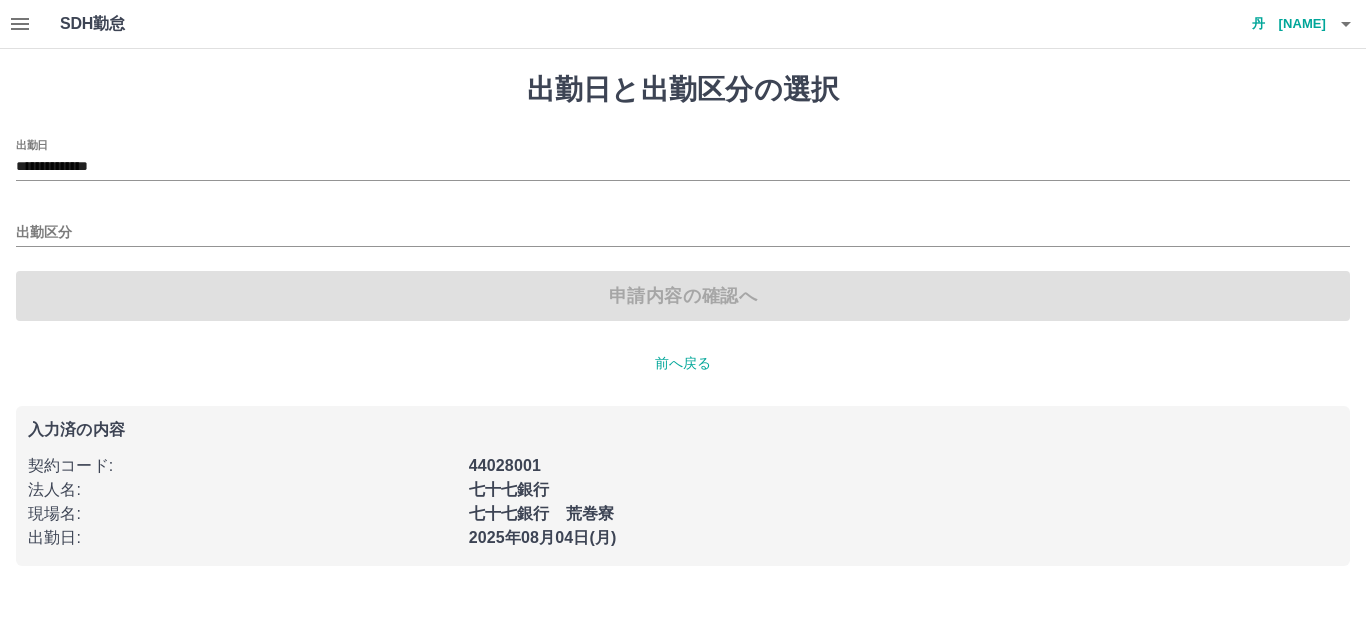 click on "申請内容の確認へ" at bounding box center [683, 296] 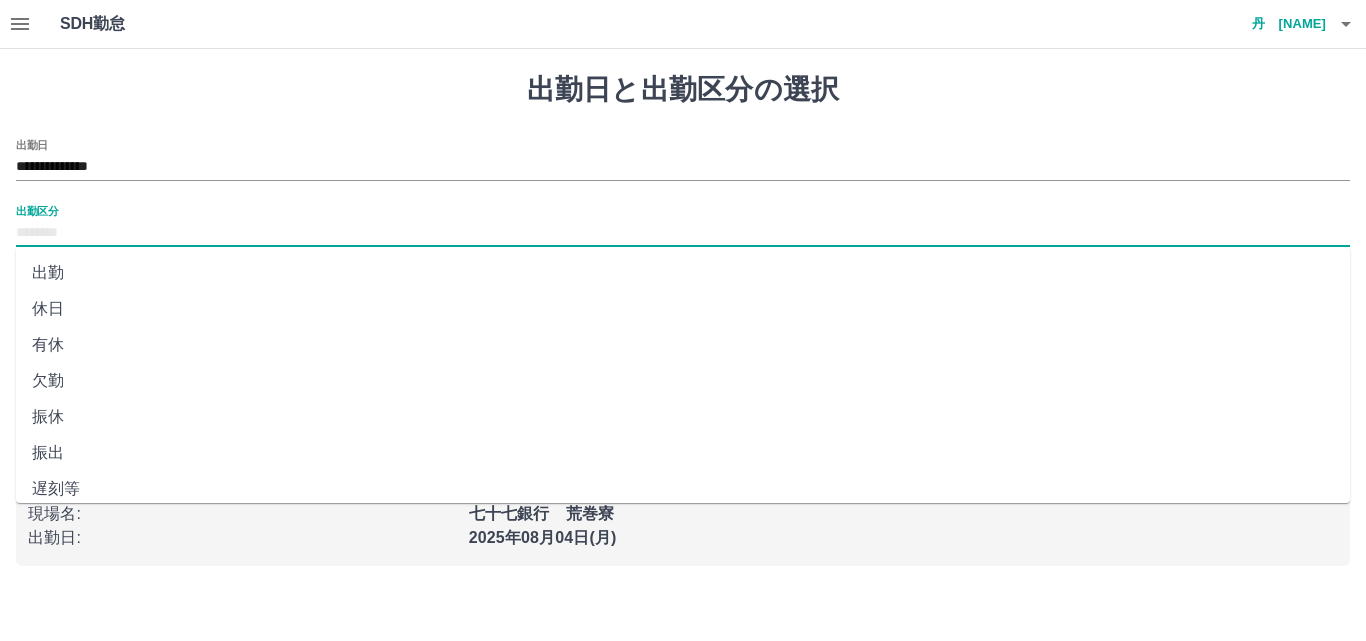 click on "出勤区分" at bounding box center [683, 233] 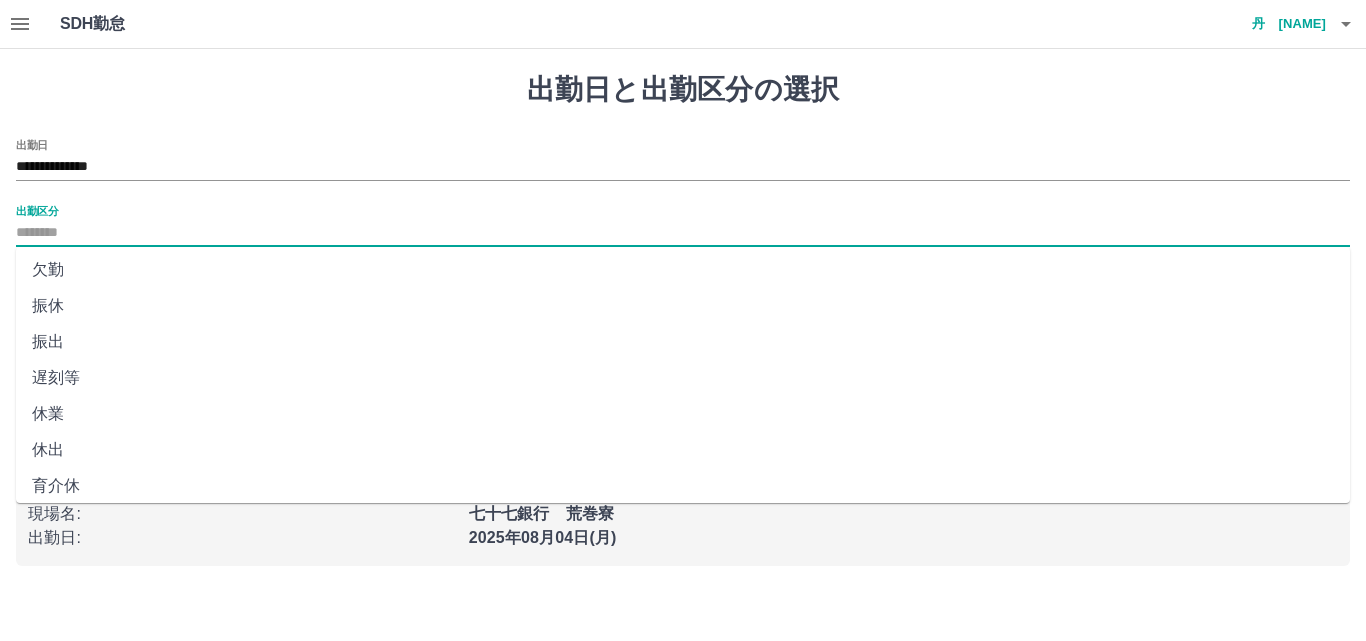 scroll, scrollTop: 120, scrollLeft: 0, axis: vertical 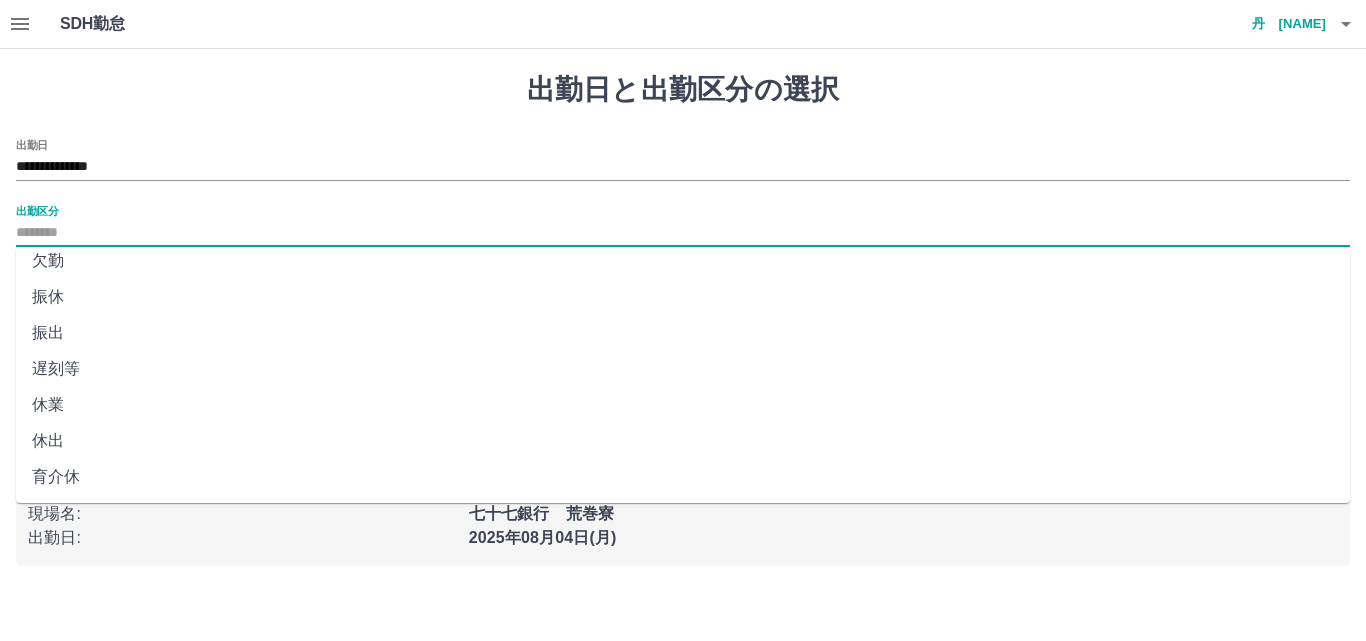 click on "育介休" at bounding box center [683, 477] 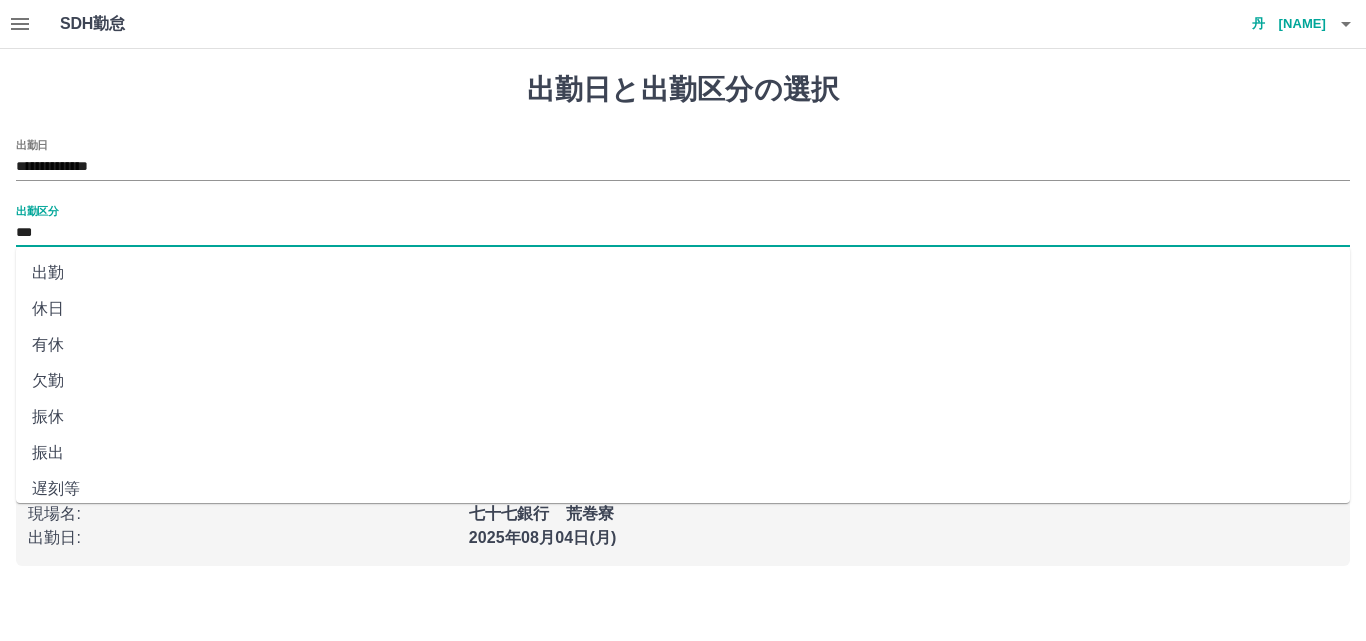 scroll, scrollTop: 112, scrollLeft: 0, axis: vertical 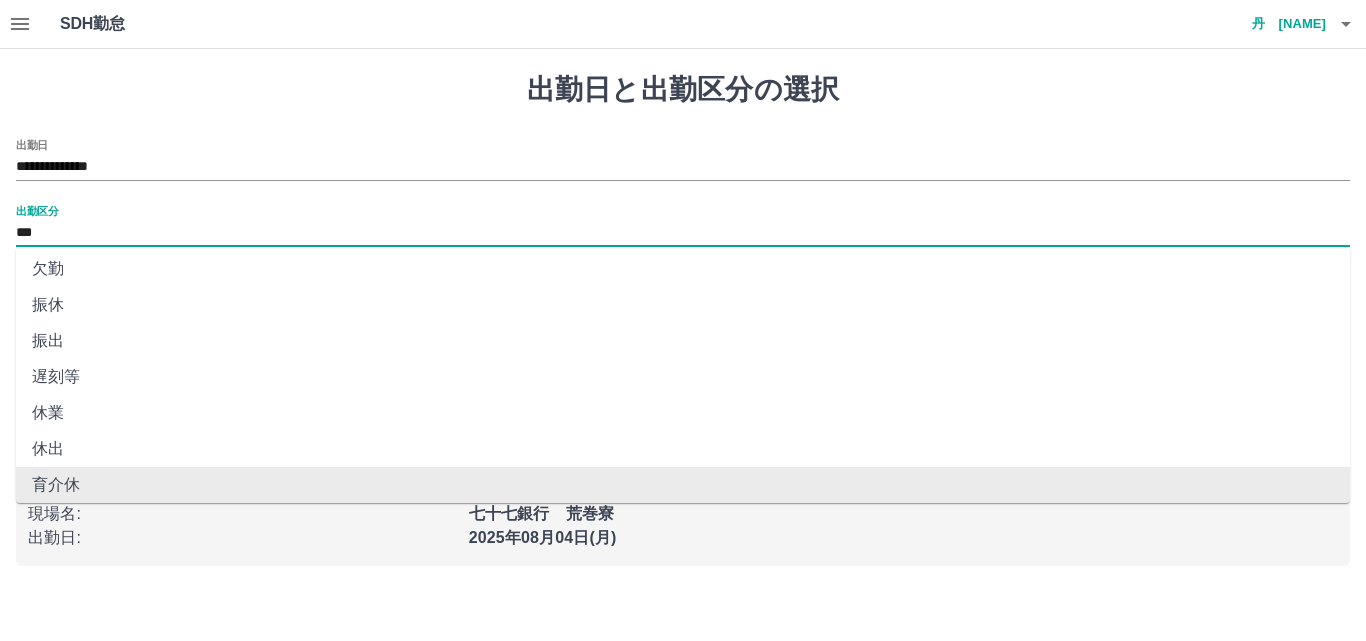 click on "***" at bounding box center (683, 233) 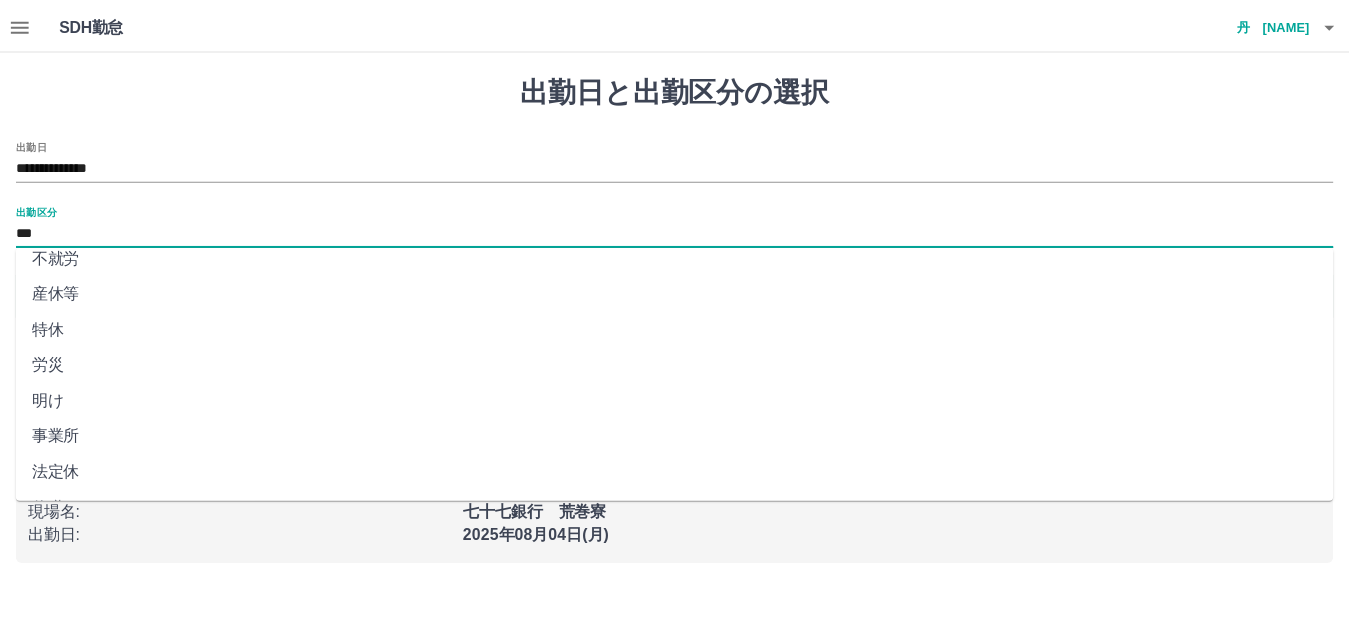 scroll, scrollTop: 408, scrollLeft: 0, axis: vertical 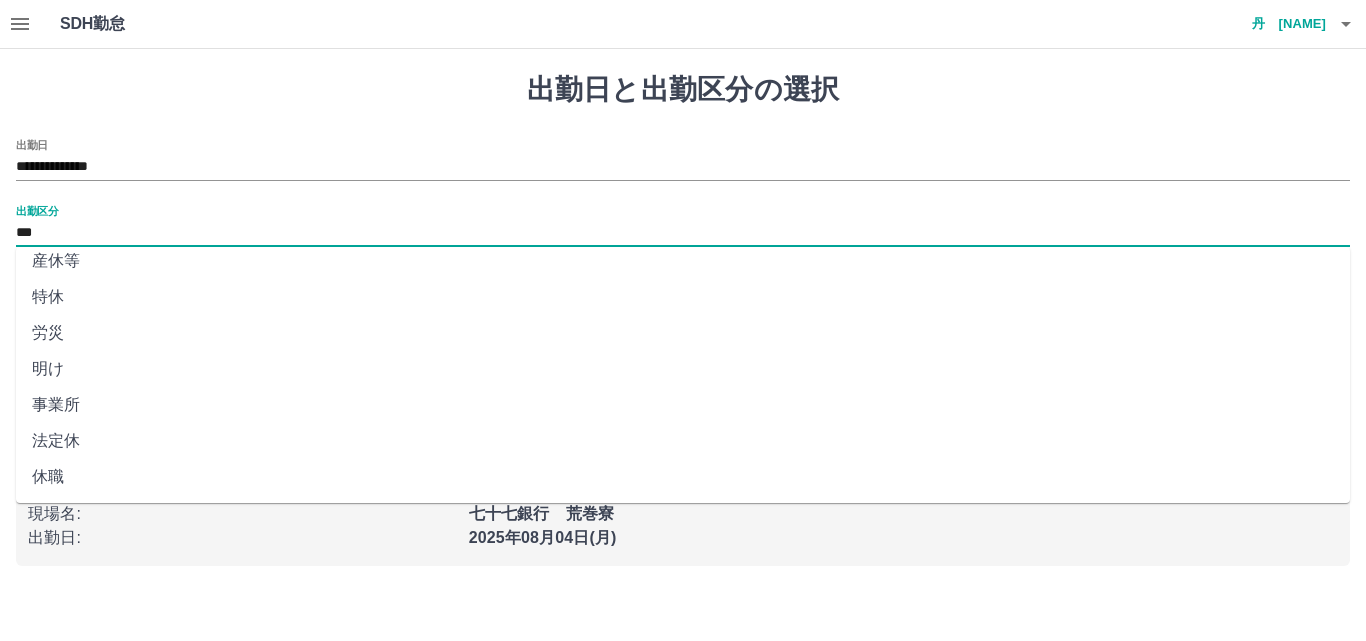 click on "法定休" at bounding box center [683, 441] 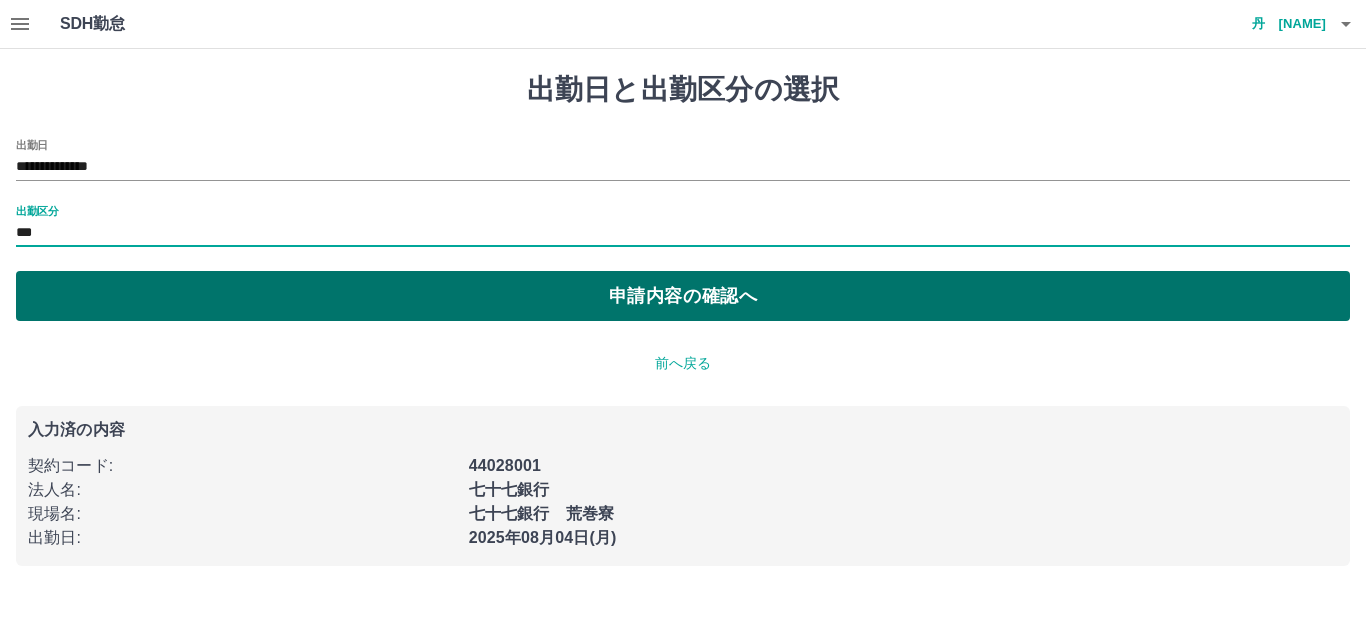 click on "申請内容の確認へ" at bounding box center [683, 296] 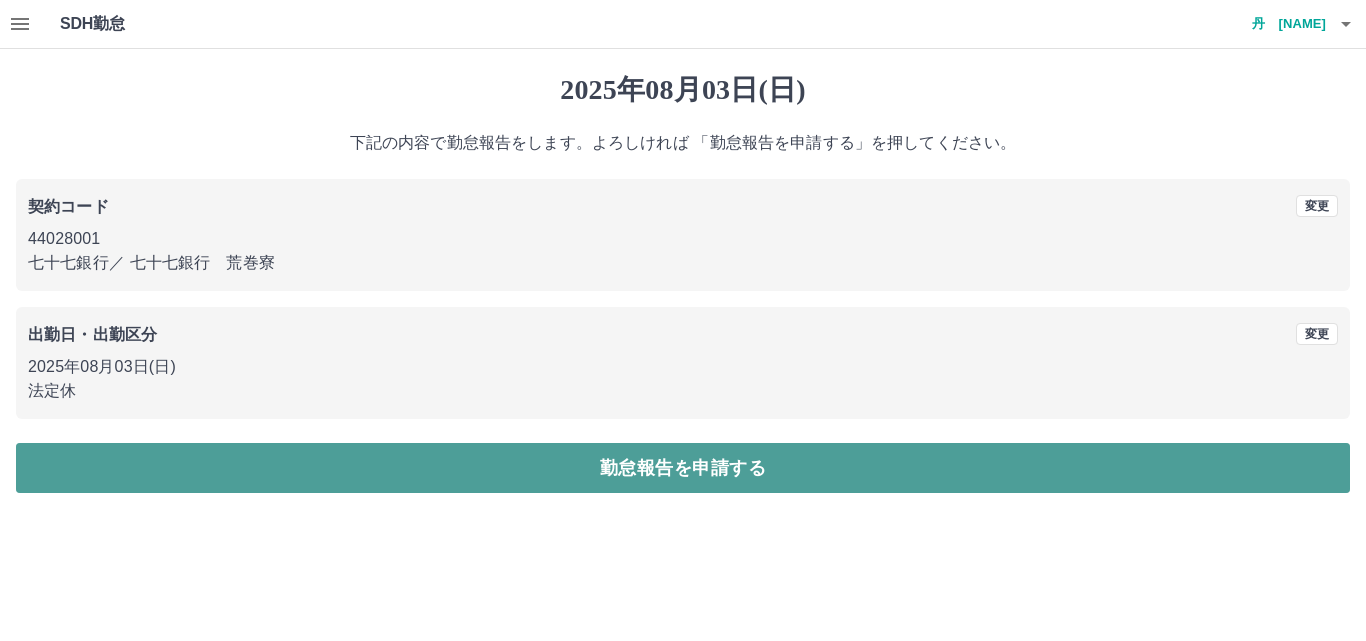 click on "勤怠報告を申請する" at bounding box center [683, 468] 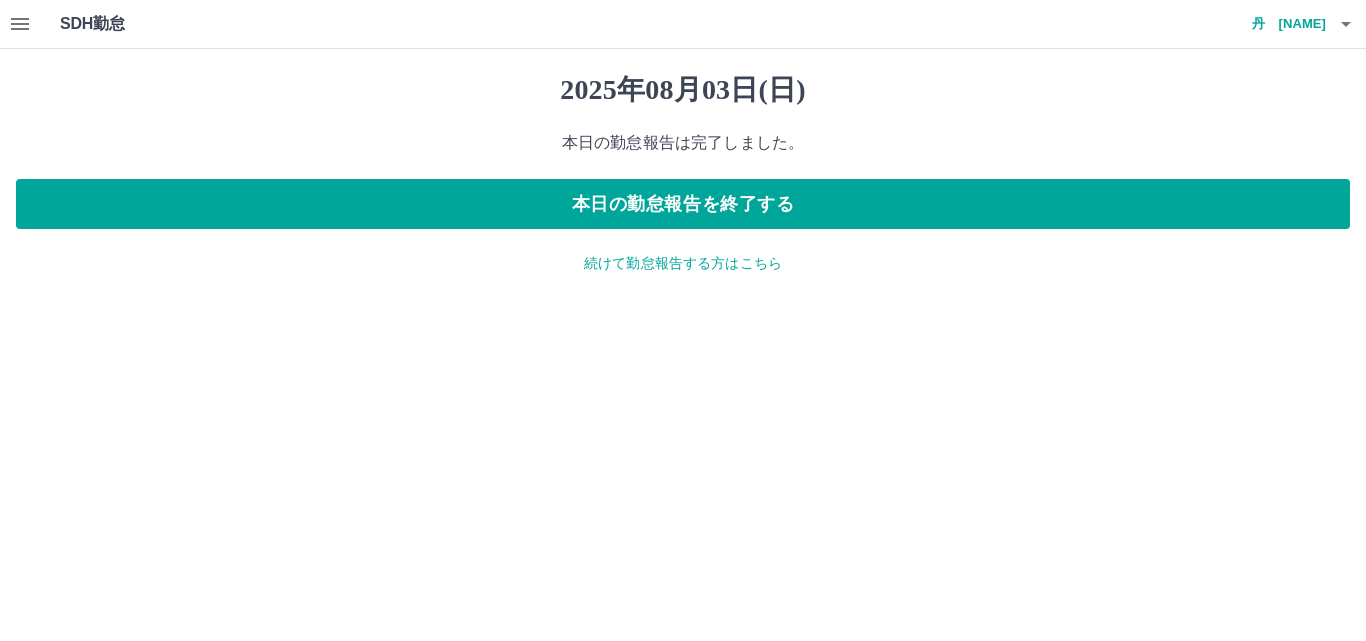 click on "続けて勤怠報告する方はこちら" at bounding box center (683, 263) 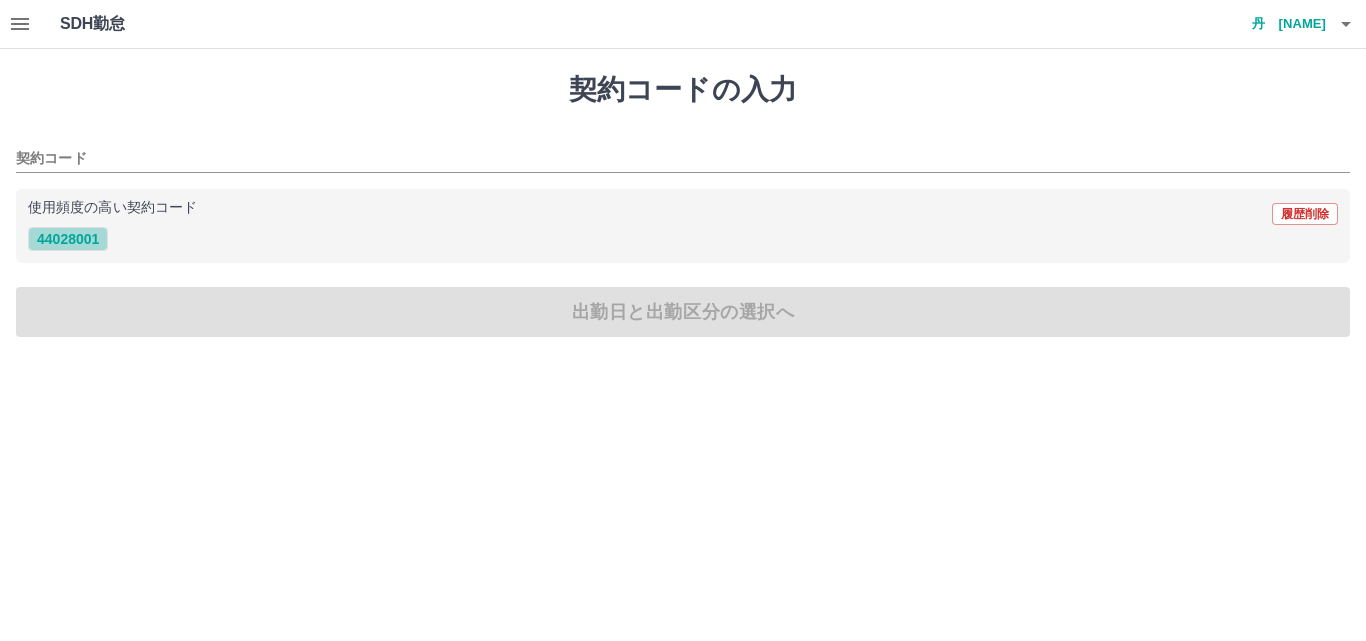 click on "44028001" at bounding box center [68, 239] 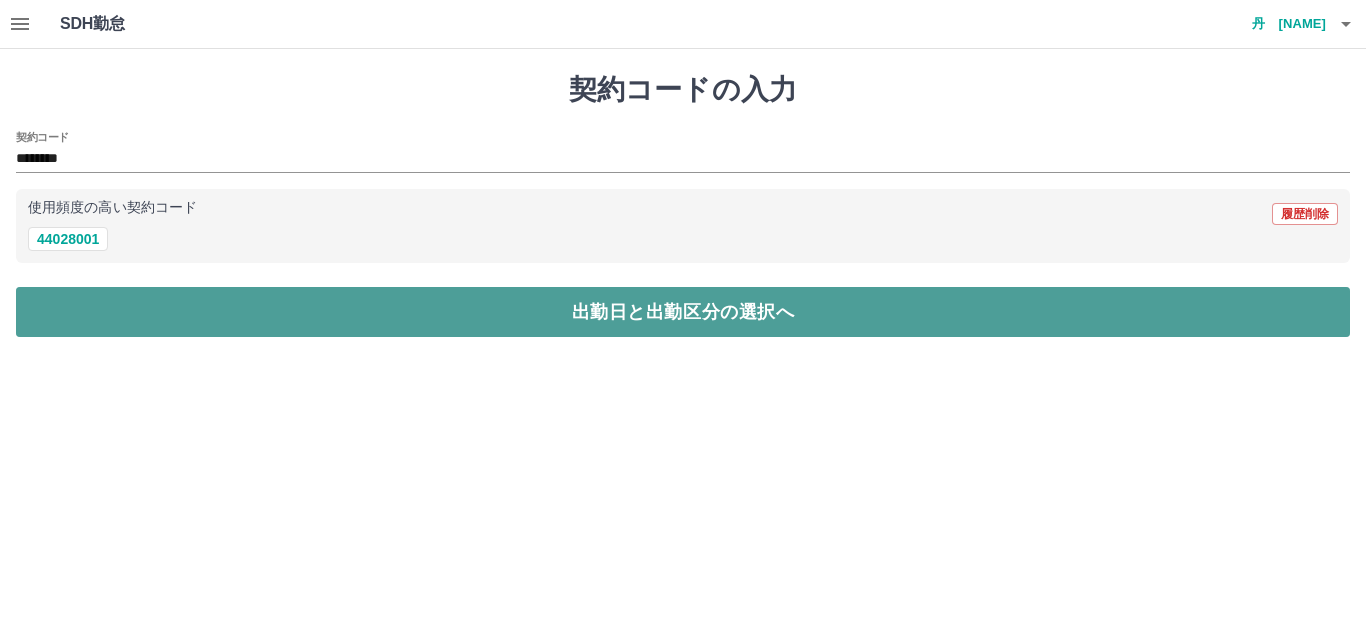 click on "出勤日と出勤区分の選択へ" at bounding box center (683, 312) 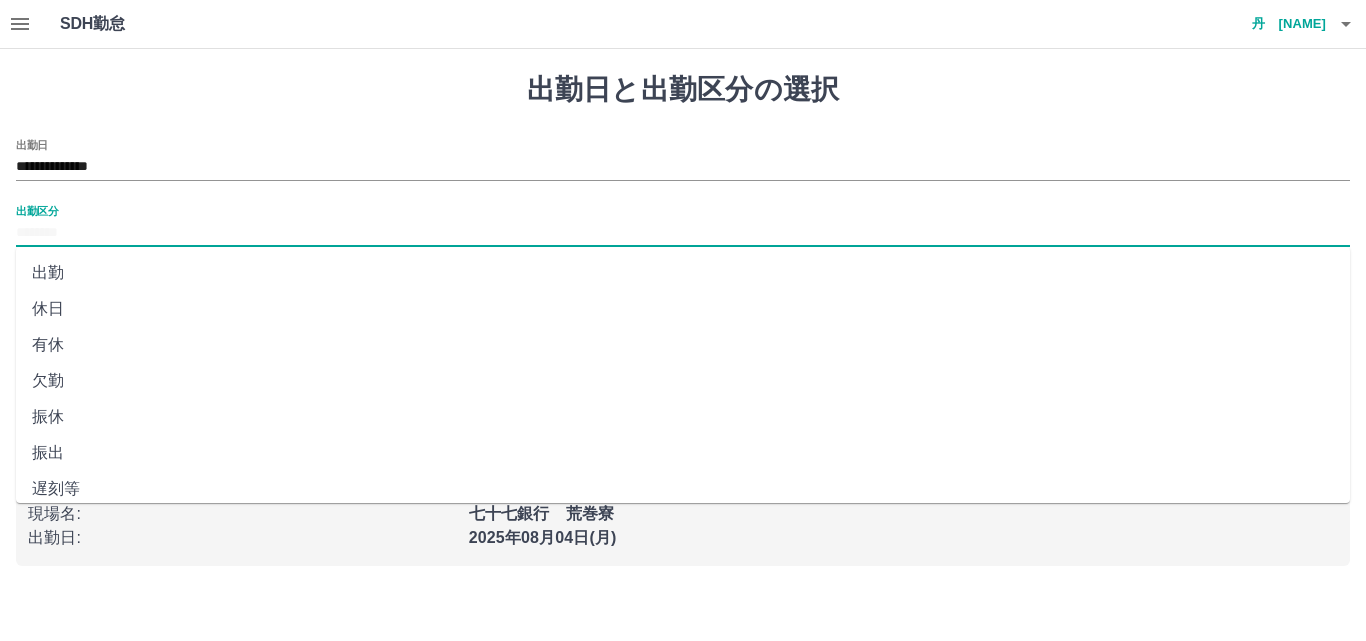 click on "出勤区分" at bounding box center (683, 233) 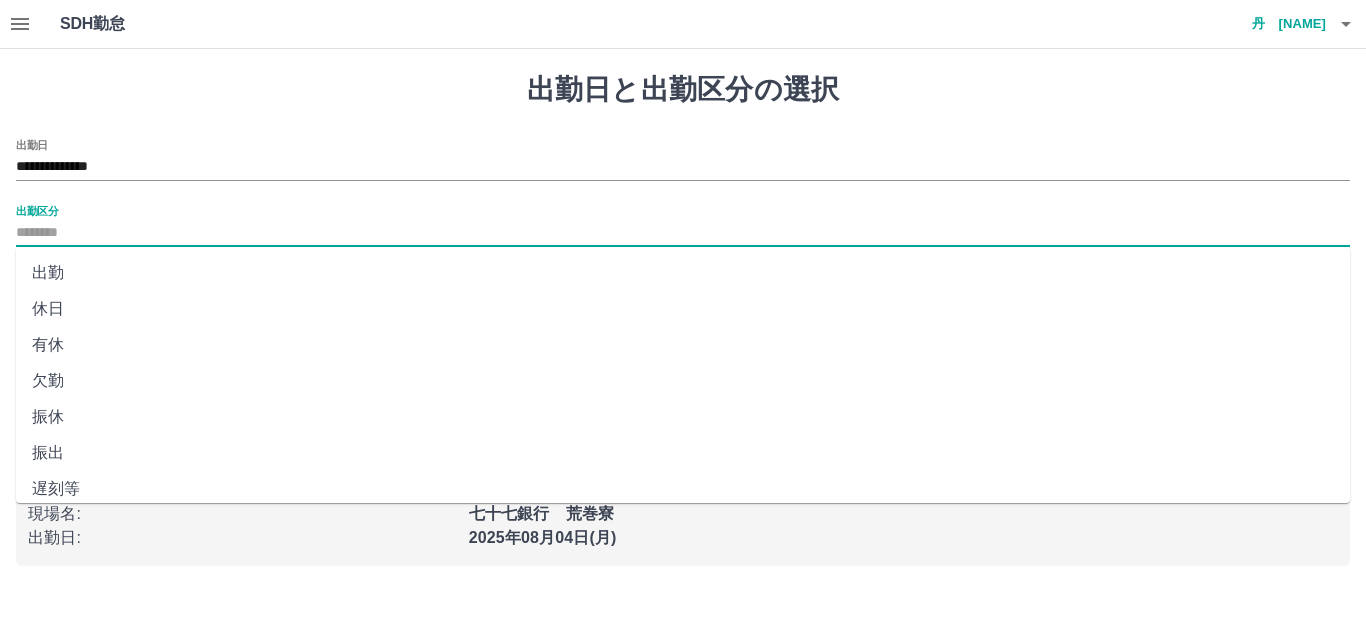 click on "出勤" at bounding box center [683, 273] 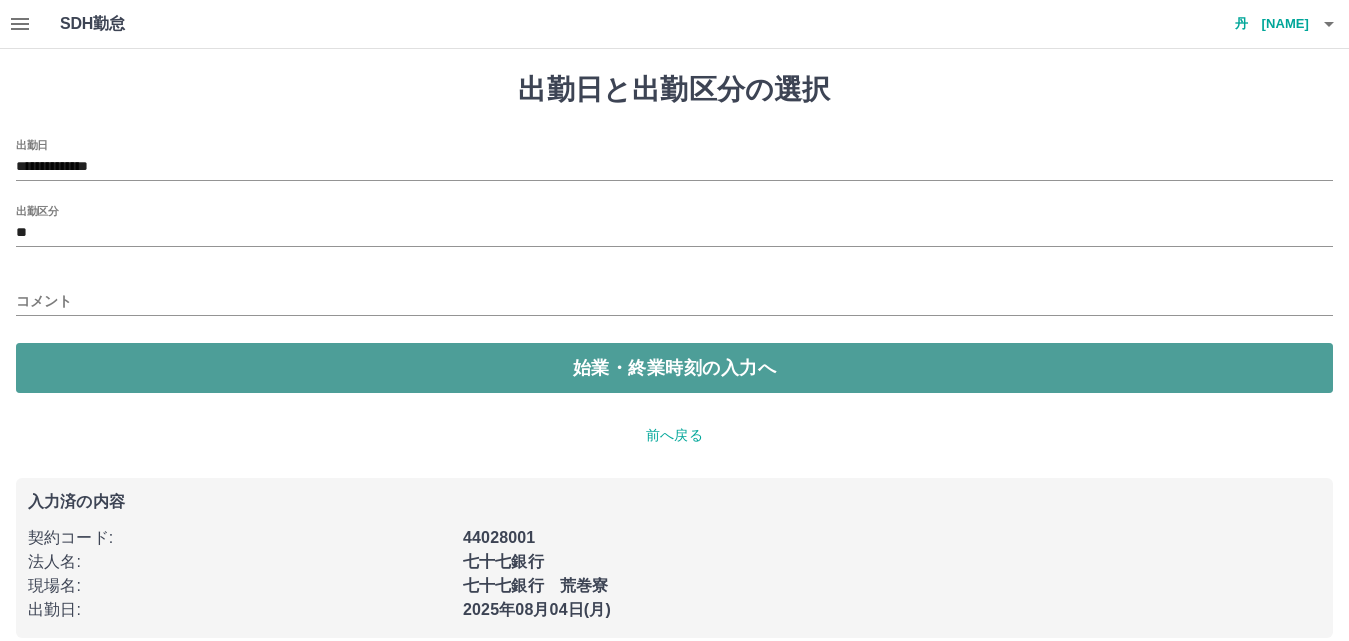 click on "始業・終業時刻の入力へ" at bounding box center (674, 368) 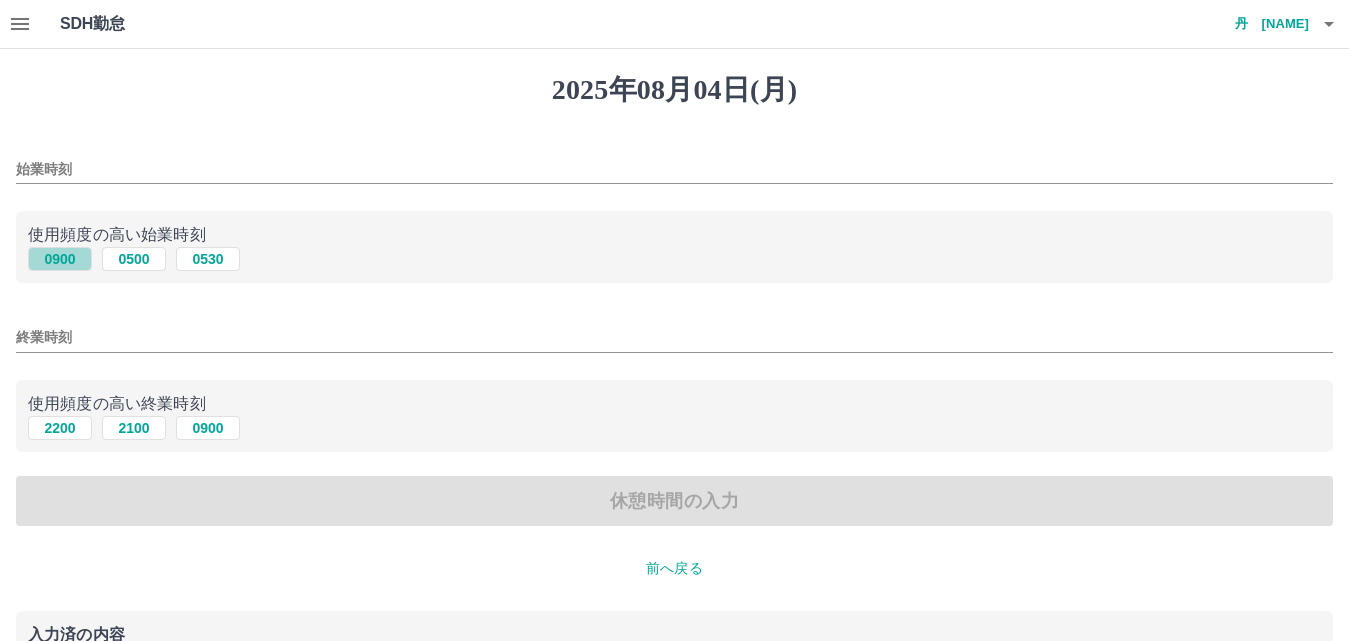 click on "0900" at bounding box center (60, 259) 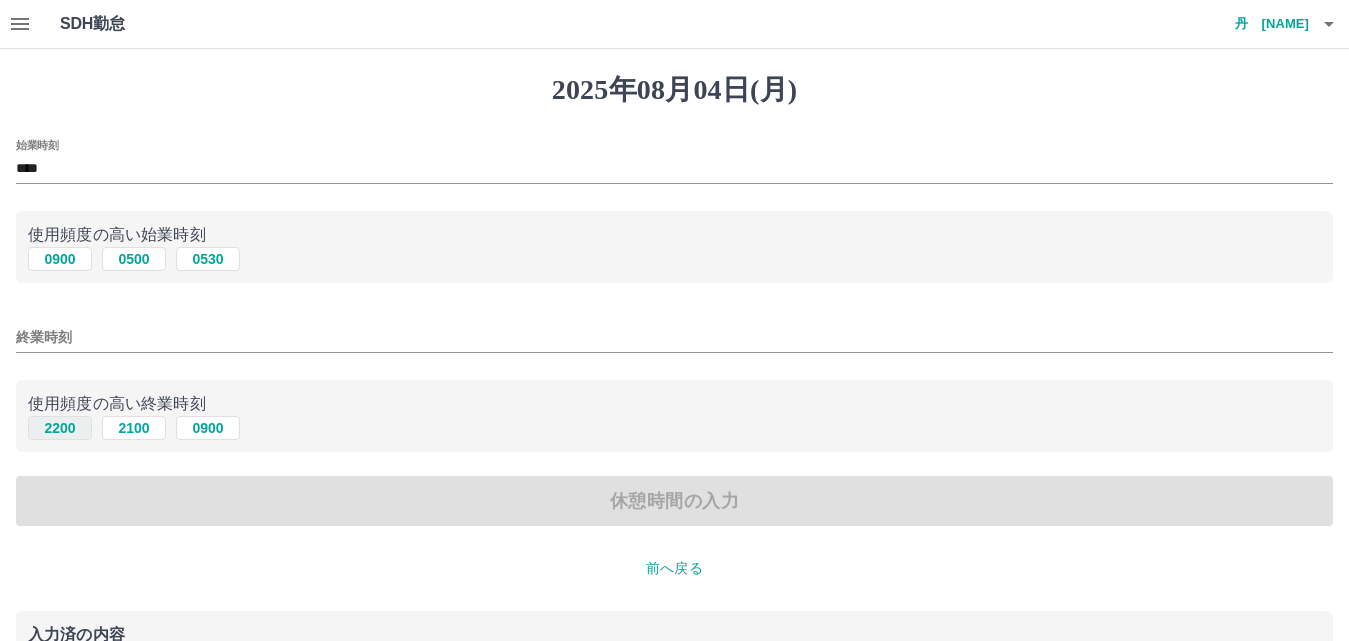 click on "2200" at bounding box center (60, 428) 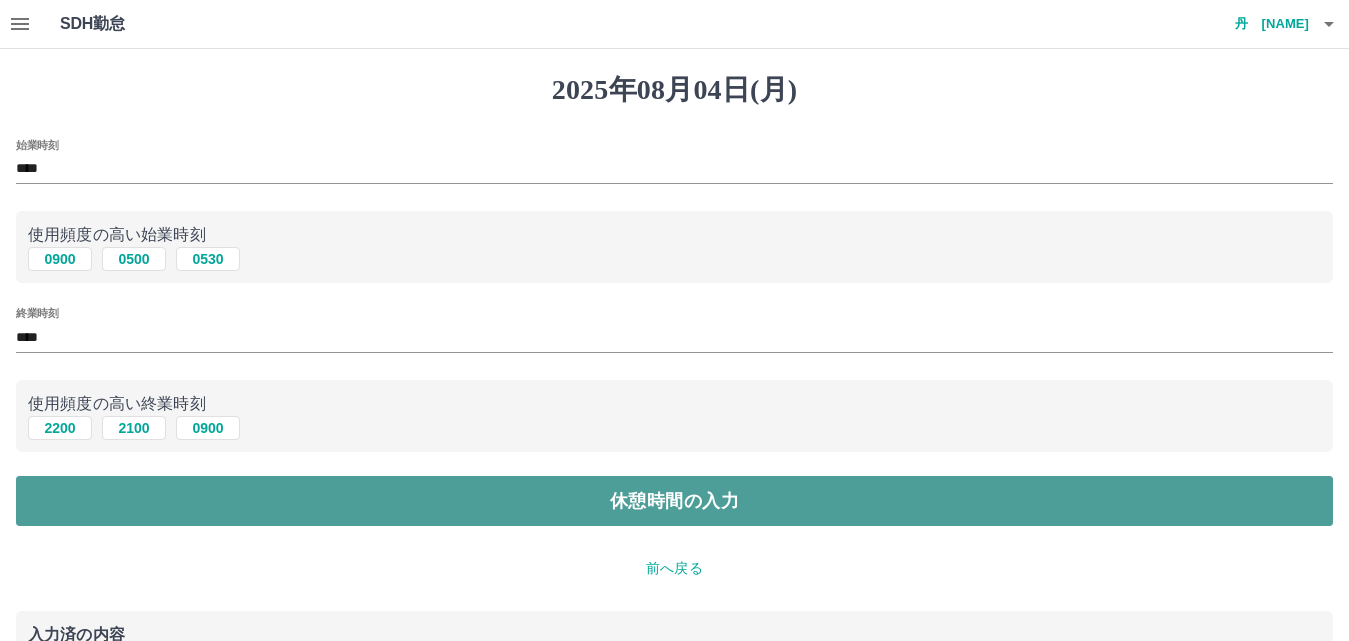 click on "休憩時間の入力" at bounding box center [674, 501] 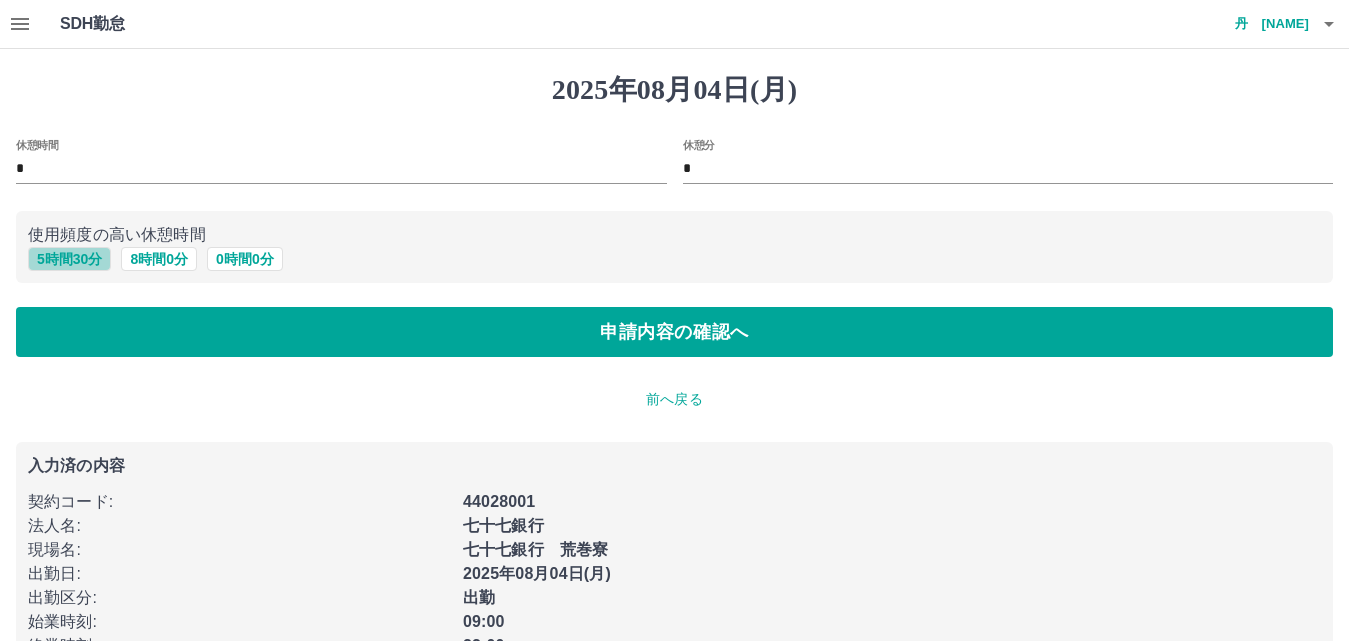 click on "5 時間 30 分" at bounding box center [69, 259] 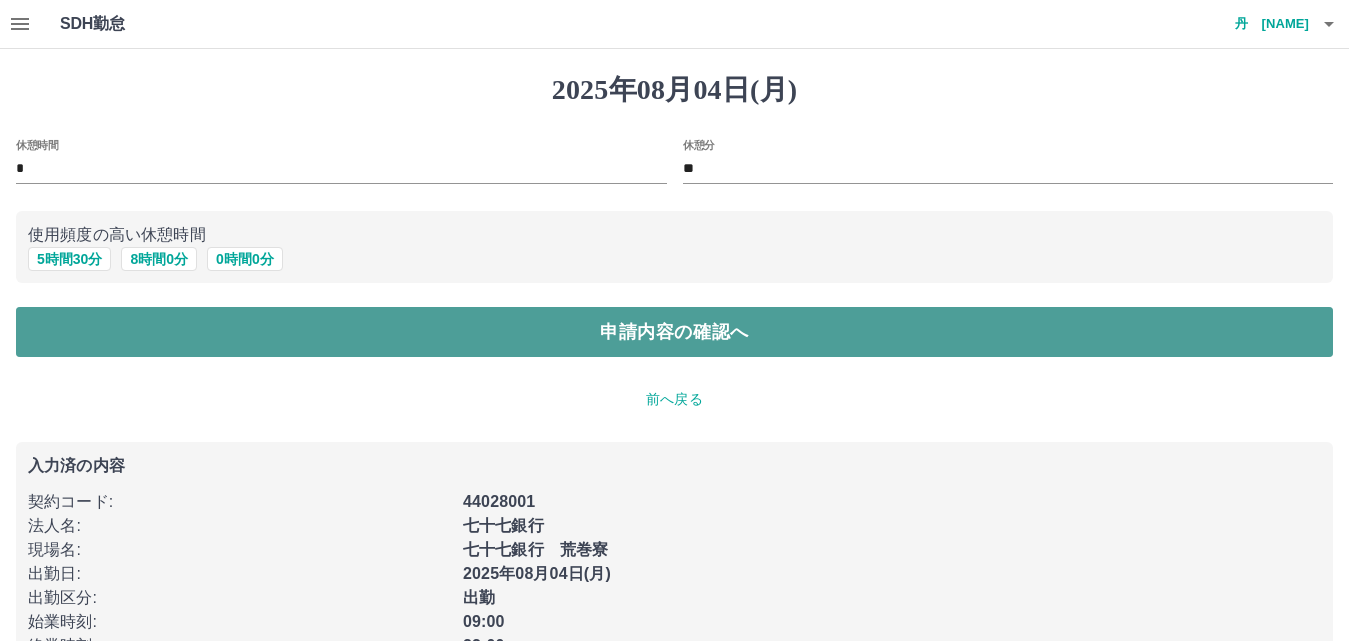 click on "申請内容の確認へ" at bounding box center [674, 332] 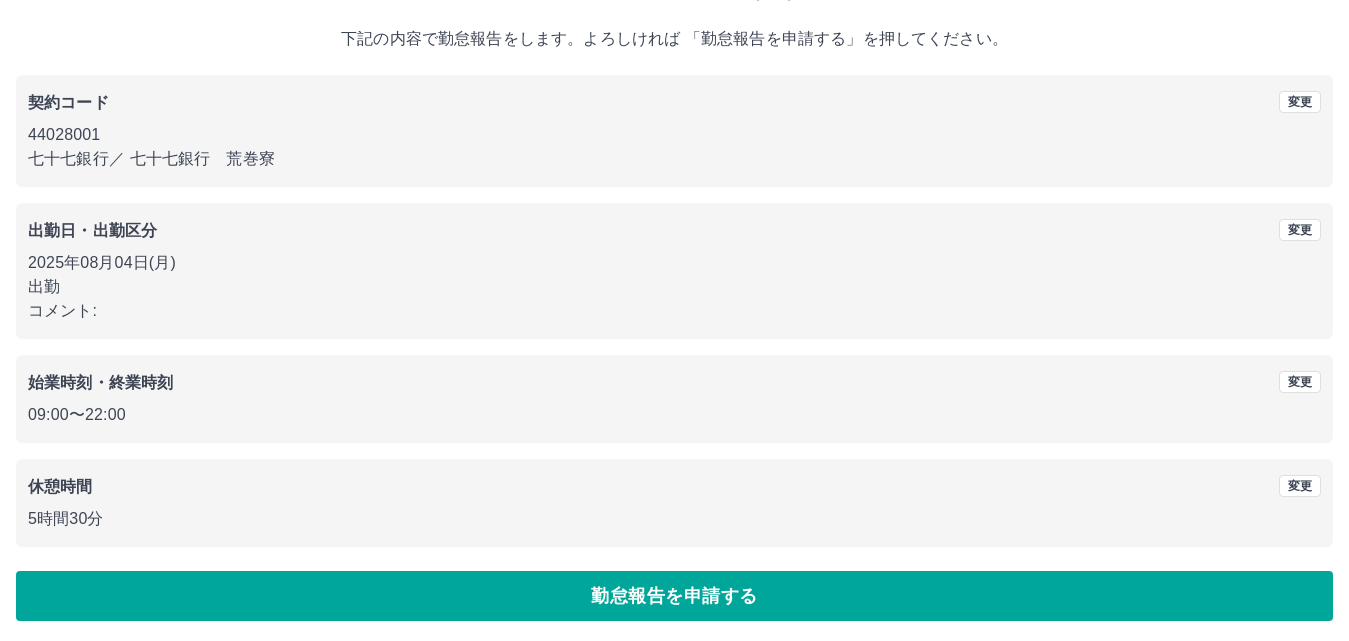 scroll, scrollTop: 108, scrollLeft: 0, axis: vertical 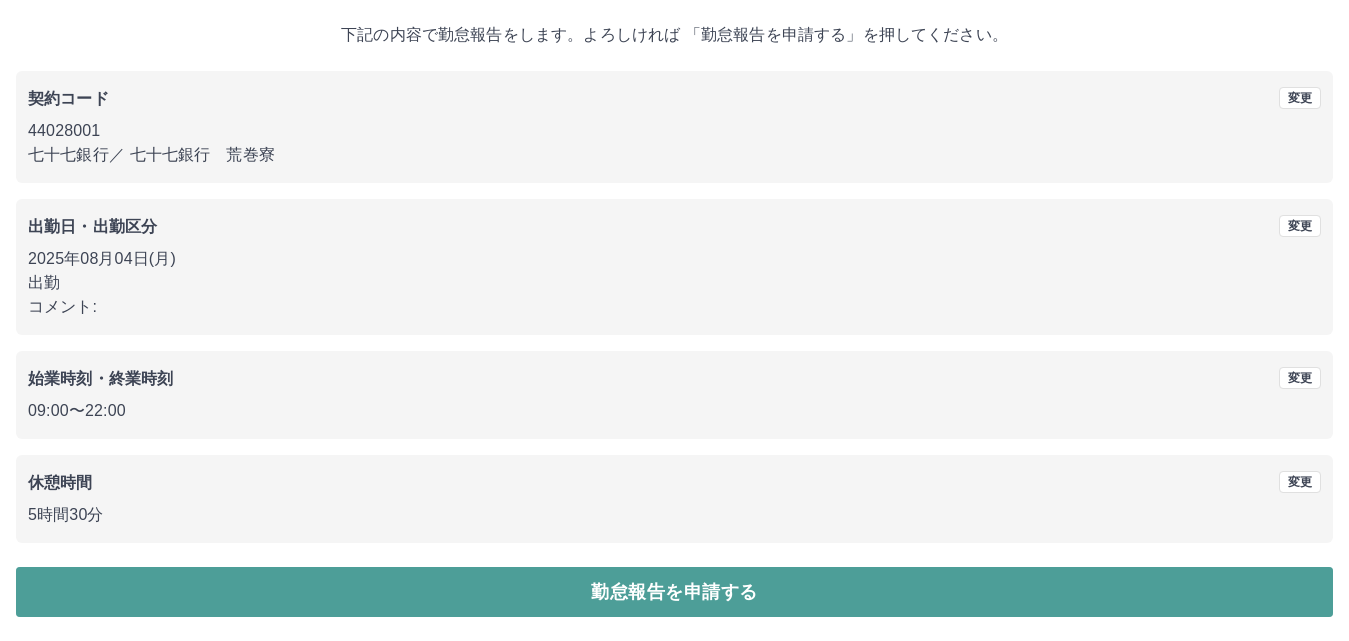 click on "勤怠報告を申請する" at bounding box center (674, 592) 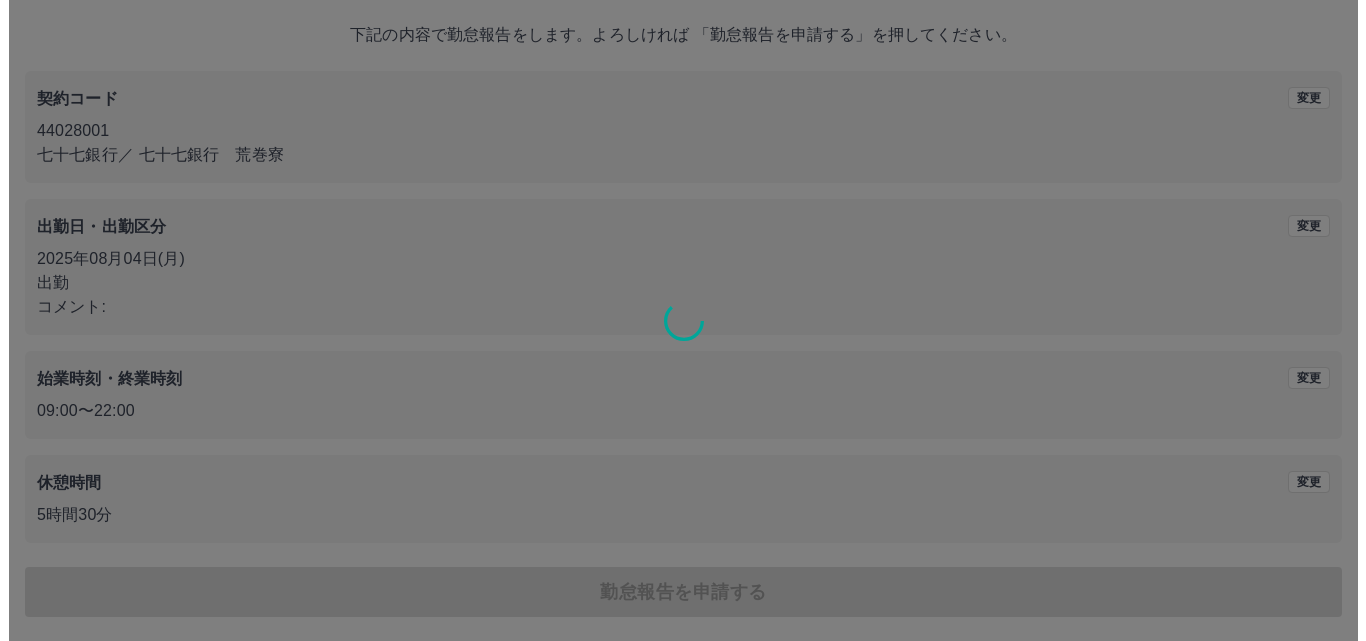 scroll, scrollTop: 0, scrollLeft: 0, axis: both 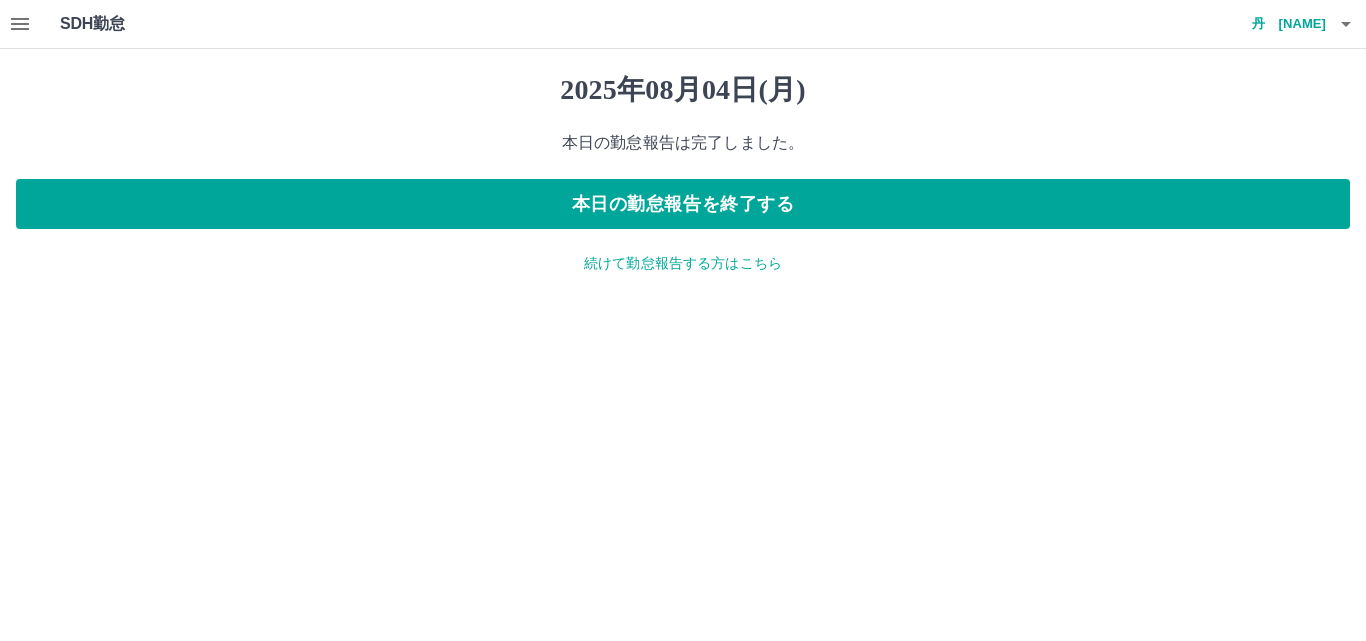 click on "本日の勤怠報告は完了しました。" at bounding box center [683, 143] 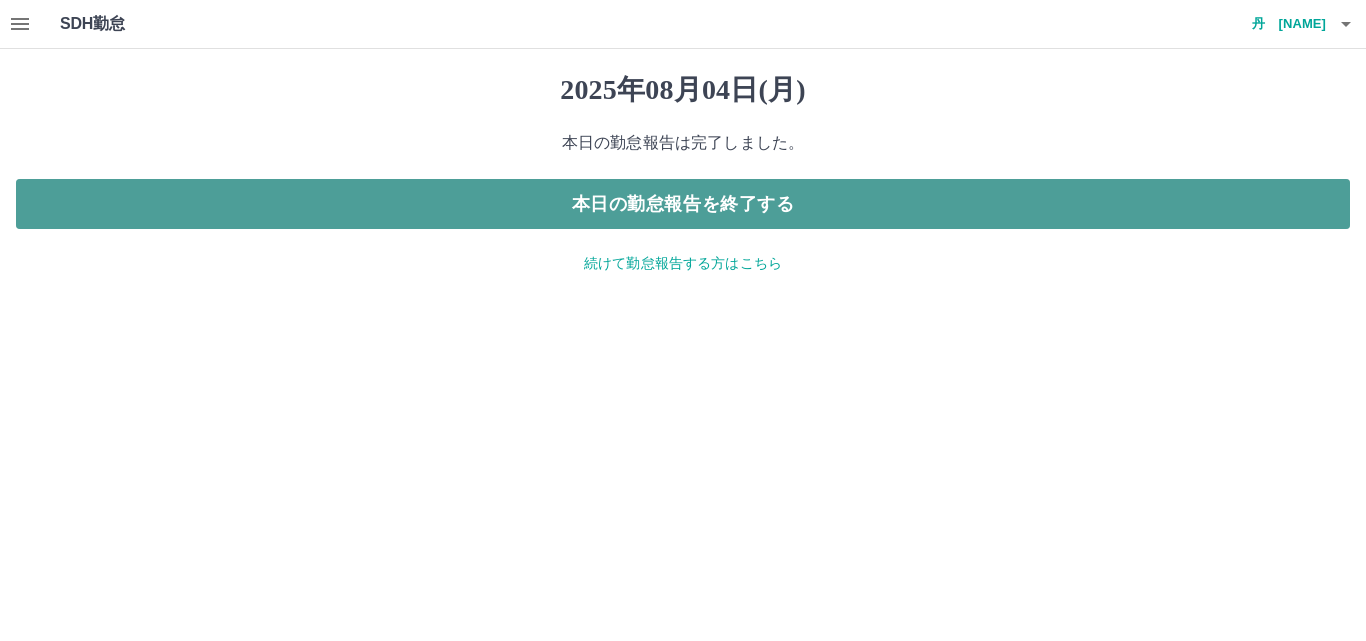 click on "本日の勤怠報告を終了する" at bounding box center [683, 204] 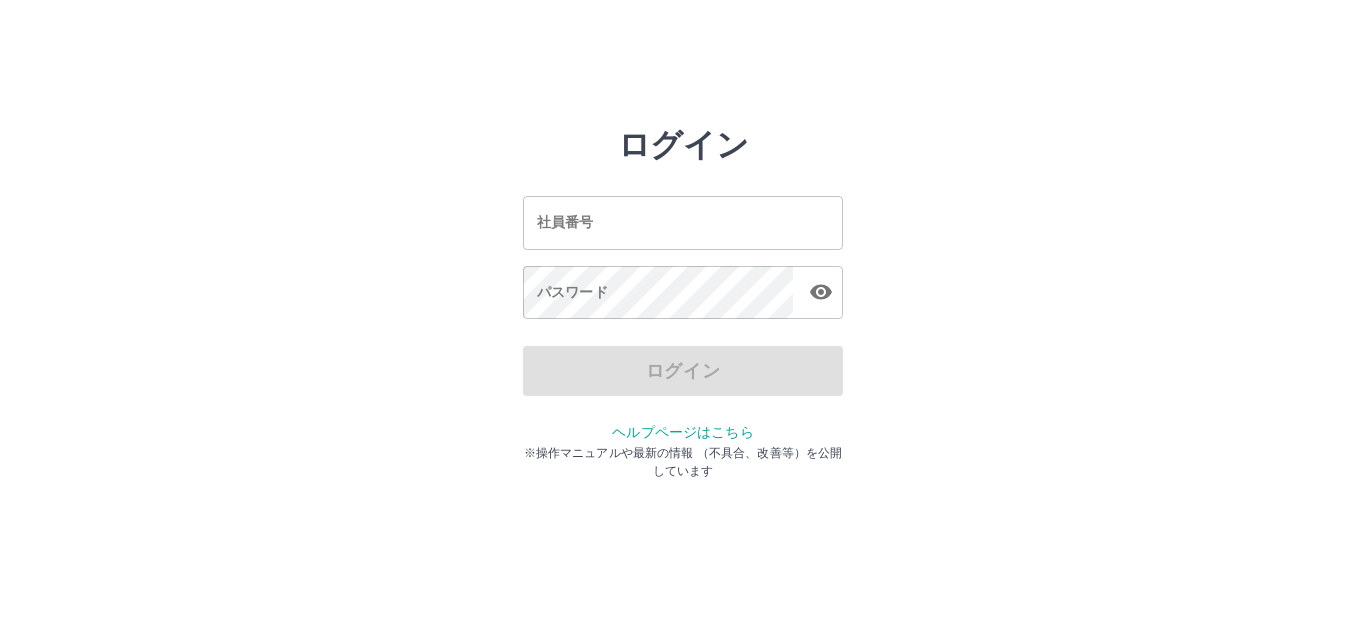 scroll, scrollTop: 0, scrollLeft: 0, axis: both 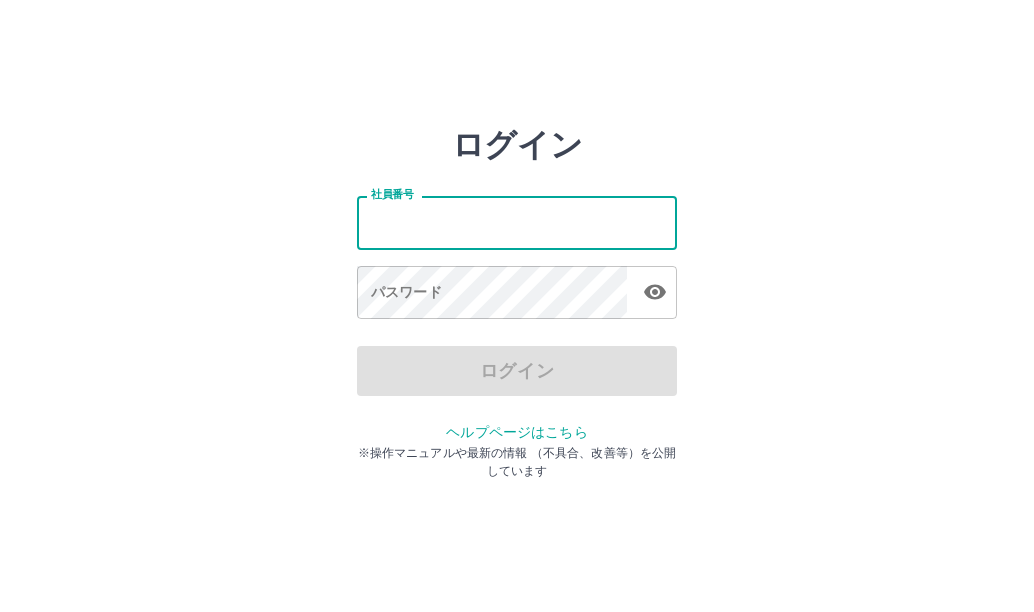 click on "社員番号" at bounding box center [517, 222] 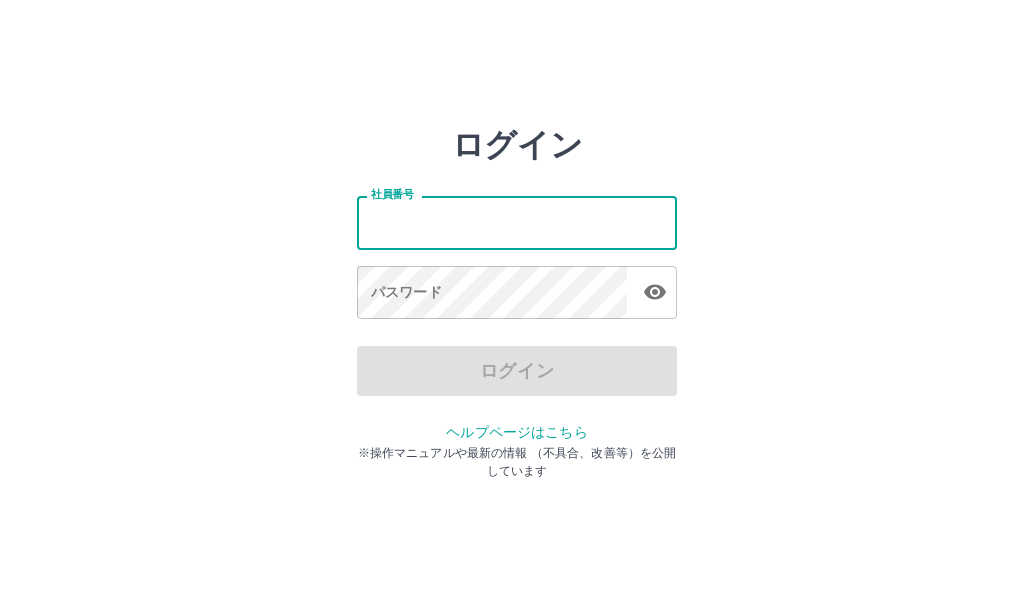 type on "*******" 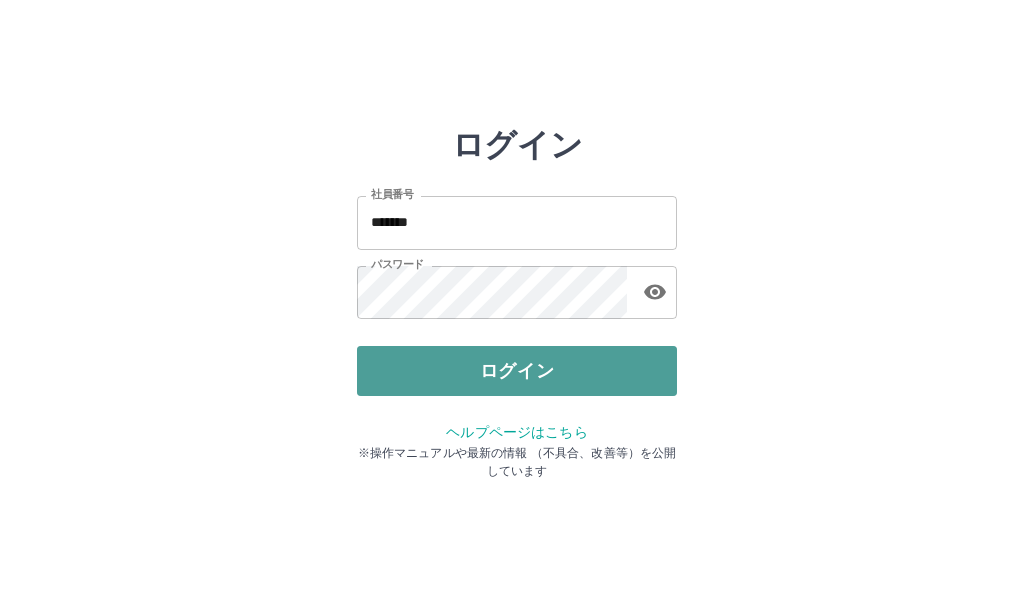 click on "ログイン" at bounding box center [517, 371] 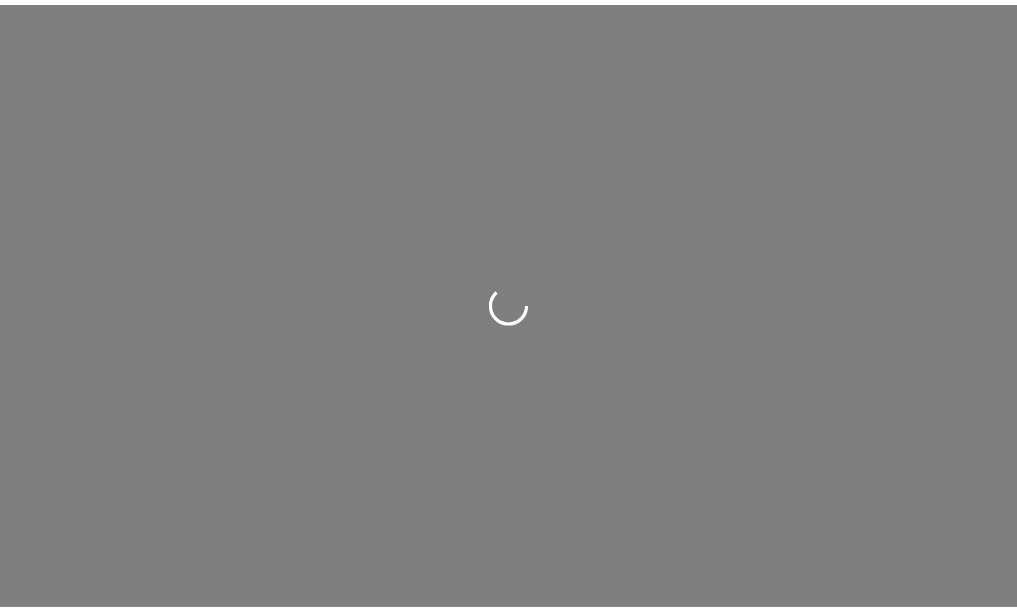 scroll, scrollTop: 0, scrollLeft: 0, axis: both 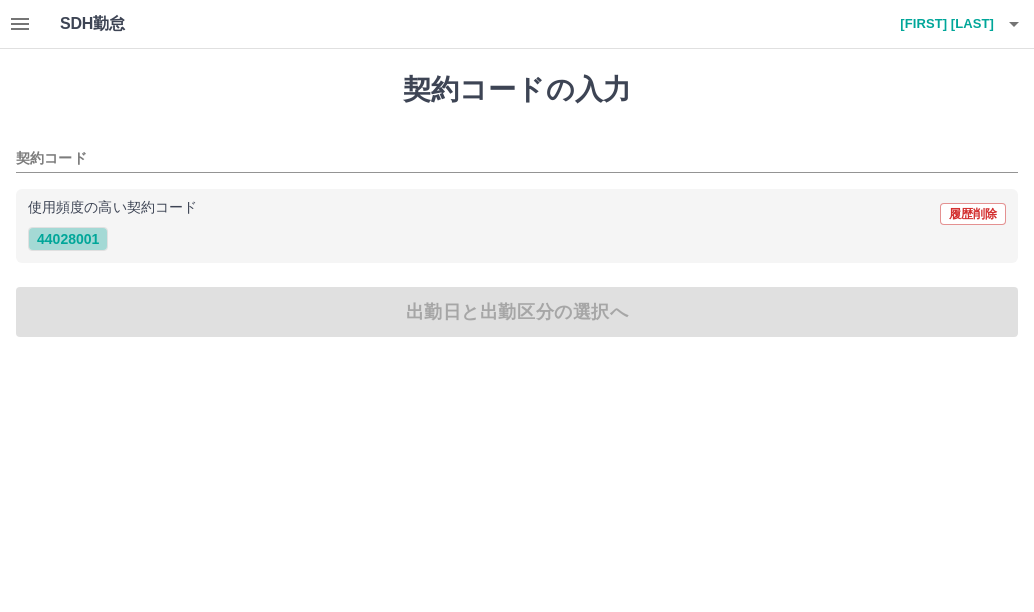 click on "44028001" at bounding box center (68, 239) 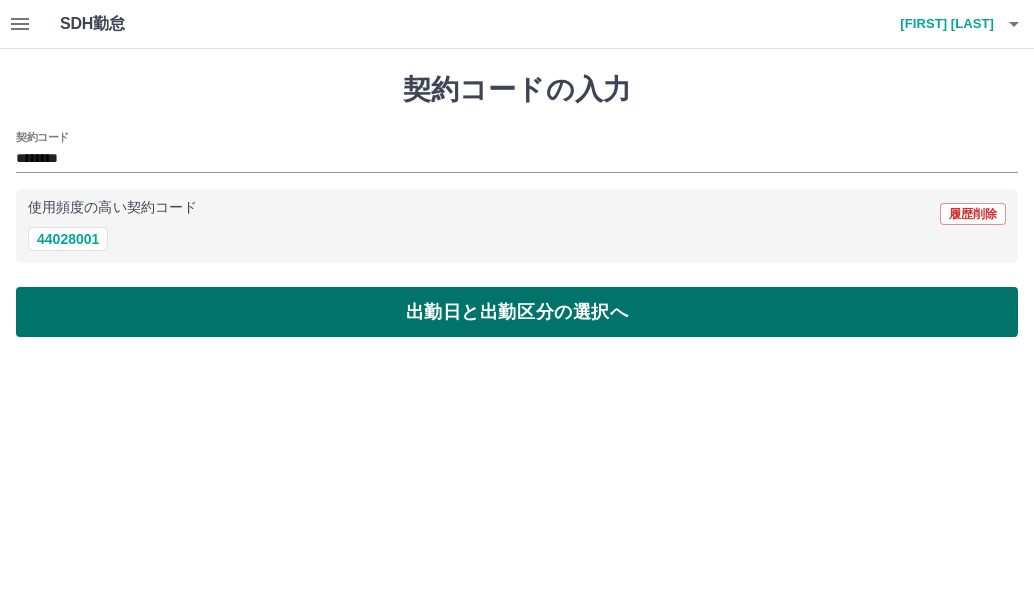 click on "出勤日と出勤区分の選択へ" at bounding box center (517, 312) 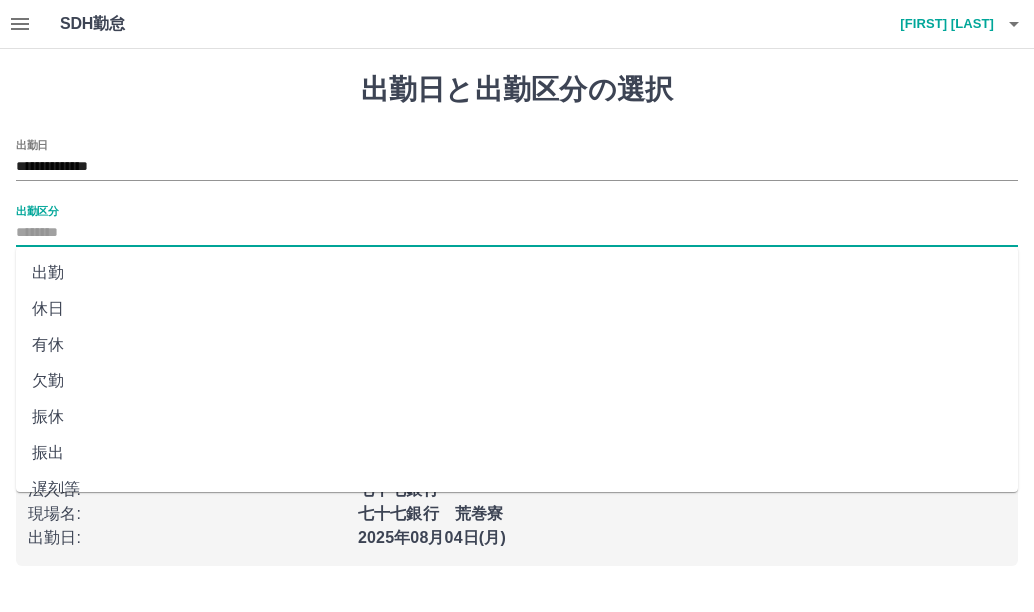 click on "出勤区分" at bounding box center [517, 233] 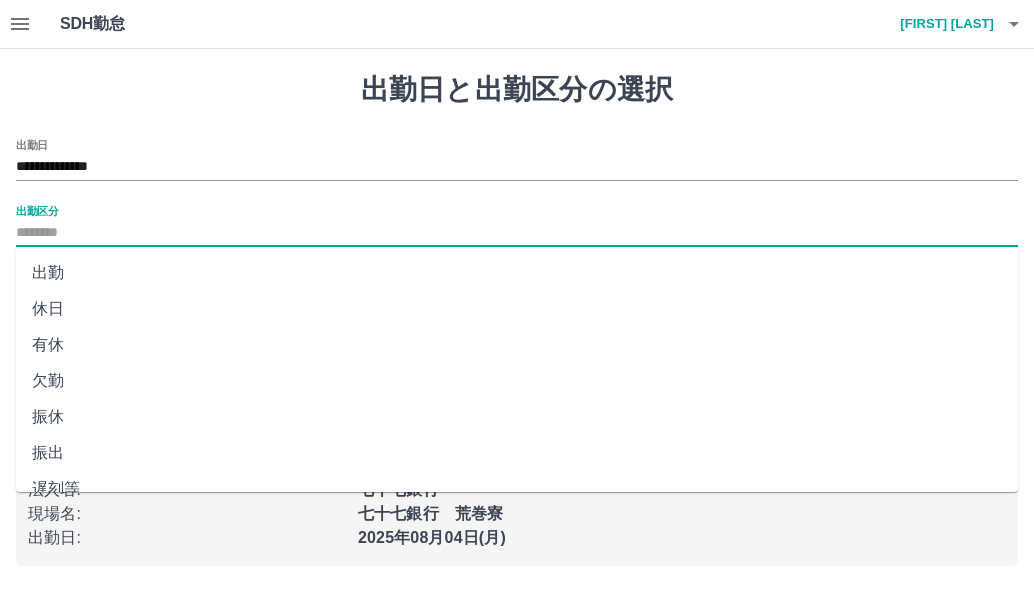 click on "出勤" at bounding box center [517, 273] 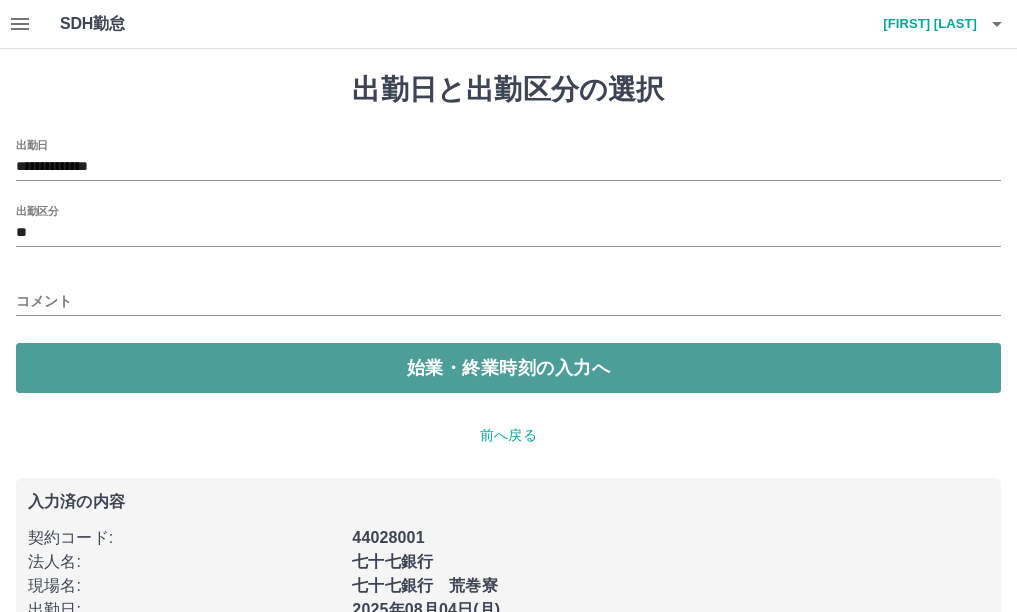 click on "始業・終業時刻の入力へ" at bounding box center [508, 368] 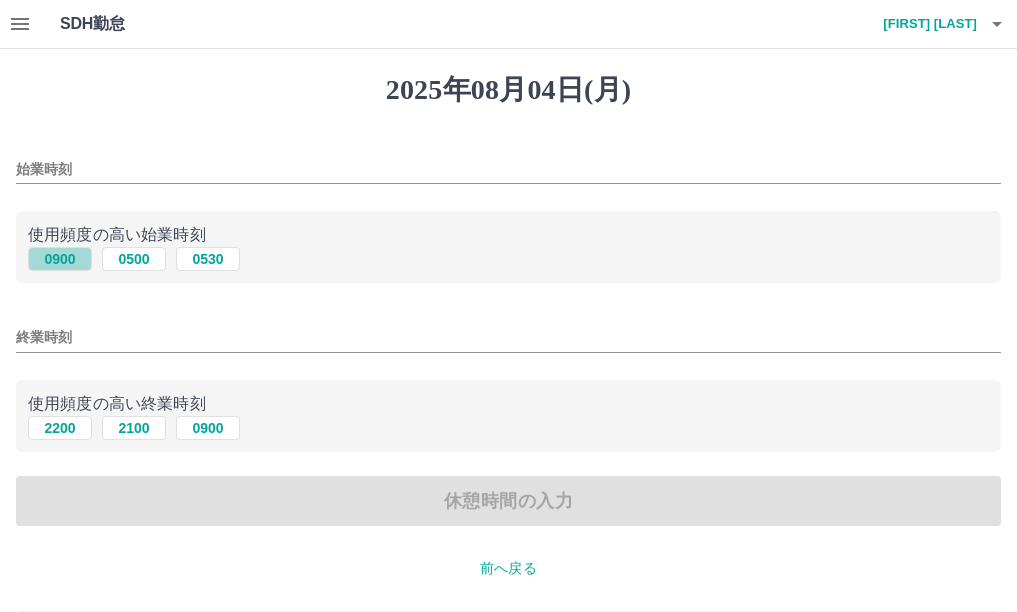 click on "0900" at bounding box center [60, 259] 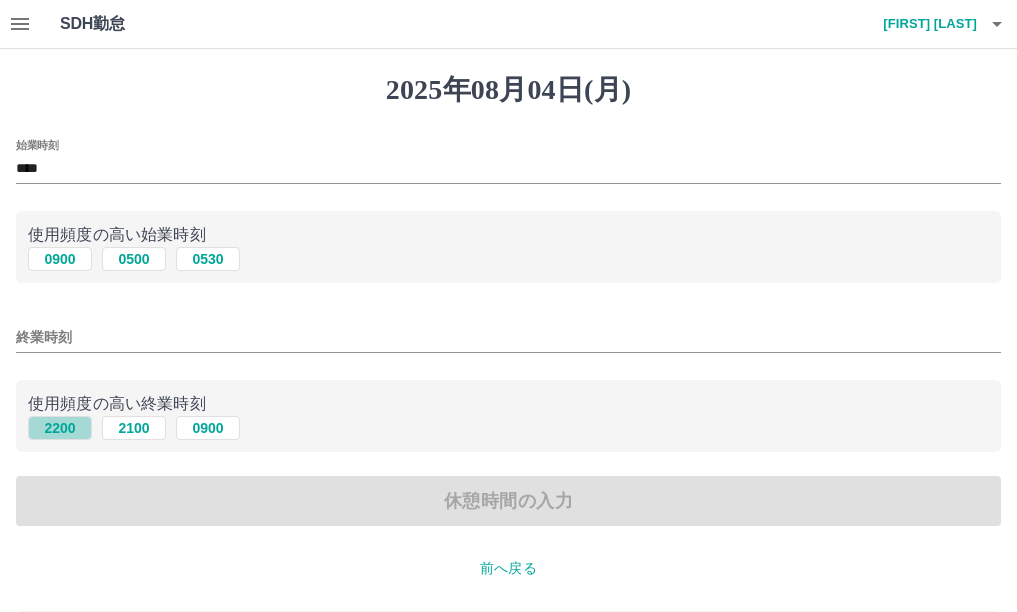 click on "2200" at bounding box center [60, 428] 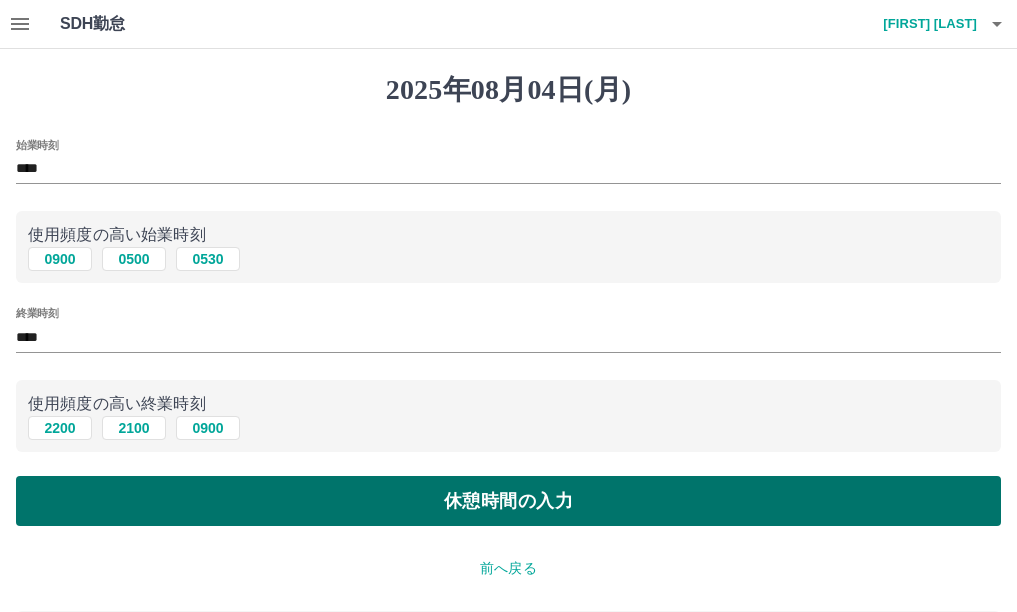 click on "休憩時間の入力" at bounding box center (508, 501) 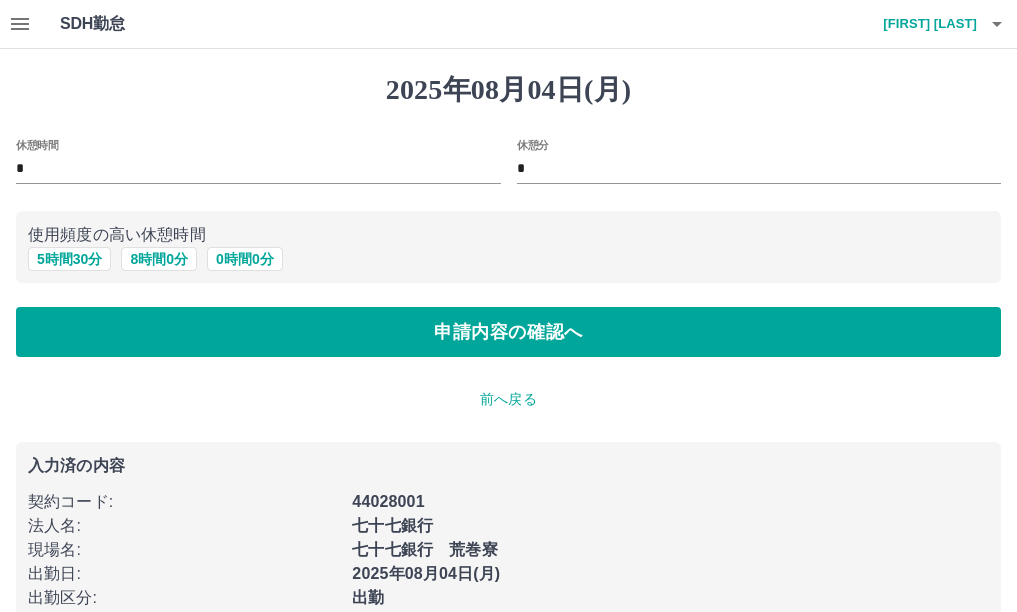 click on "休憩時間 *" at bounding box center (250, 155) 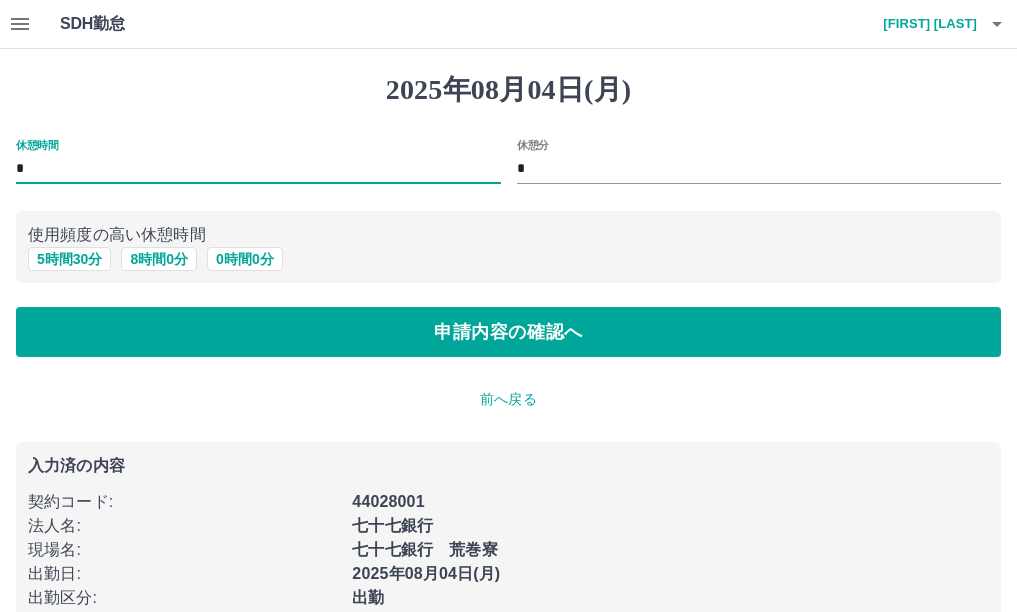 type on "*" 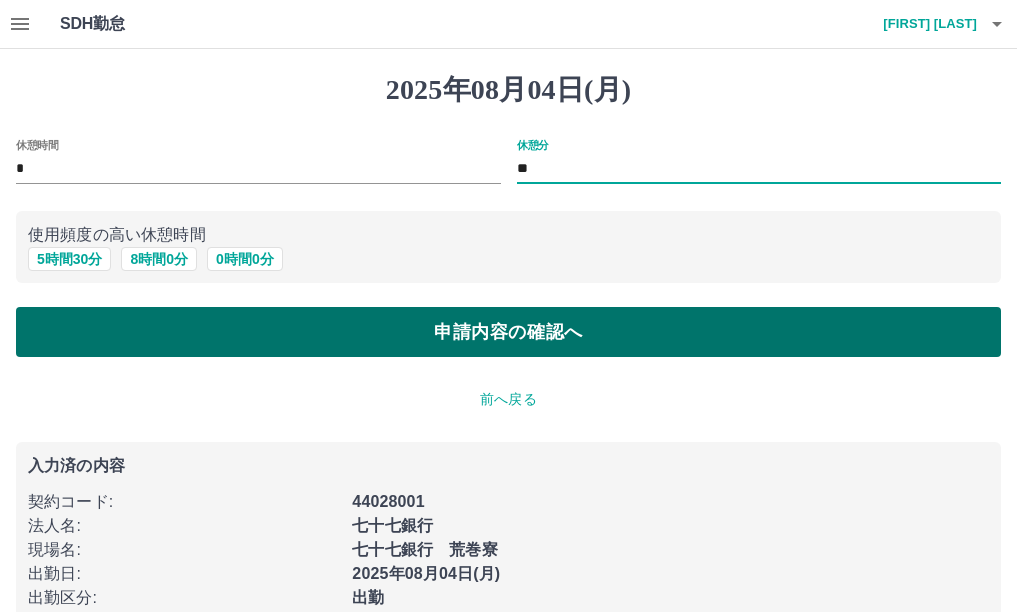 type on "**" 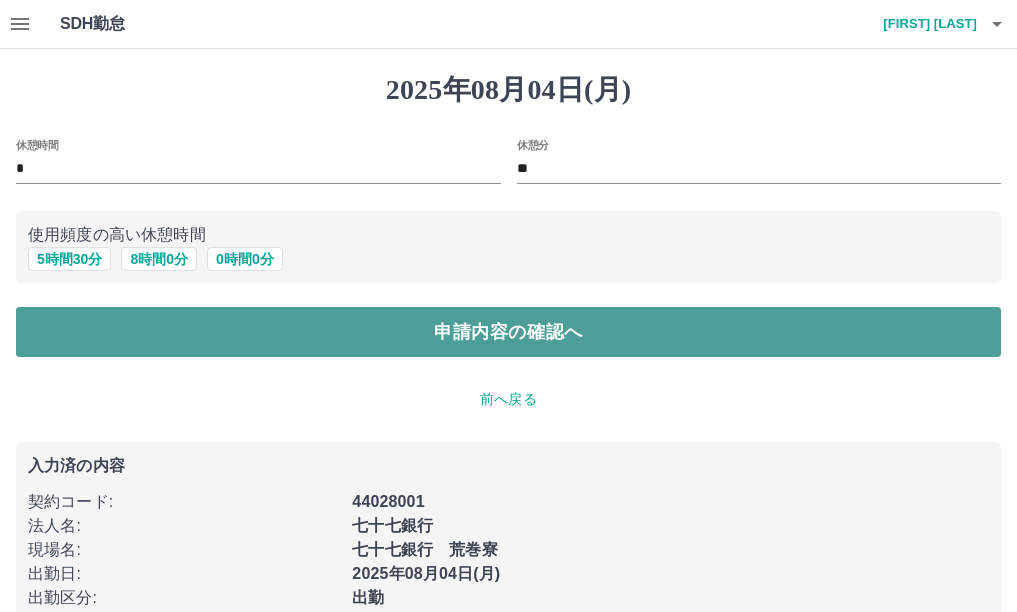 click on "申請内容の確認へ" at bounding box center (508, 332) 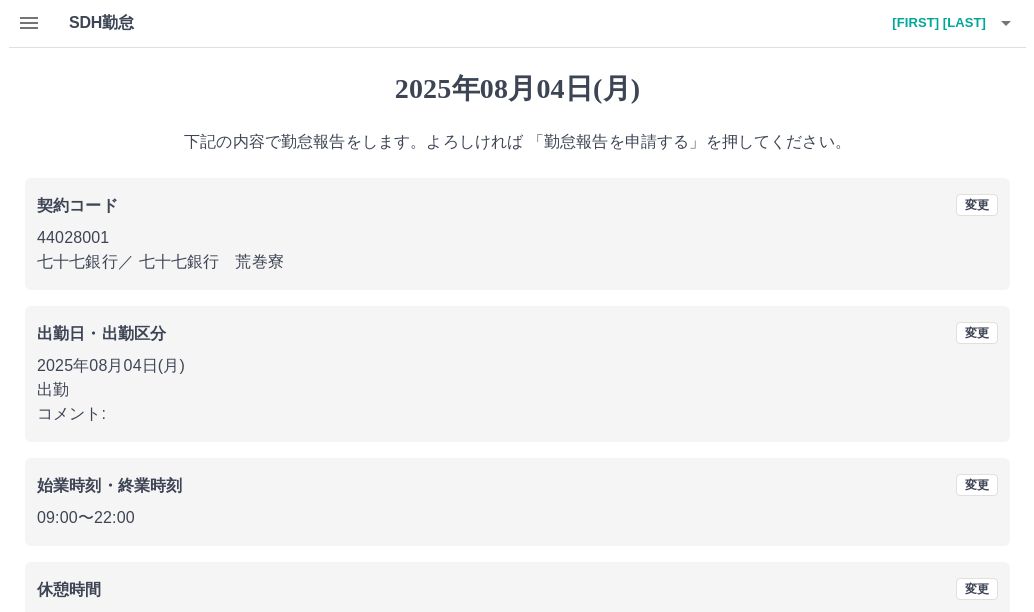 scroll, scrollTop: 0, scrollLeft: 0, axis: both 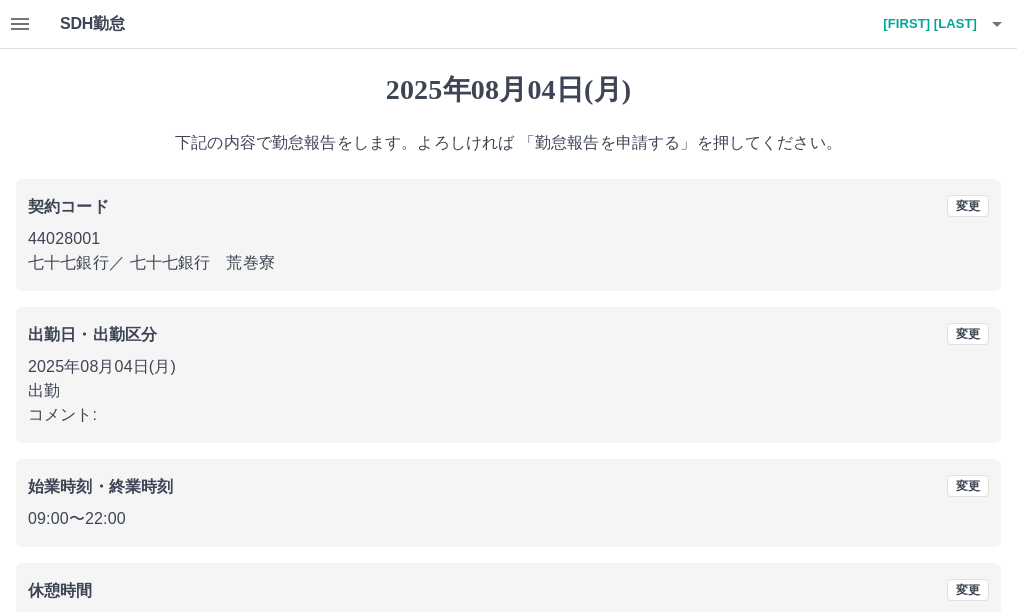 click on "[FIRST] [LAST]" at bounding box center (917, 24) 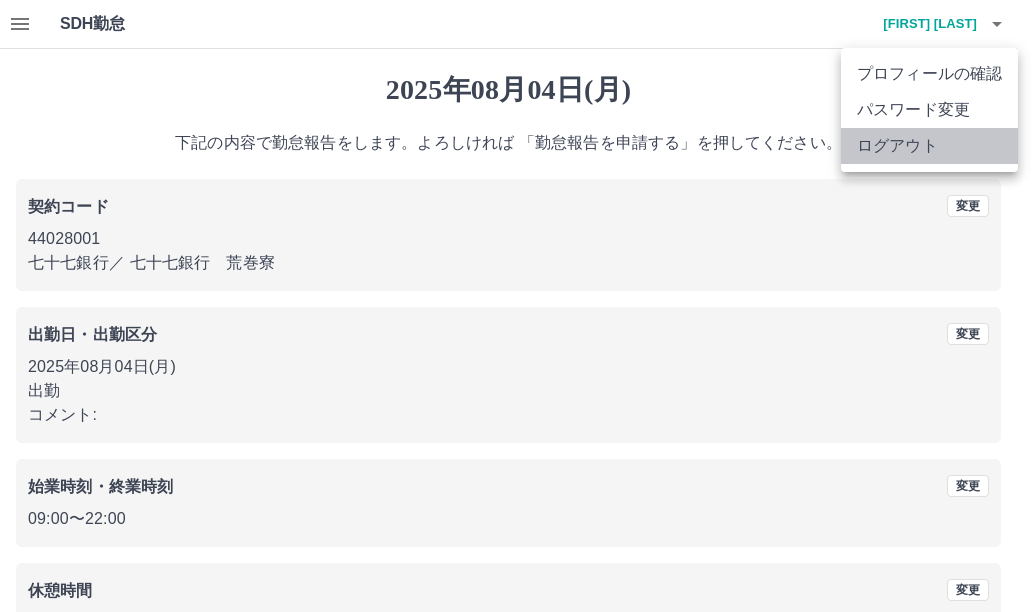 click on "ログアウト" at bounding box center (929, 146) 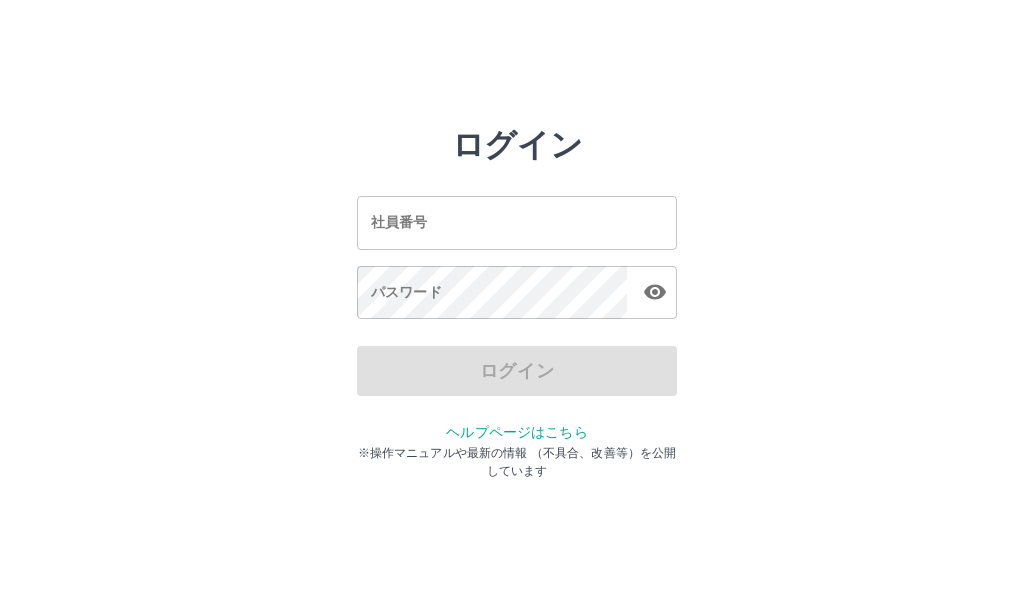 scroll, scrollTop: 0, scrollLeft: 0, axis: both 